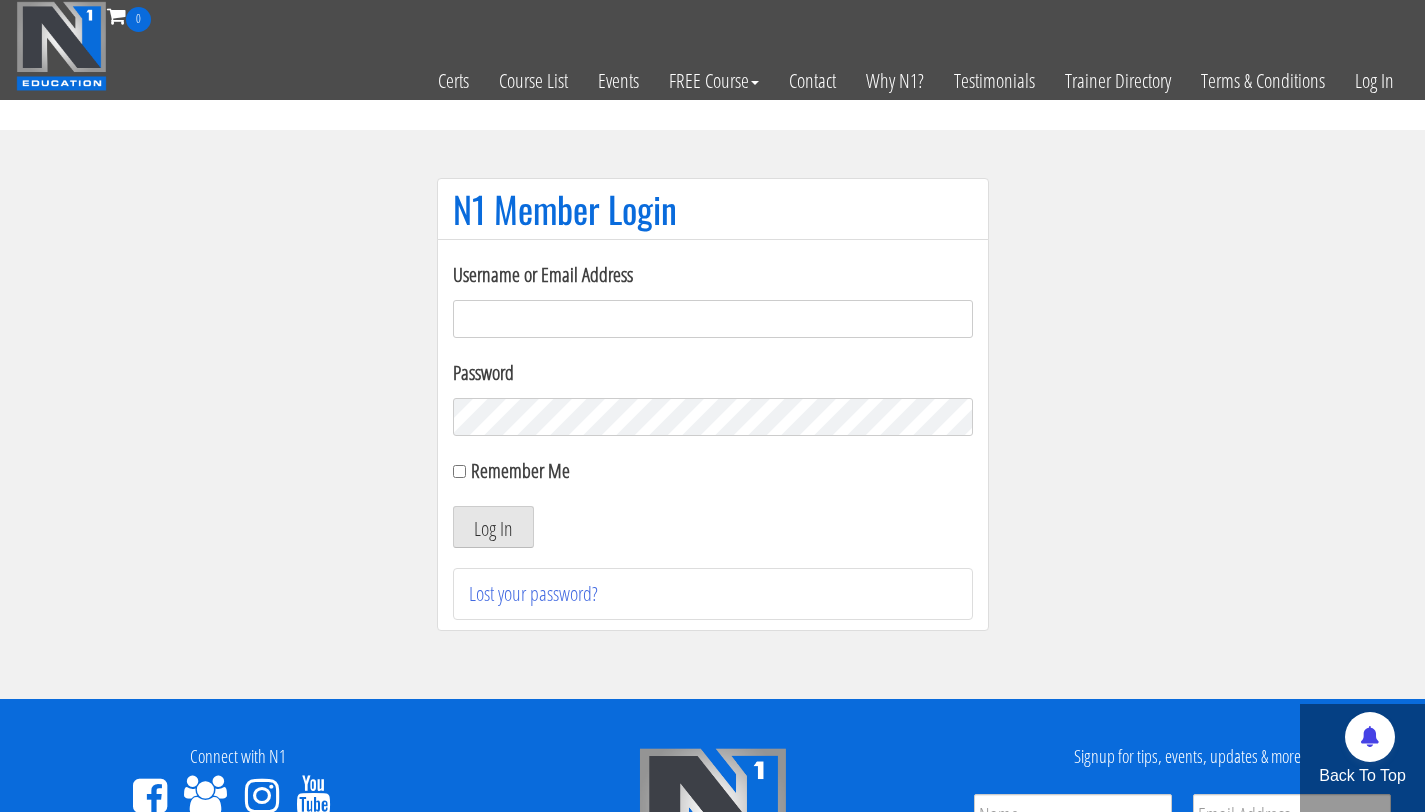 scroll, scrollTop: 0, scrollLeft: 0, axis: both 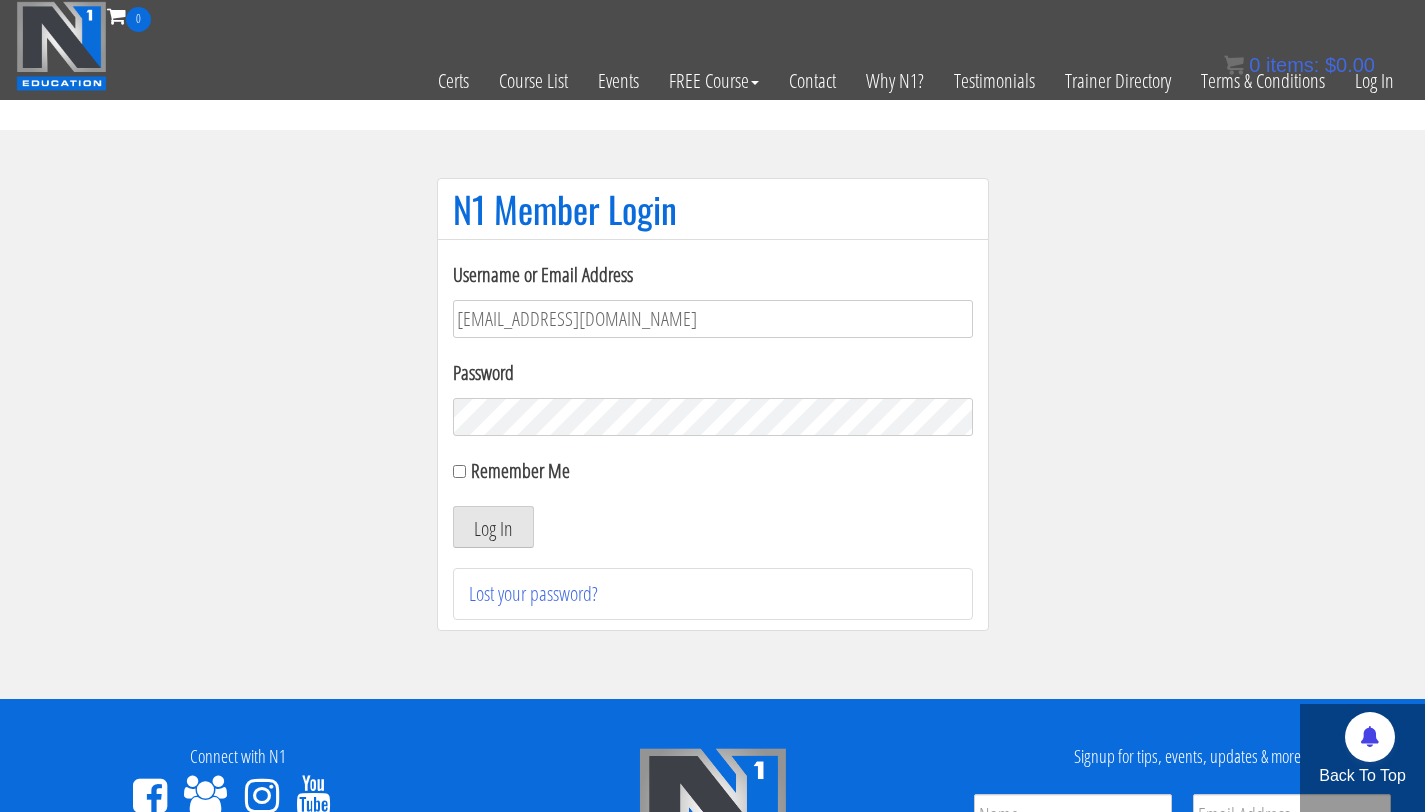 click on "Log In" at bounding box center [493, 527] 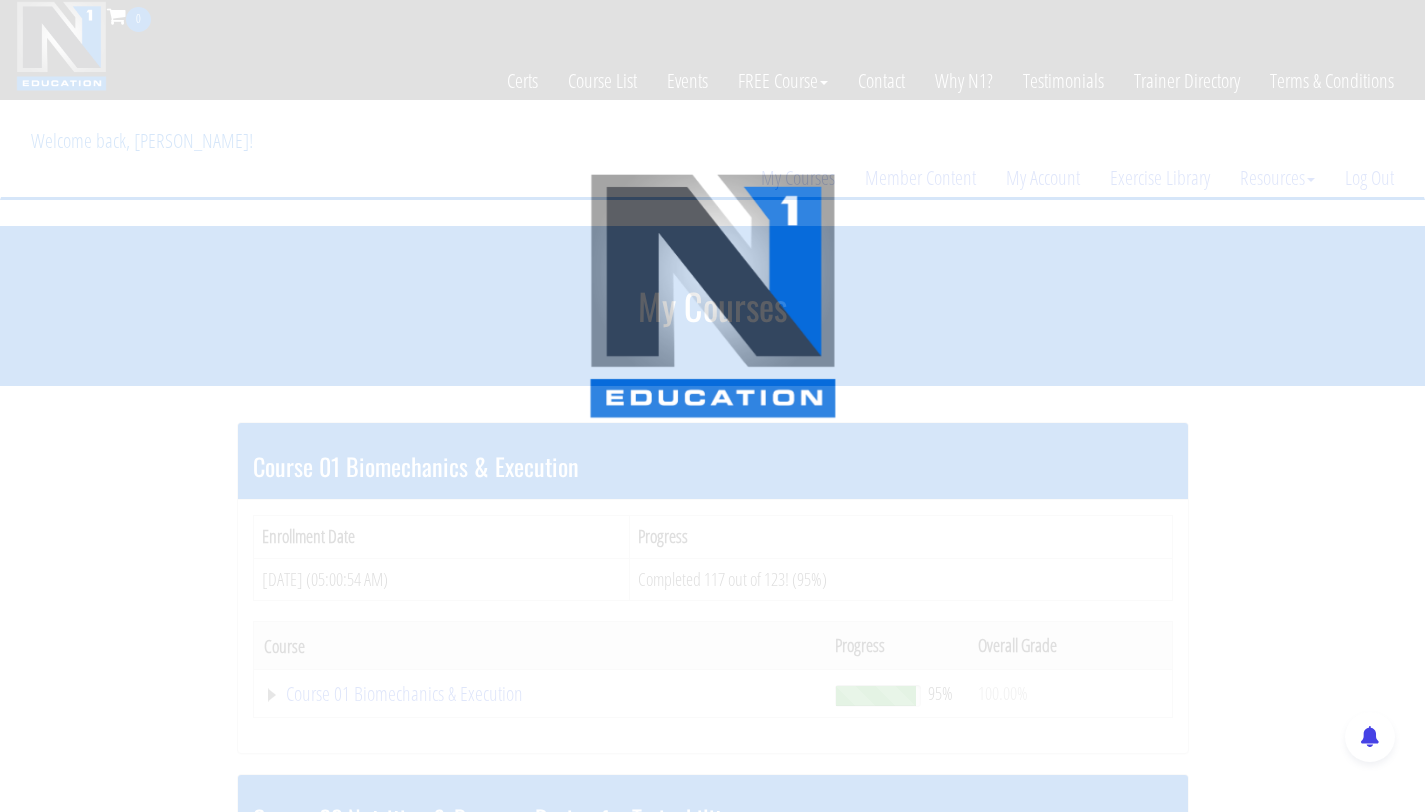 scroll, scrollTop: 0, scrollLeft: 0, axis: both 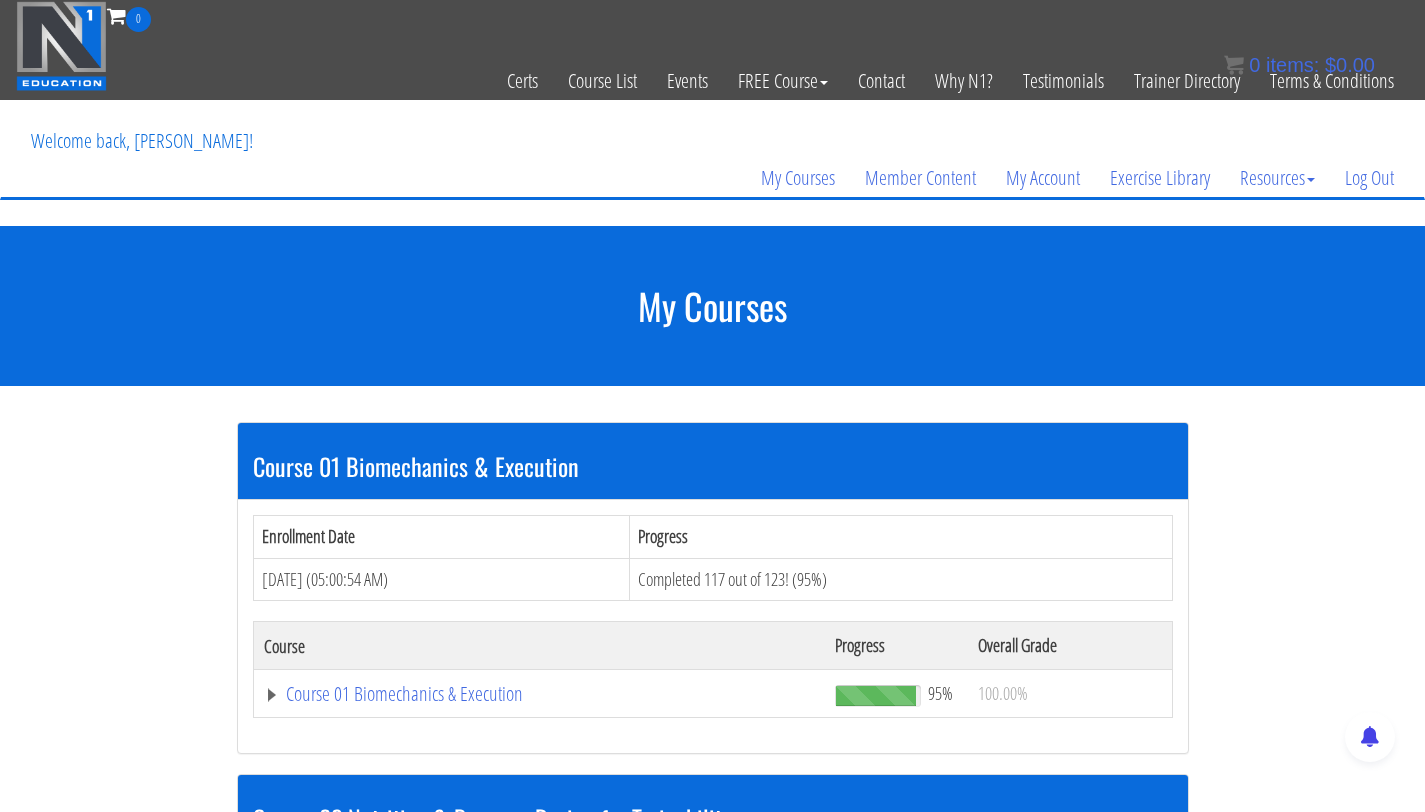 click on "Course 01 Biomechanics & Execution
Enrollment Date
Progress
Mar 19, 2024 (05:00:54 AM)
Completed 117 out of 123! (95%)
Course Progress Overall Grade Course 01 Biomechanics & Execution
95%
100.00%
Module 1
The Science of Reps
Unit 1
Introduction
Unit 2
Range of Motion
Unit 3
Tension
Unit 4
Training Goals
Unit 5" at bounding box center [712, 1329] 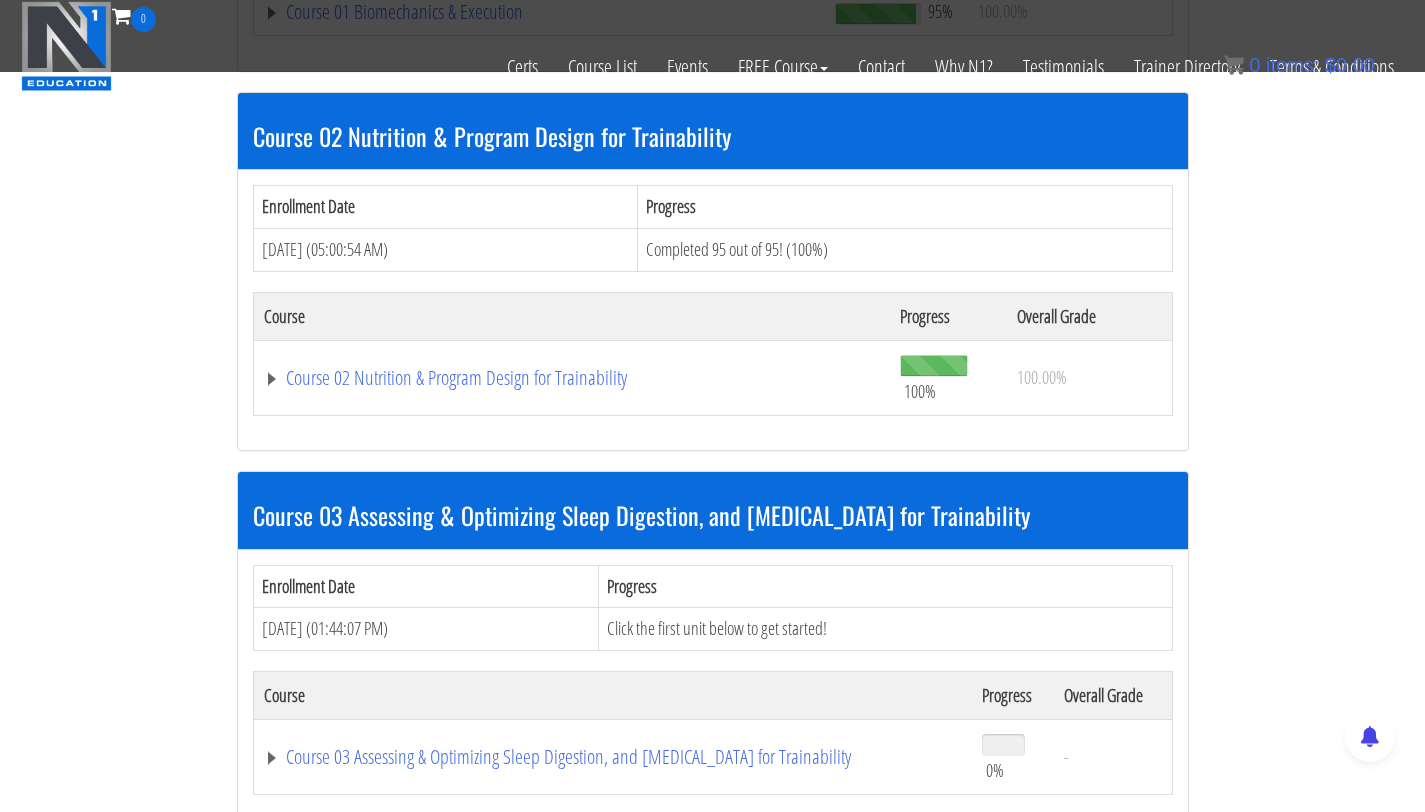 scroll, scrollTop: 653, scrollLeft: 0, axis: vertical 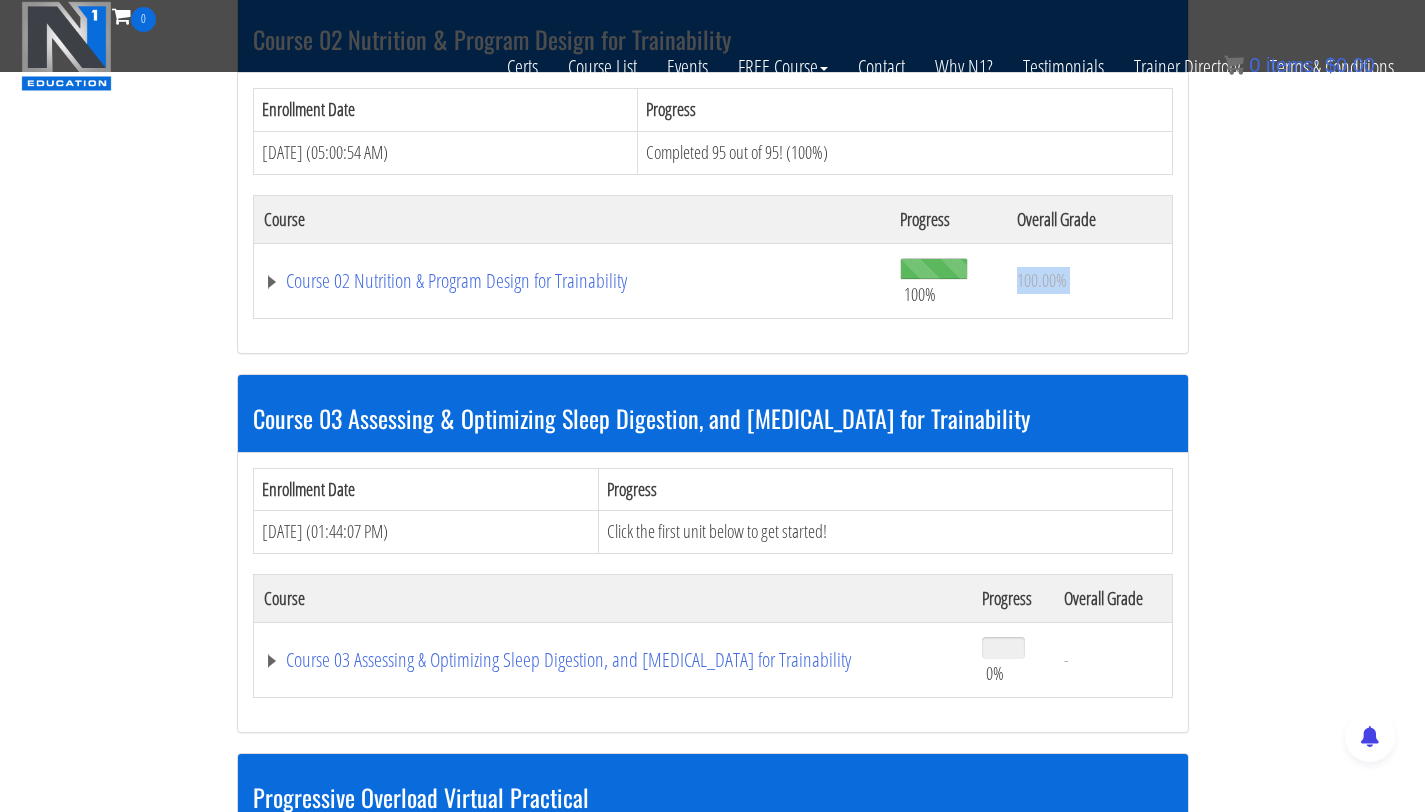 click on "100.00%" at bounding box center (1070, -85) 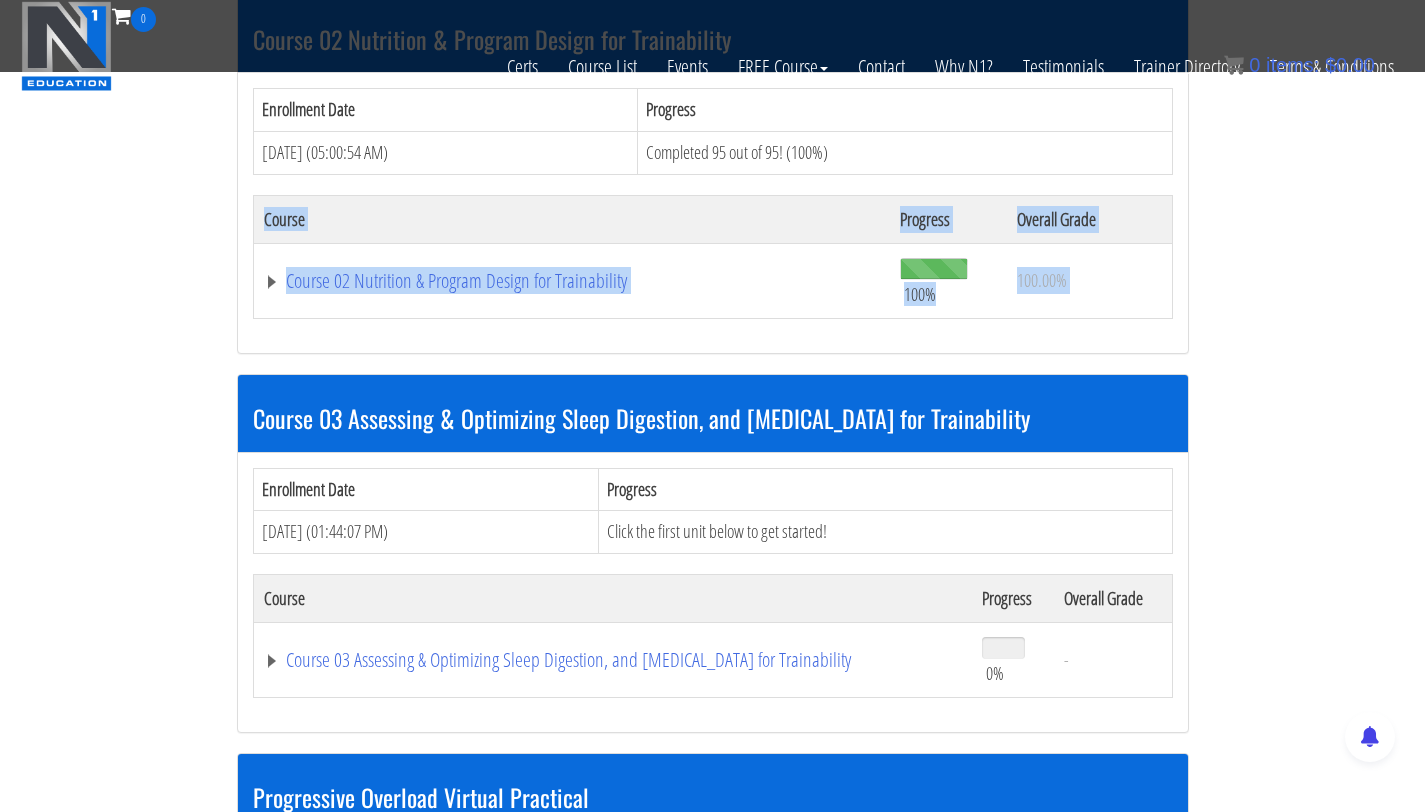 click on "Course 01 Biomechanics & Execution
Enrollment Date
Progress
Mar 19, 2024 (05:00:54 AM)
Completed 117 out of 123! (95%)
Course Progress Overall Grade Course 01 Biomechanics & Execution
95%
100.00%
Module 1
The Science of Reps
Unit 1
Introduction
Unit 2
Range of Motion
Unit 3
Tension
Unit 4
Training Goals
Unit 5" at bounding box center (712, 550) 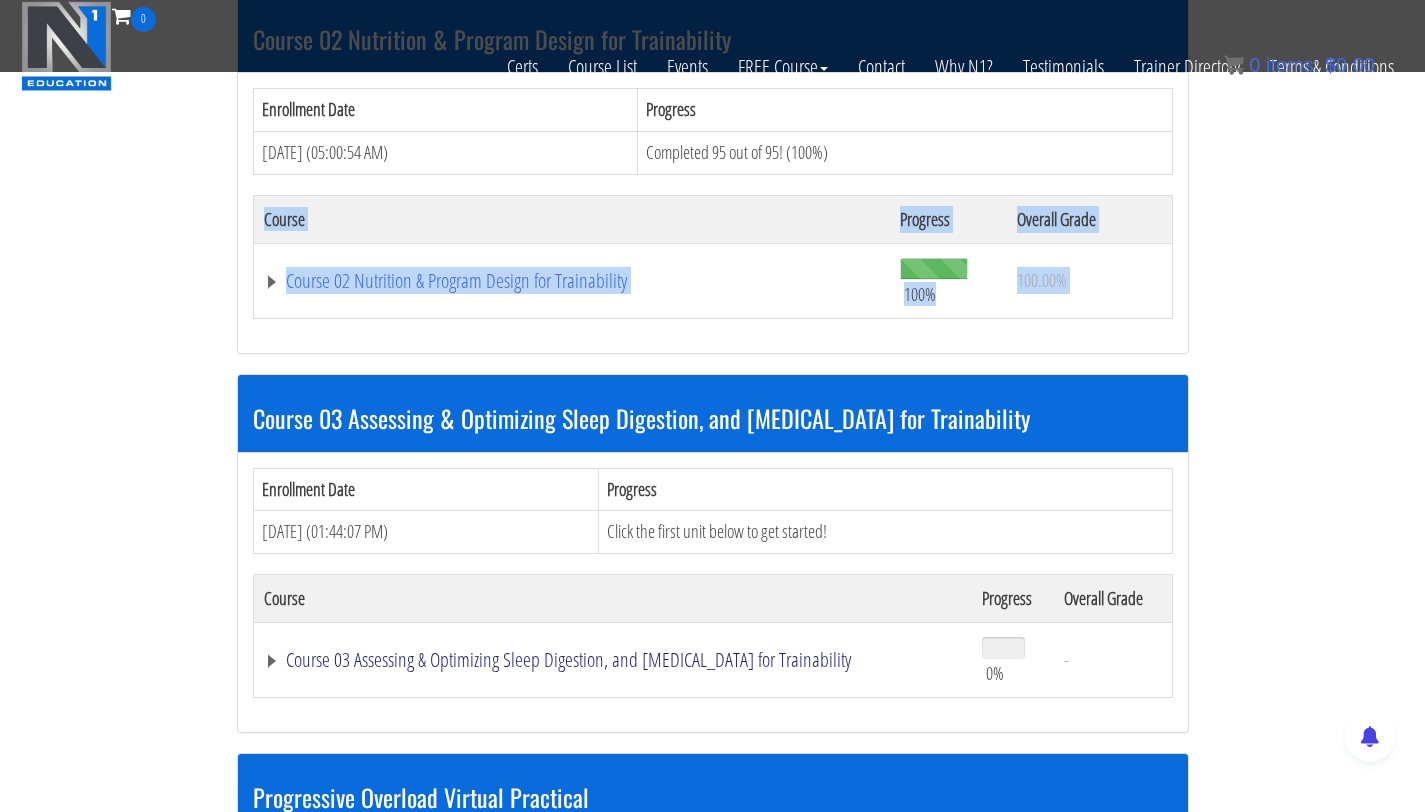 click on "Course 03 Assessing & Optimizing Sleep Digestion, and [MEDICAL_DATA] for Trainability" at bounding box center [540, -85] 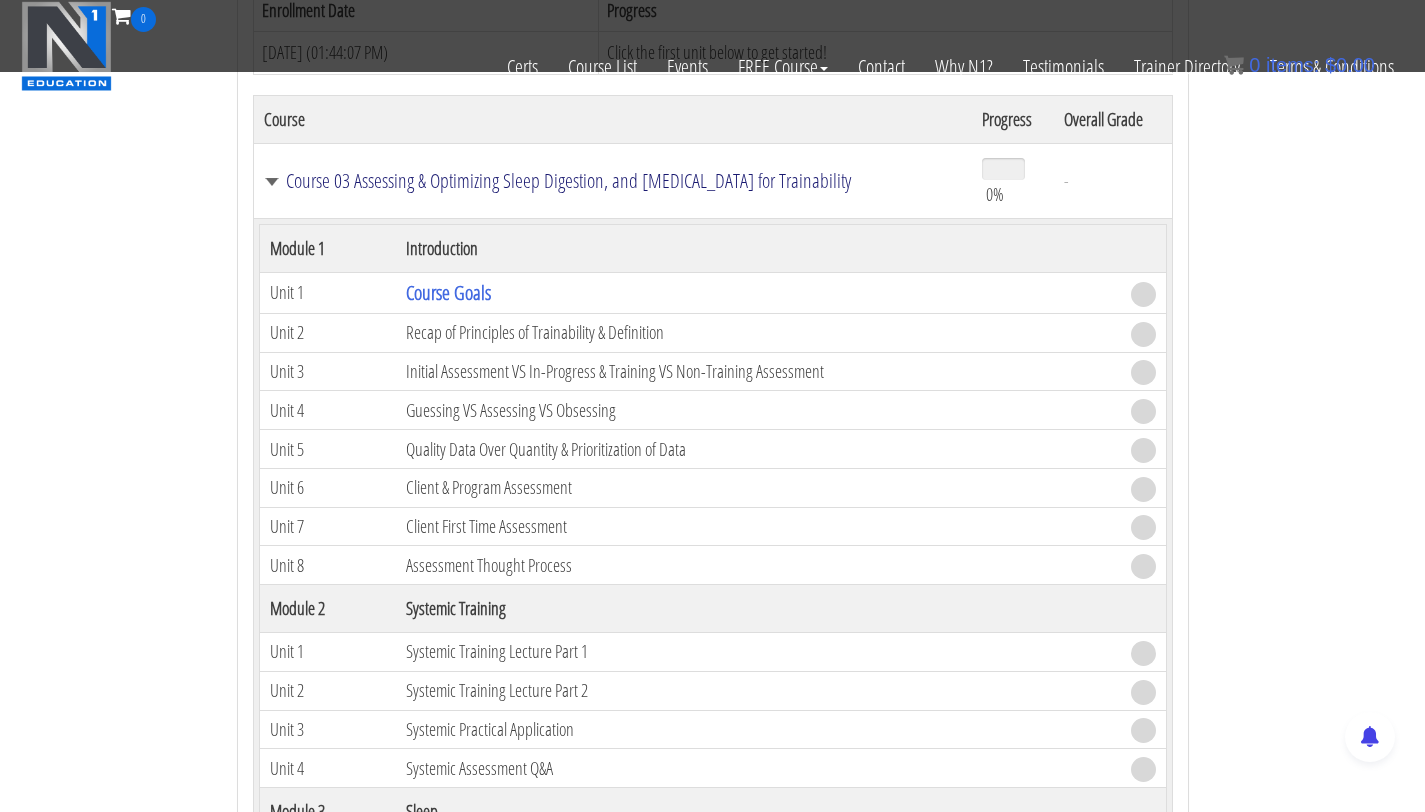scroll, scrollTop: 1149, scrollLeft: 0, axis: vertical 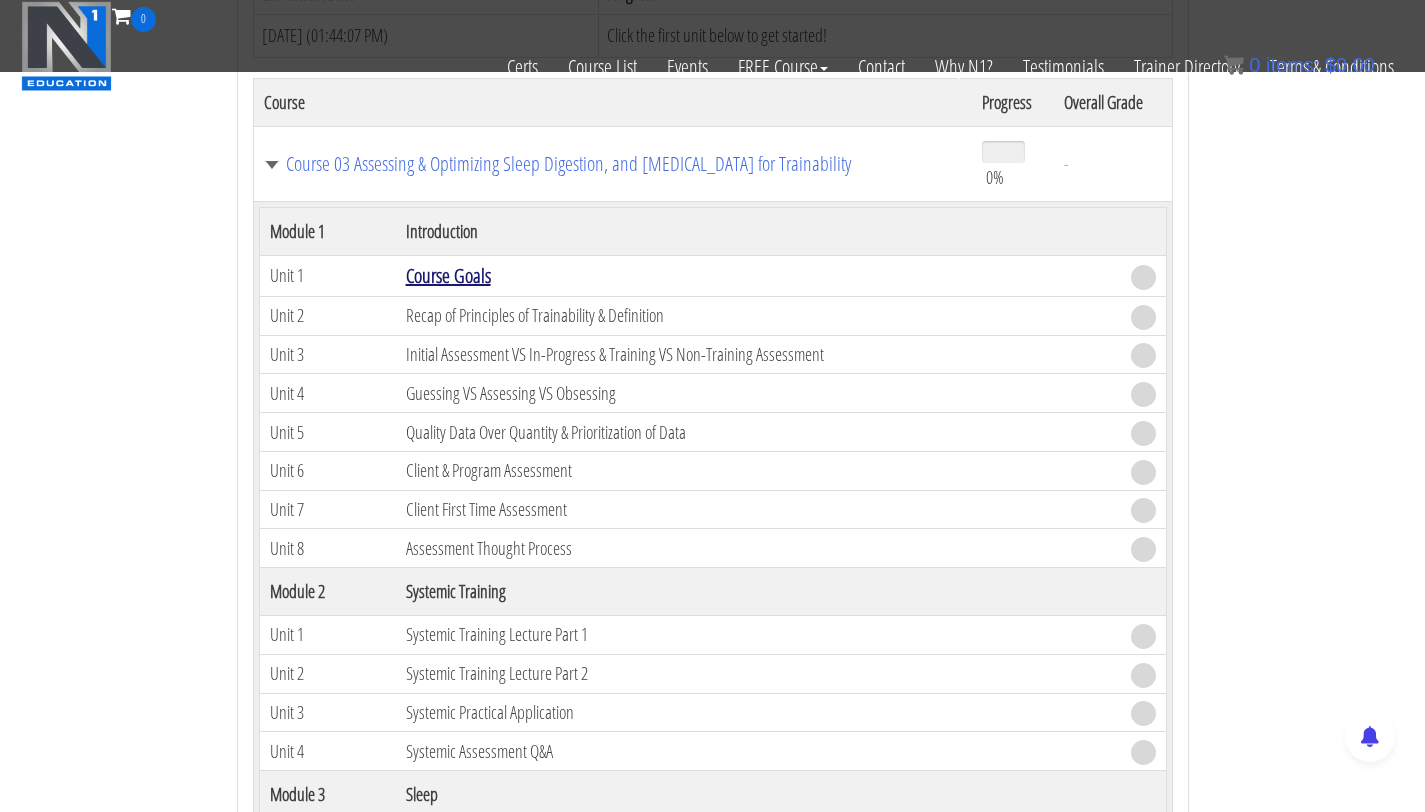 click on "Course Goals" at bounding box center [448, 275] 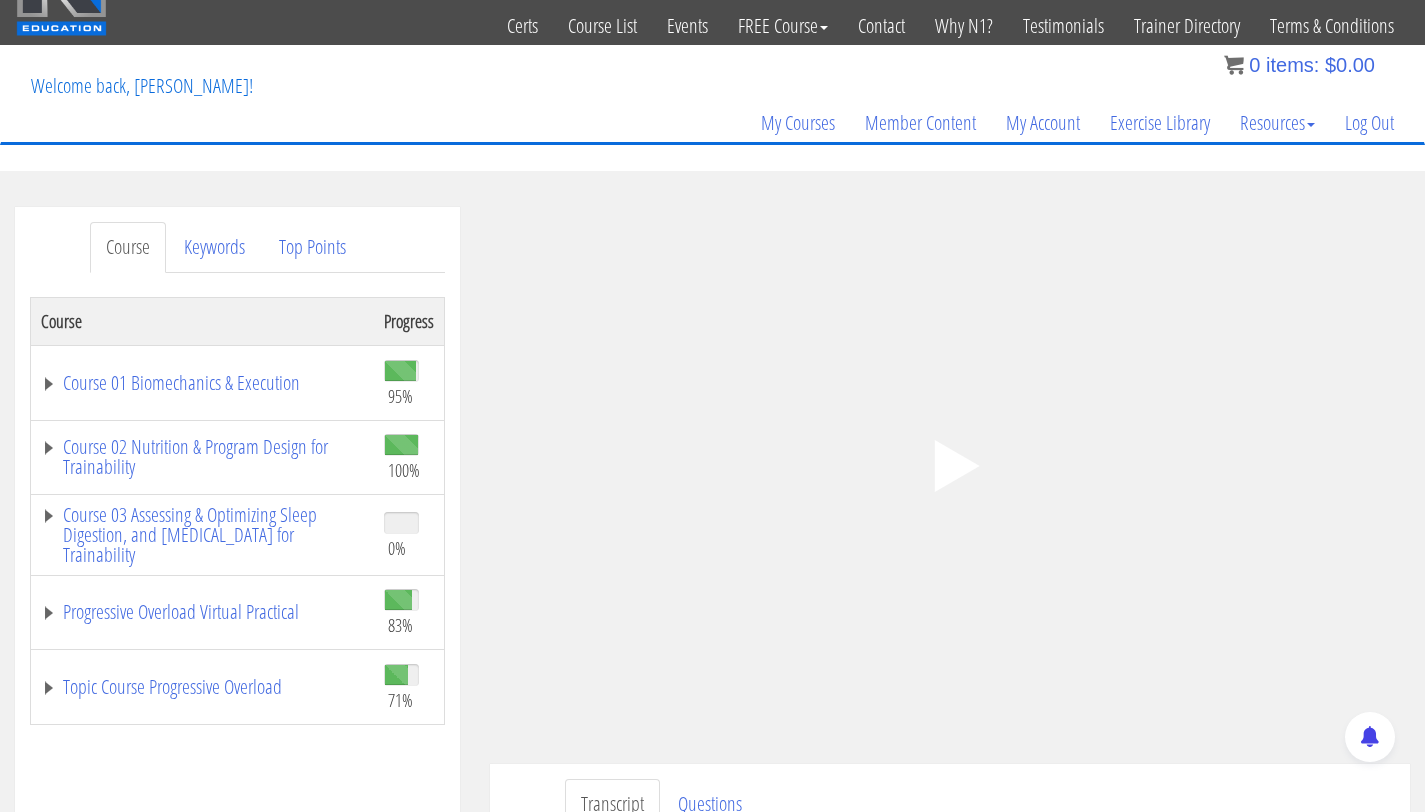 scroll, scrollTop: 170, scrollLeft: 0, axis: vertical 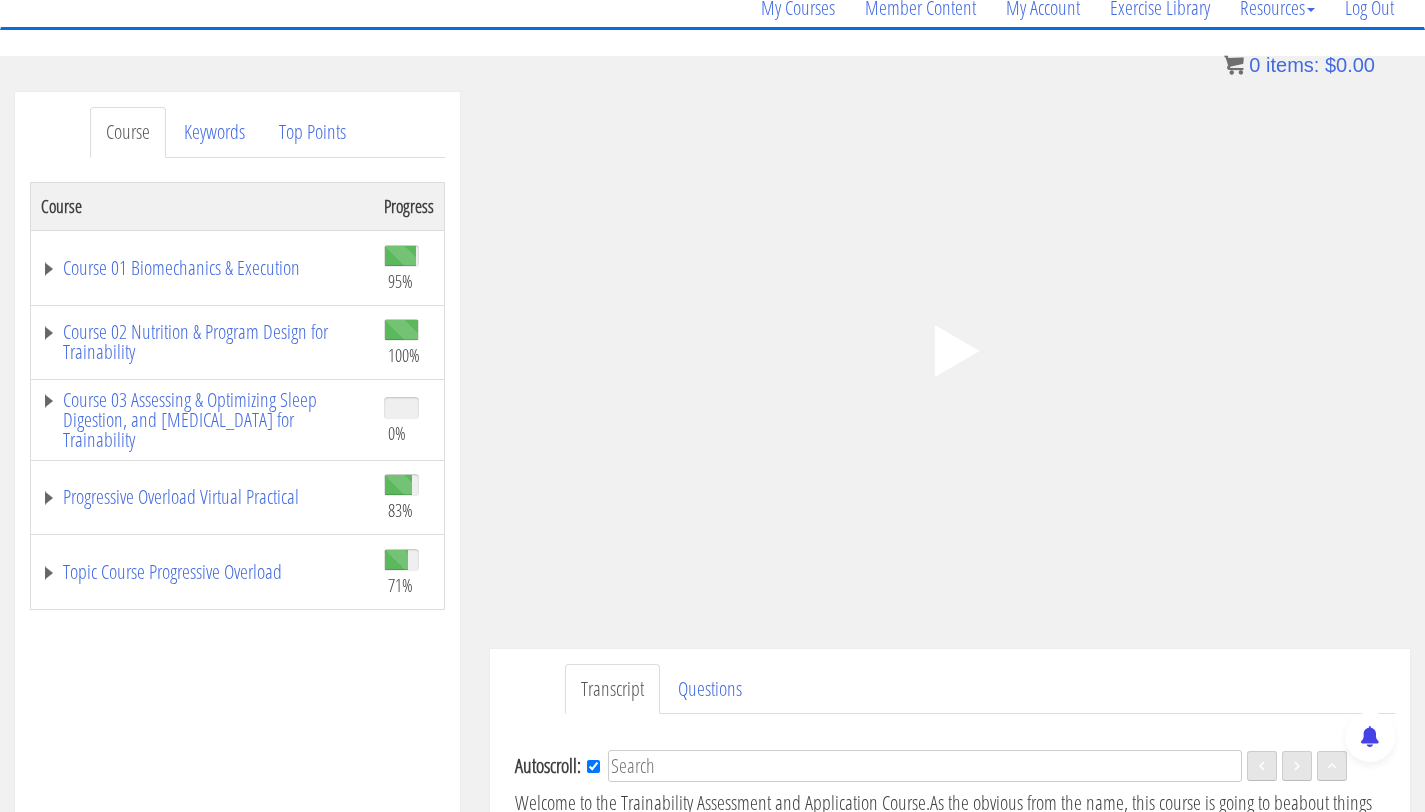 click 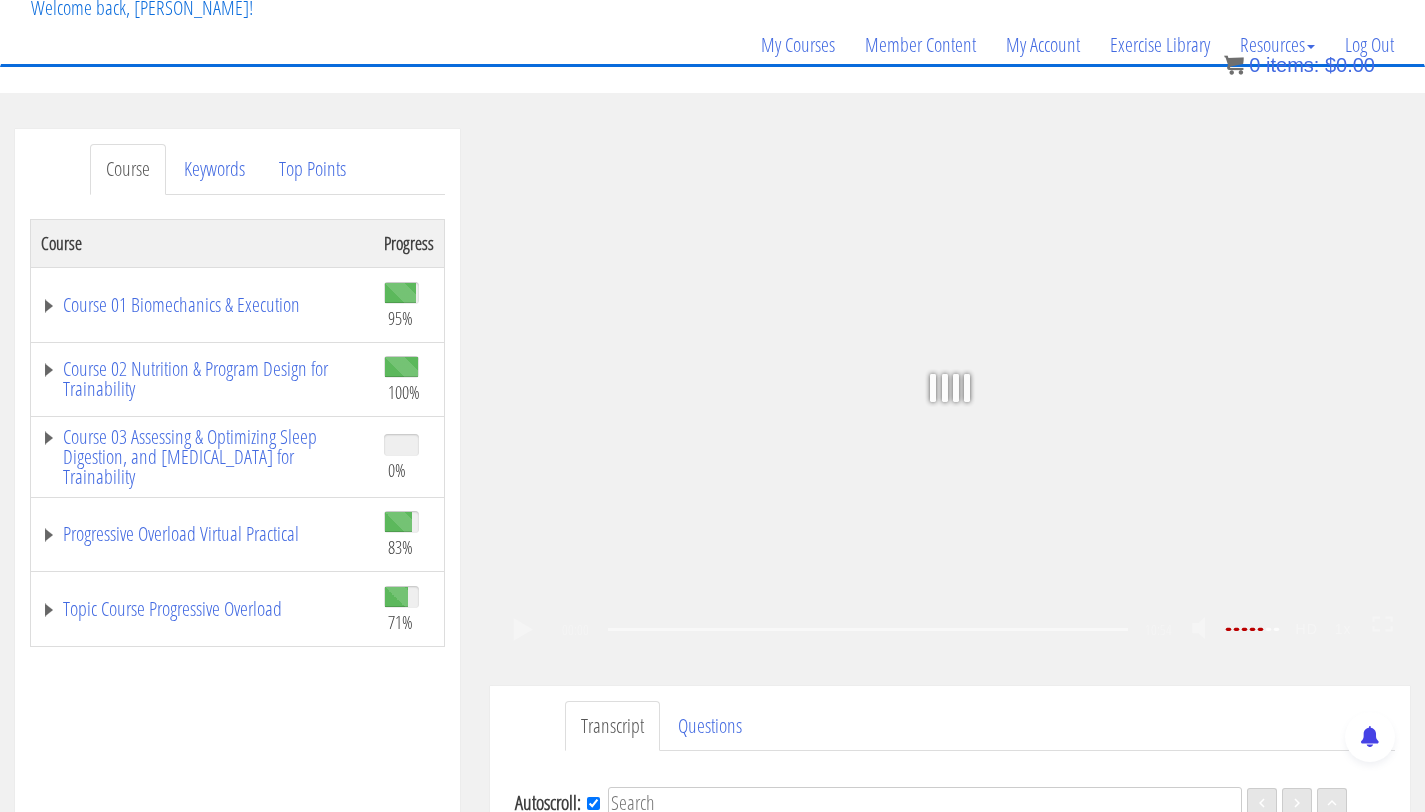 scroll, scrollTop: 85, scrollLeft: 0, axis: vertical 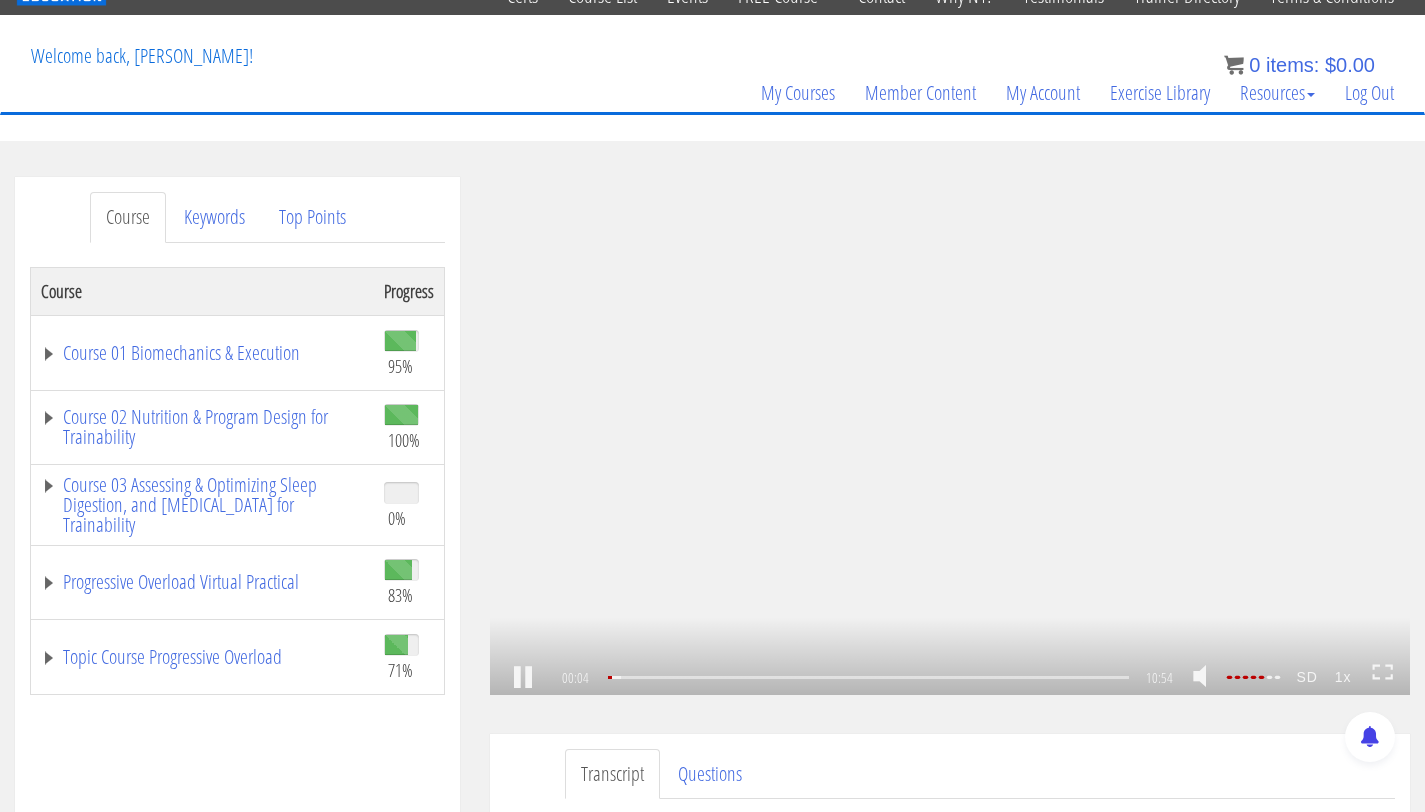 click at bounding box center (523, 678) 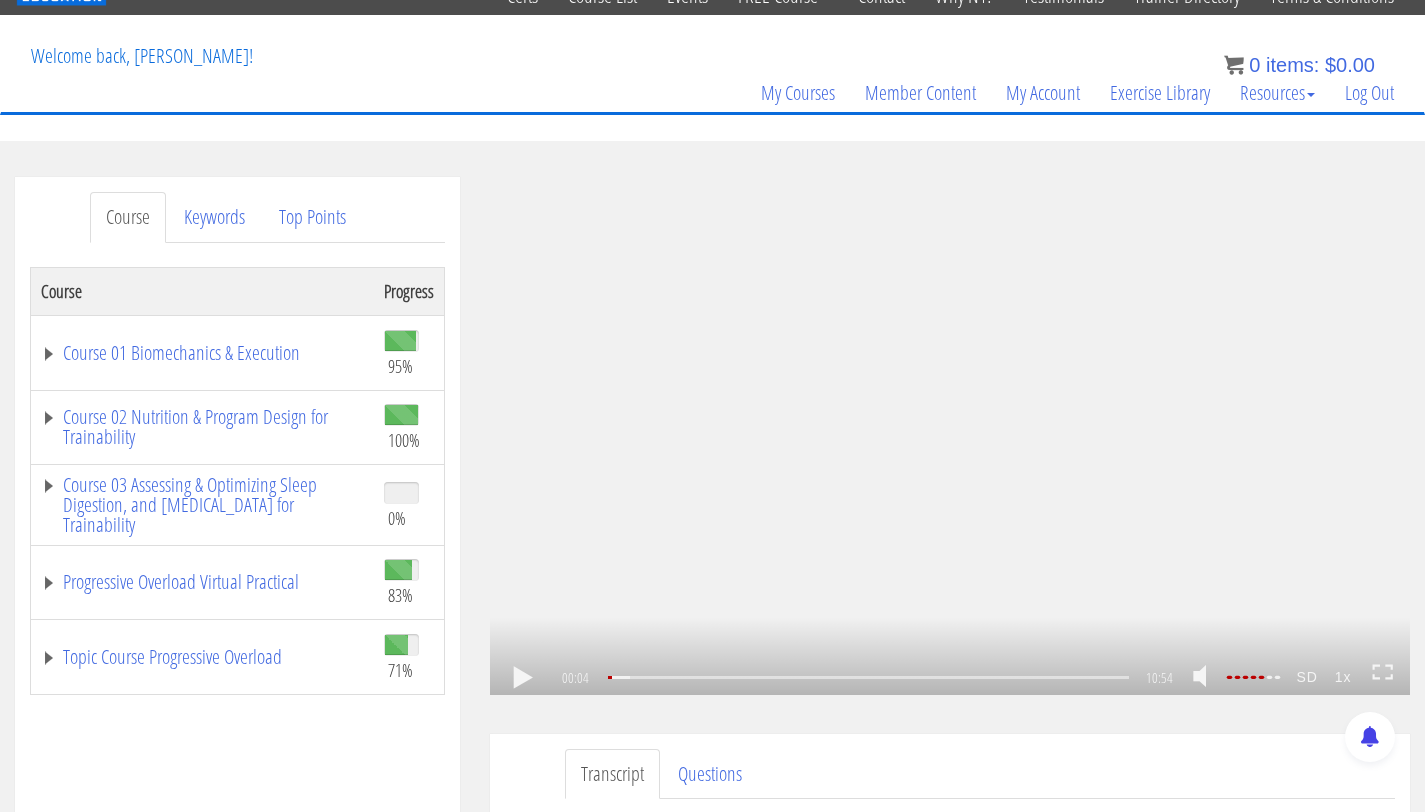 click at bounding box center [523, 678] 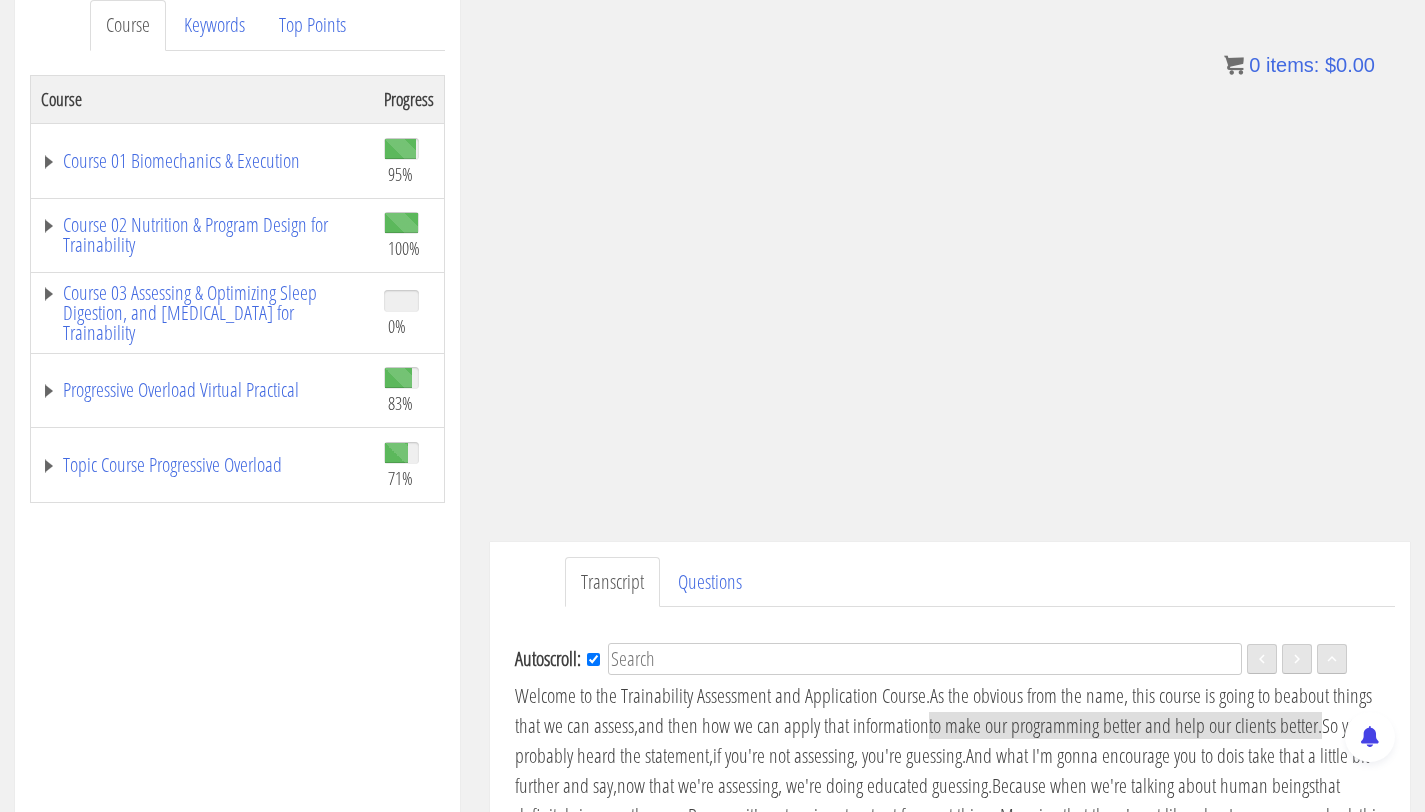 scroll, scrollTop: 278, scrollLeft: 0, axis: vertical 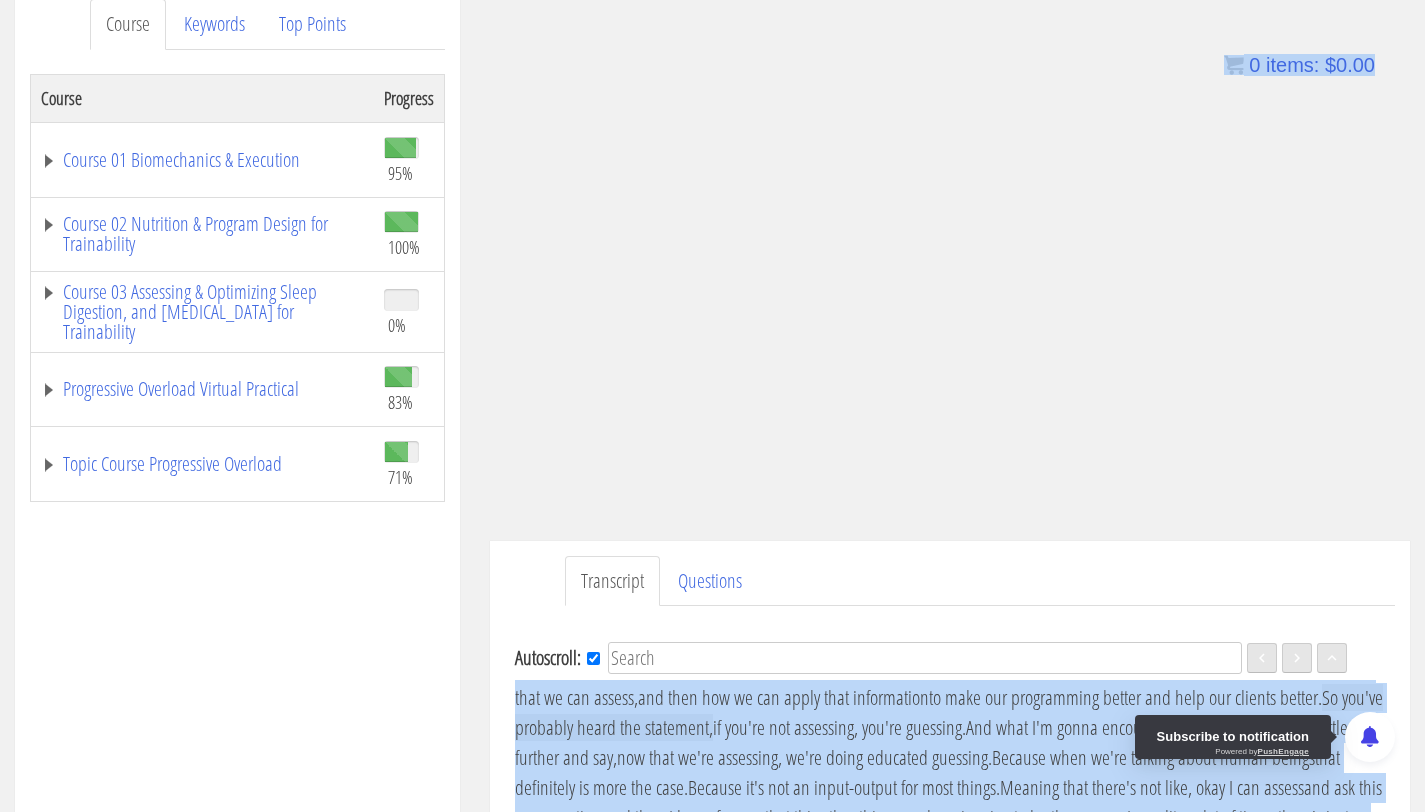 drag, startPoint x: 1371, startPoint y: 740, endPoint x: 1355, endPoint y: 579, distance: 161.79308 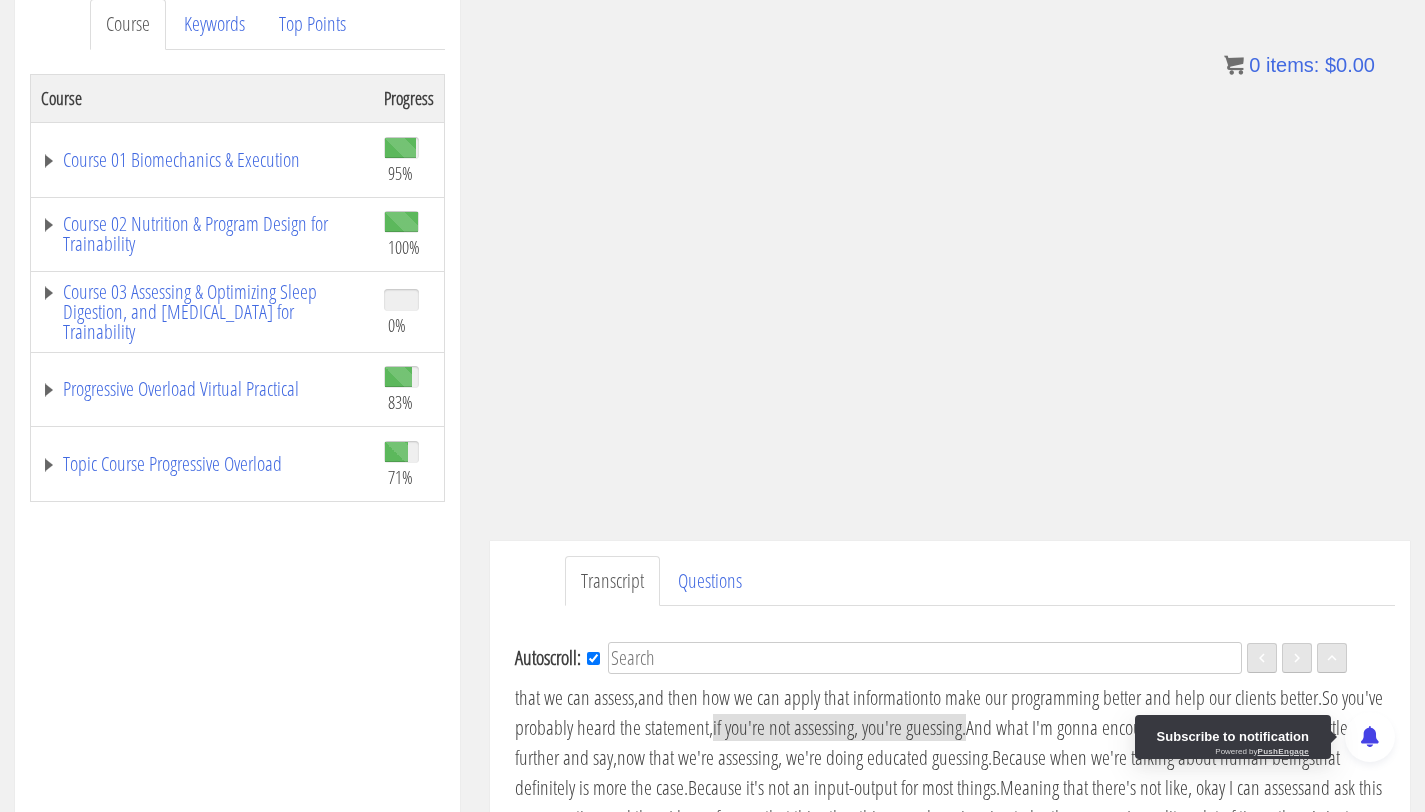 click on "Autoscroll:     EN Language English     Welcome to the Trainability Assessment
and Application Course.
As the obvious from the name, this course is going to be
about things that we can assess,
and then how we can apply that information
to make our programming better and help our clients better.
So you've probably heard the statement,
if you're not assessing, you're guessing.
And what I'm gonna encourage you to do
is take that a little bit further and say,
now that we're assessing, we're doing educated guessing.
Because when we're talking about human beings
that definitely is more the case.
Because it's not an input-output for most things.
Meaning that there's not like, okay I can assess
and ask this one question and then I know for sure
that this other thing over here is going to be the answer.
In reality, a lot of times there's just so much going on.
There's a lot of information
Name * Last" at bounding box center [950, 770] 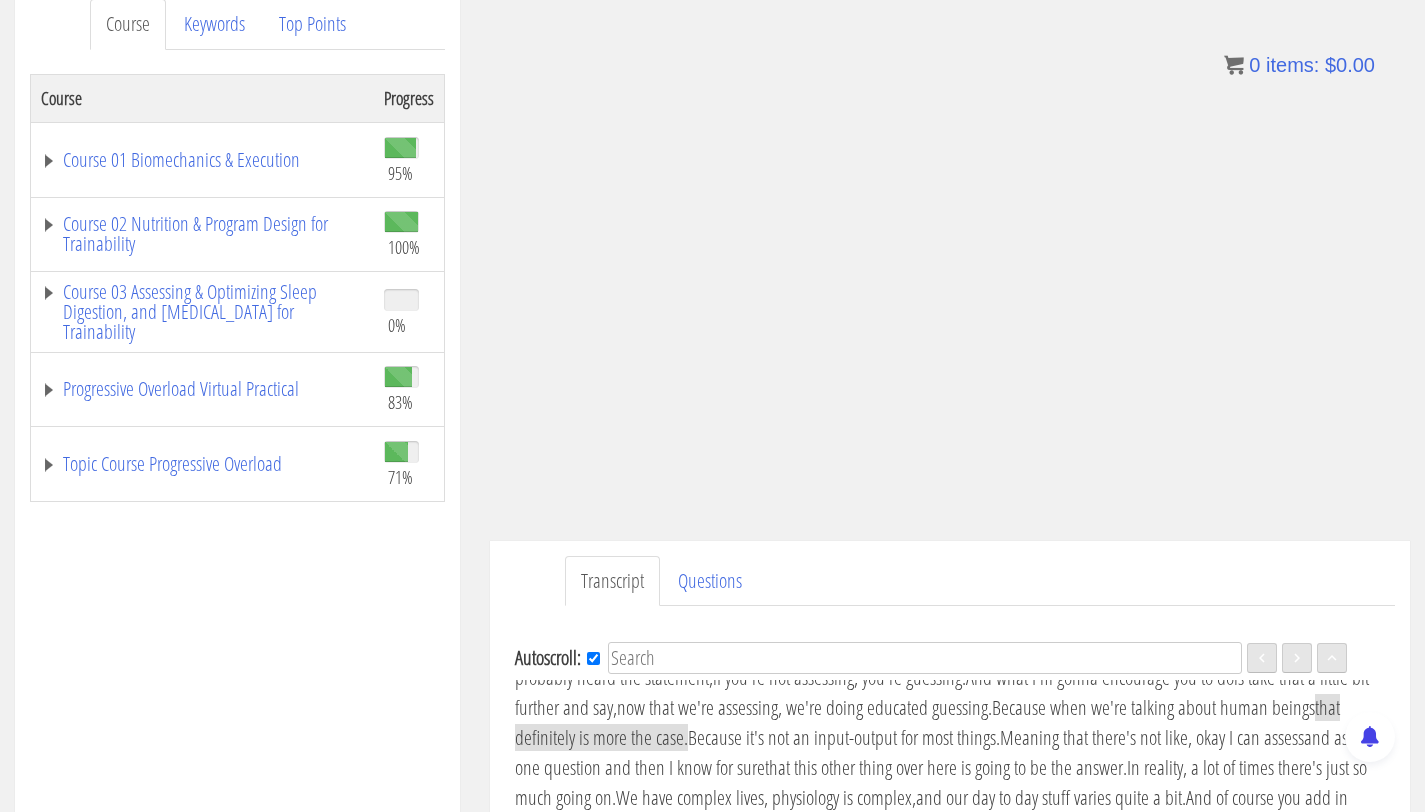 scroll, scrollTop: 88, scrollLeft: 0, axis: vertical 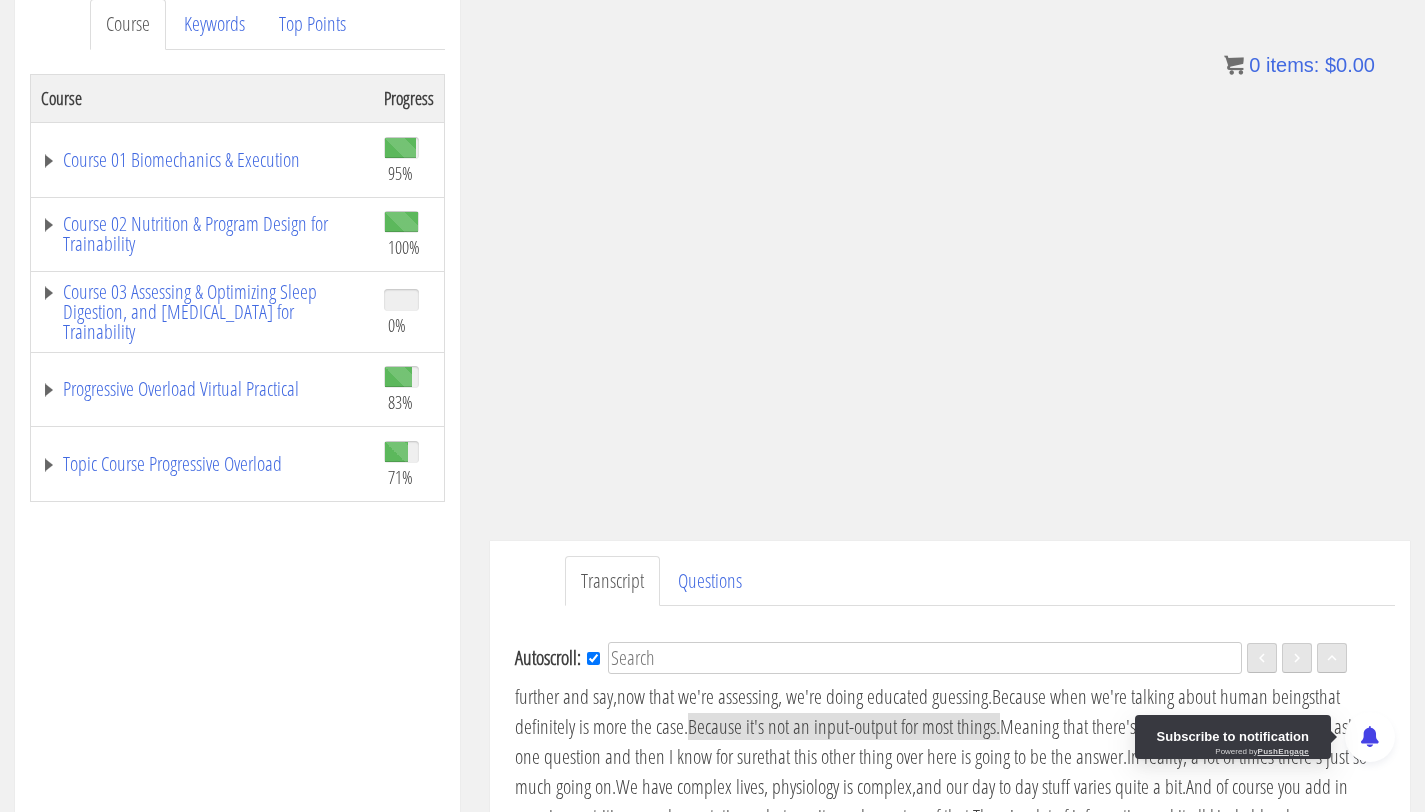 click 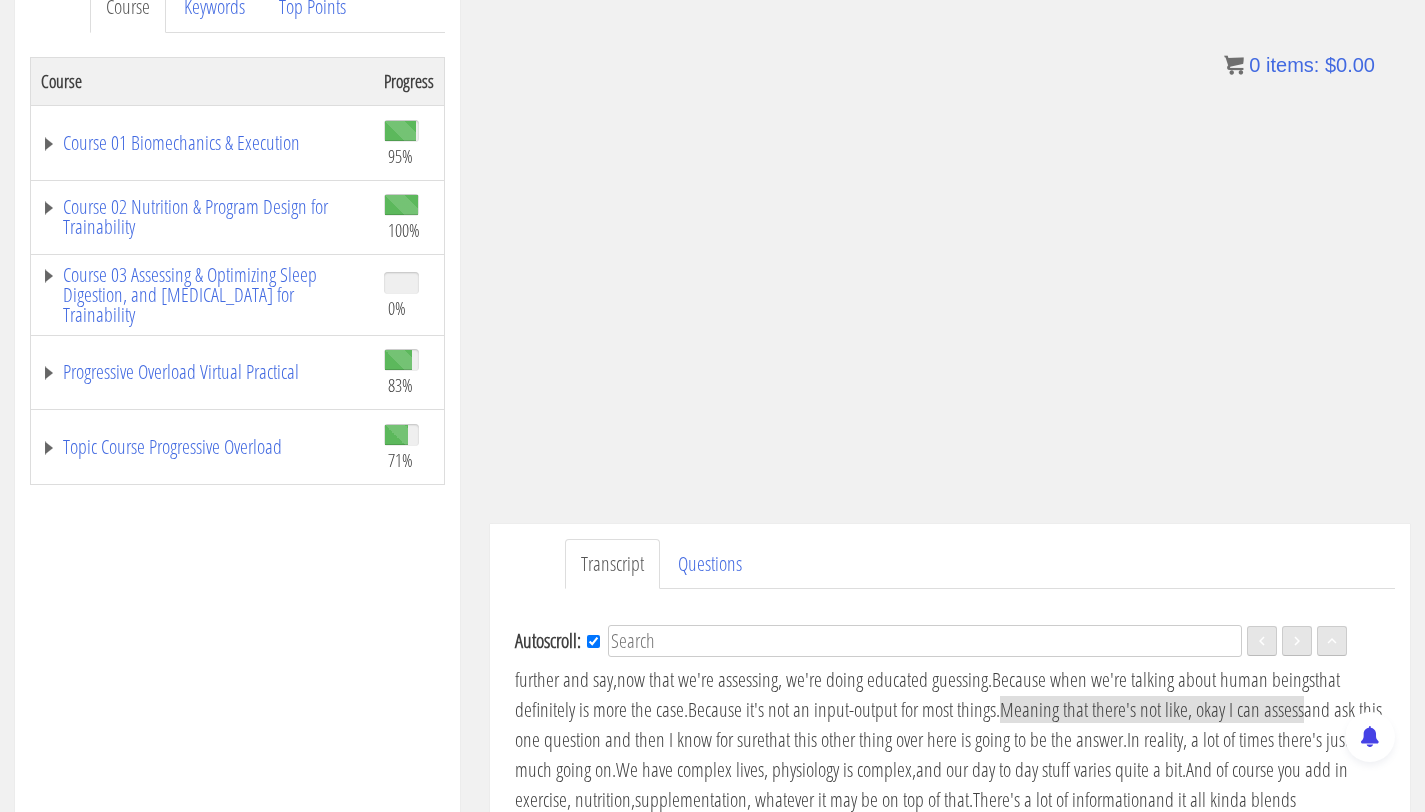 scroll, scrollTop: 309, scrollLeft: 0, axis: vertical 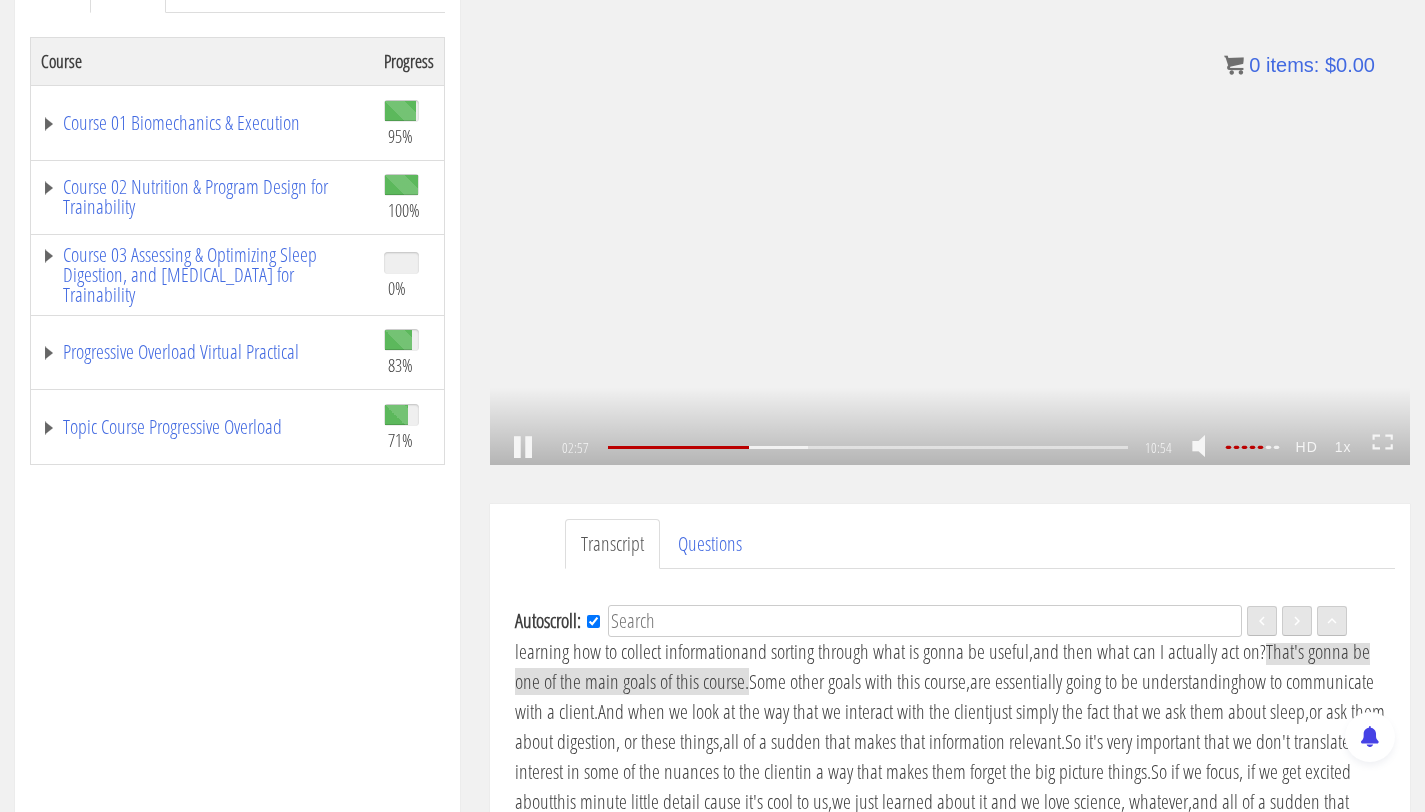 click on ".a{fill:#000;opacity:0.65;}.b{fill:#fff;opacity:1.0;}
.fp-color-play{opacity:0.65;}.controlbutton{fill:#fff;}
.fp-color-play{opacity:0.65;}.controlbutton{fill:#fff;}
.controlbuttonbg{opacity:0.65;}.controlbutton{fill:#fff;}
.fp-color-play{opacity:0.65;}.rect{fill:#fff;}
.fp-color-play{opacity:0.65;}.rect{fill:#fff;}
.fp-color-play{opacity:0.65;}.rect{fill:#fff;}
.fp-color-play{opacity:0.65;}.rect{fill:#fff;}
02:57                              07:24                                           10:54              07:57" at bounding box center (950, 206) 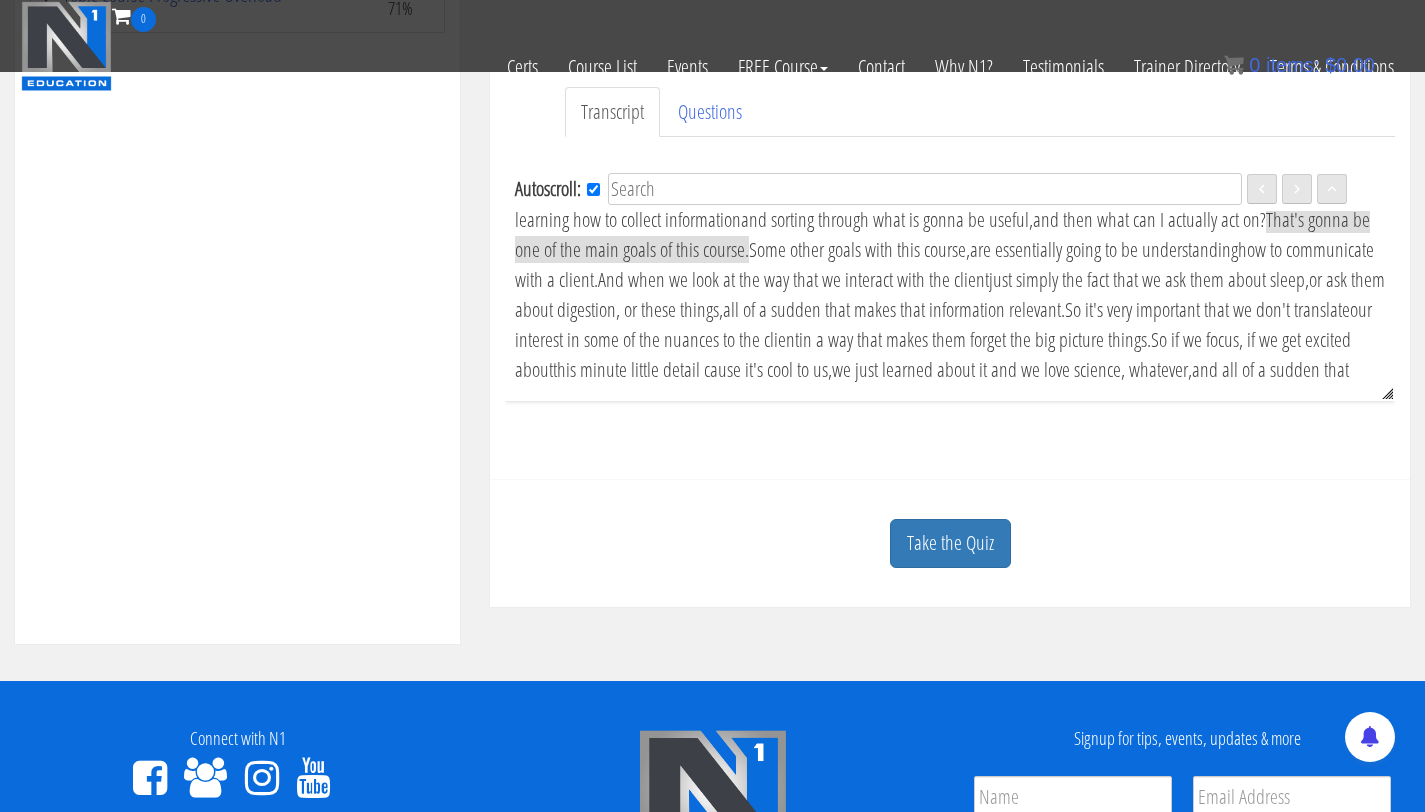 scroll, scrollTop: 626, scrollLeft: 0, axis: vertical 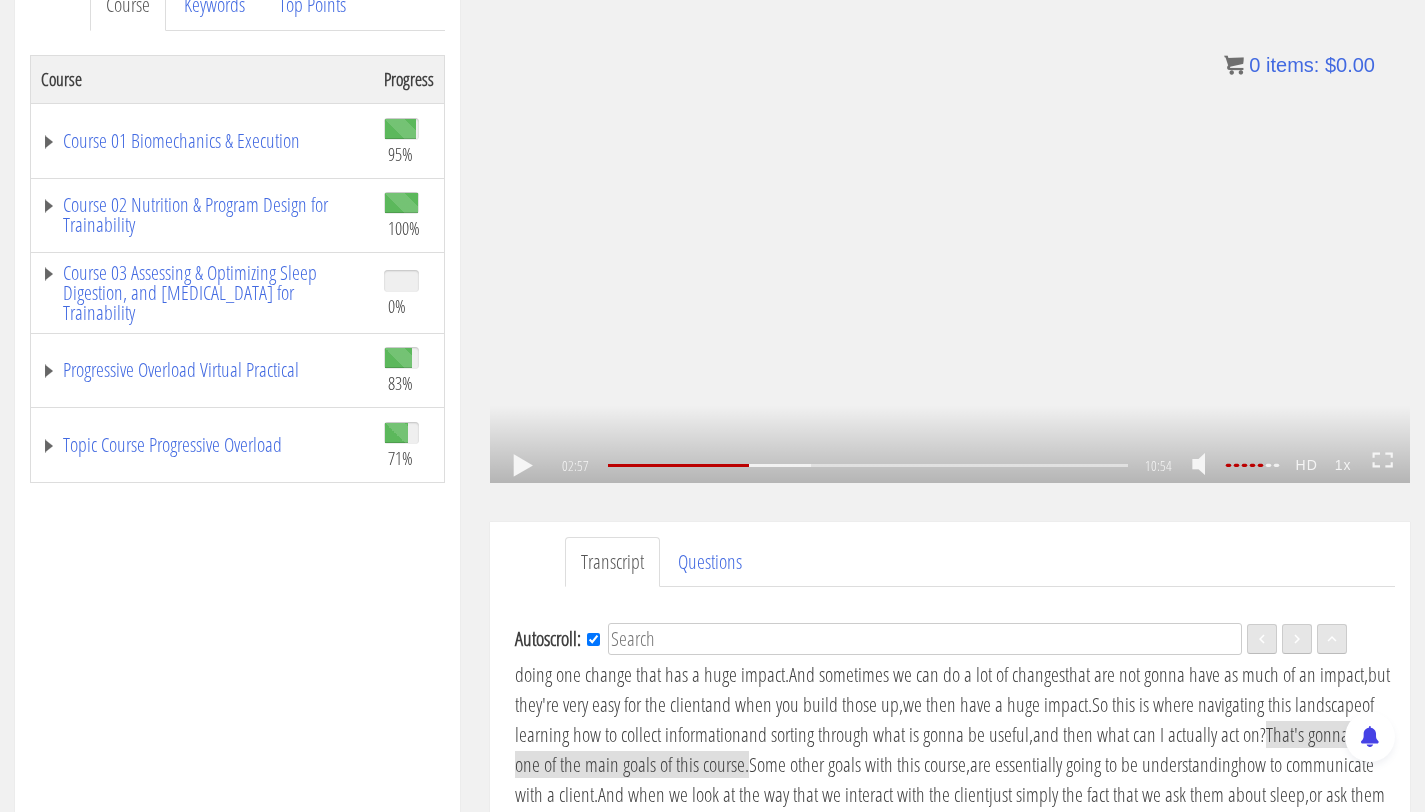 click at bounding box center (523, 466) 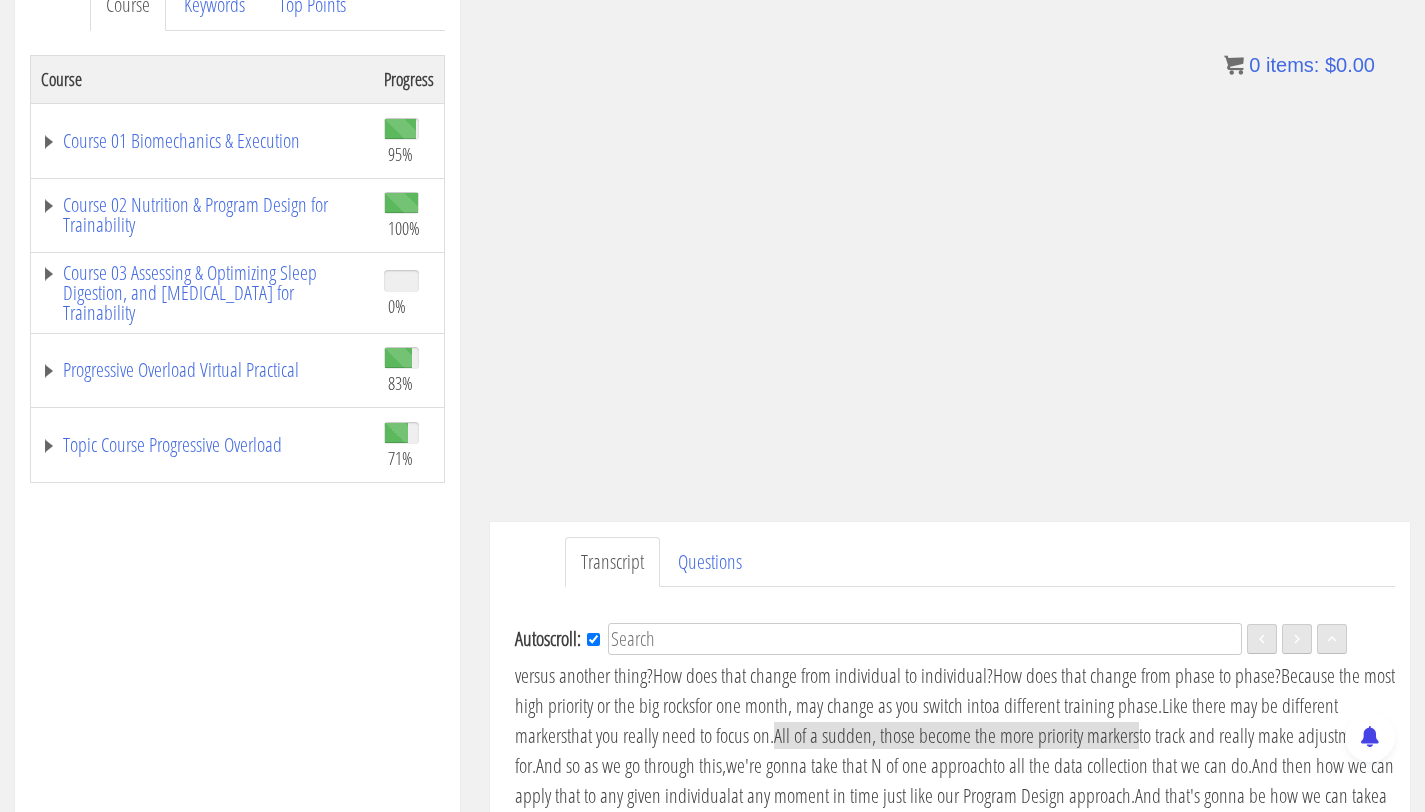 scroll, scrollTop: 2290, scrollLeft: 0, axis: vertical 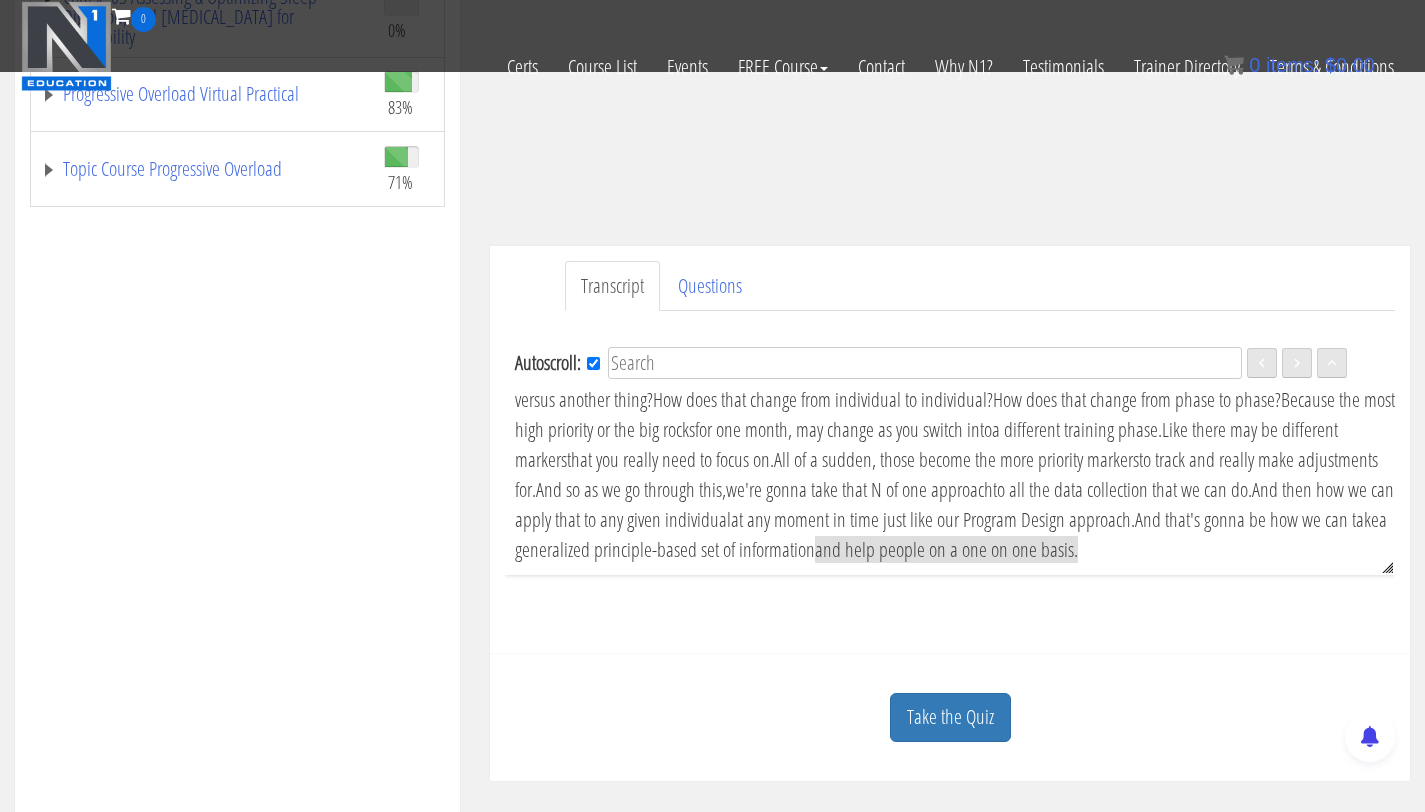 click on "Take the Quiz" at bounding box center [950, 717] 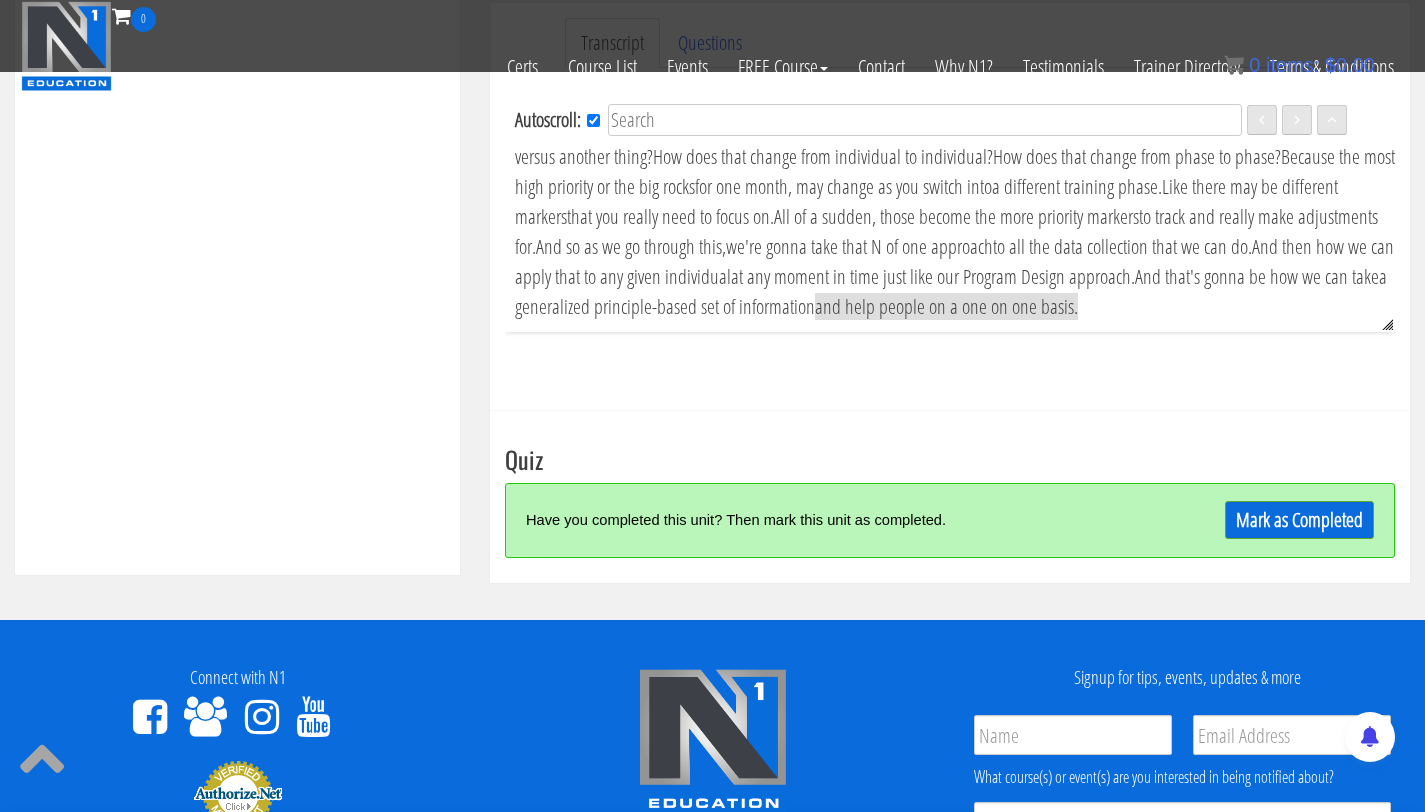 scroll, scrollTop: 847, scrollLeft: 0, axis: vertical 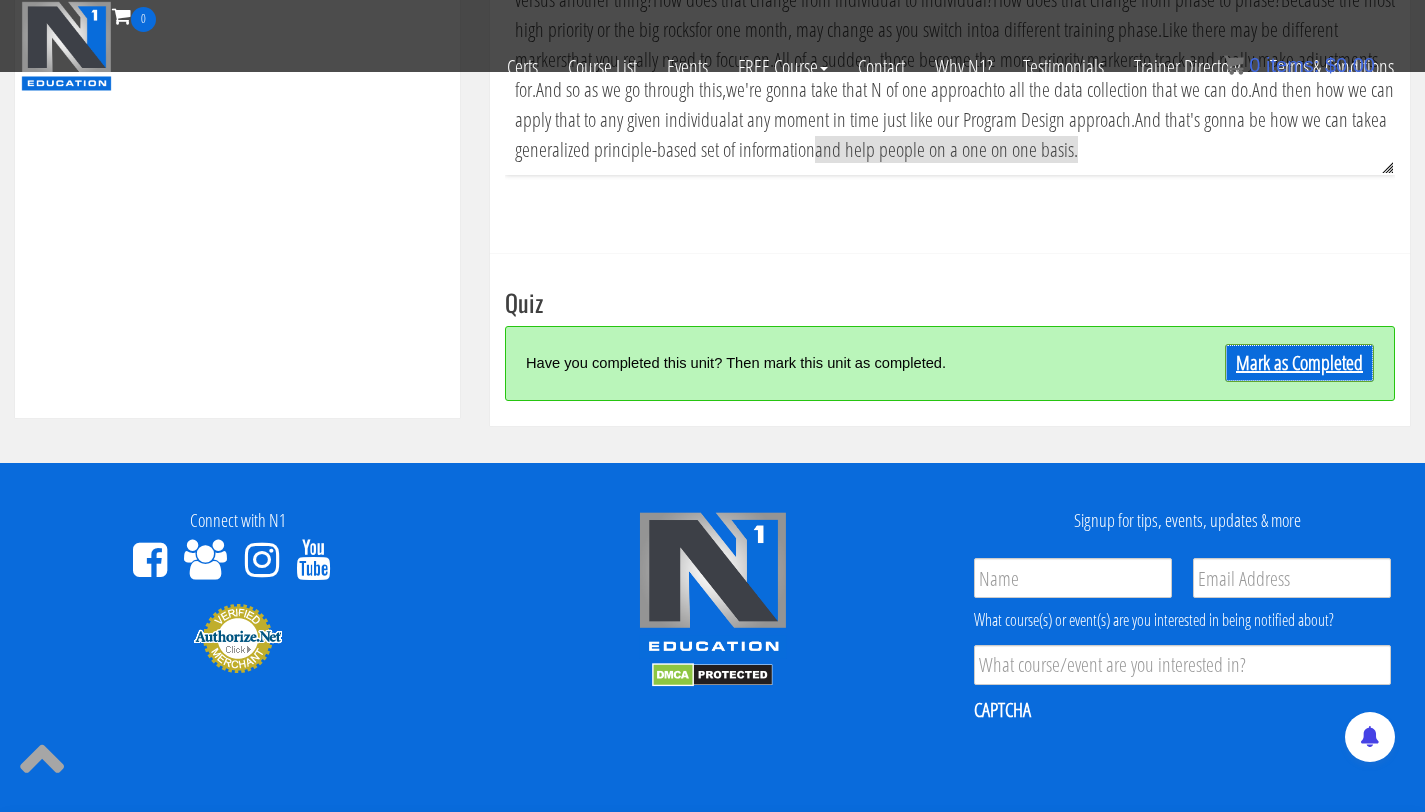 click on "Mark as Completed" at bounding box center [1299, 363] 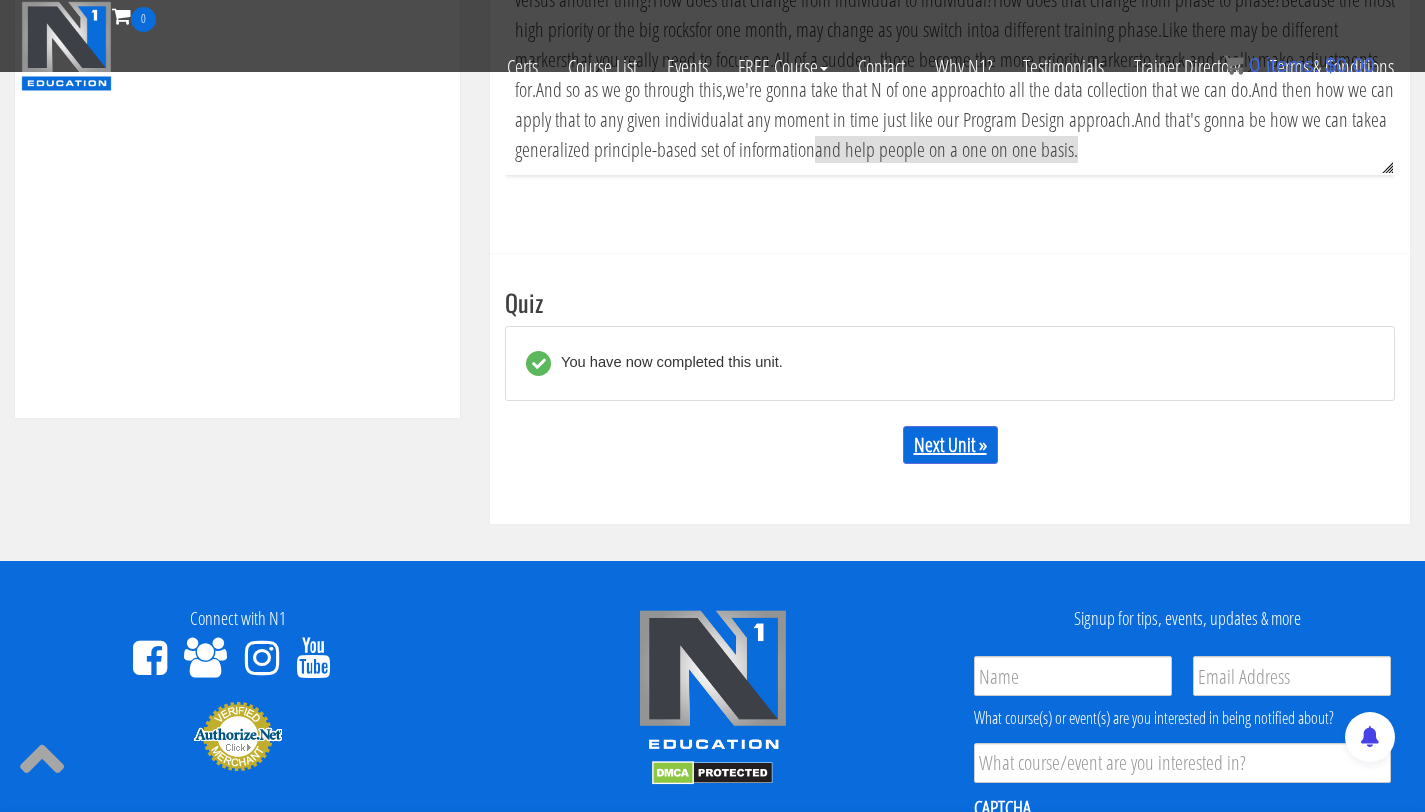 click on "Next Unit »" at bounding box center (950, 445) 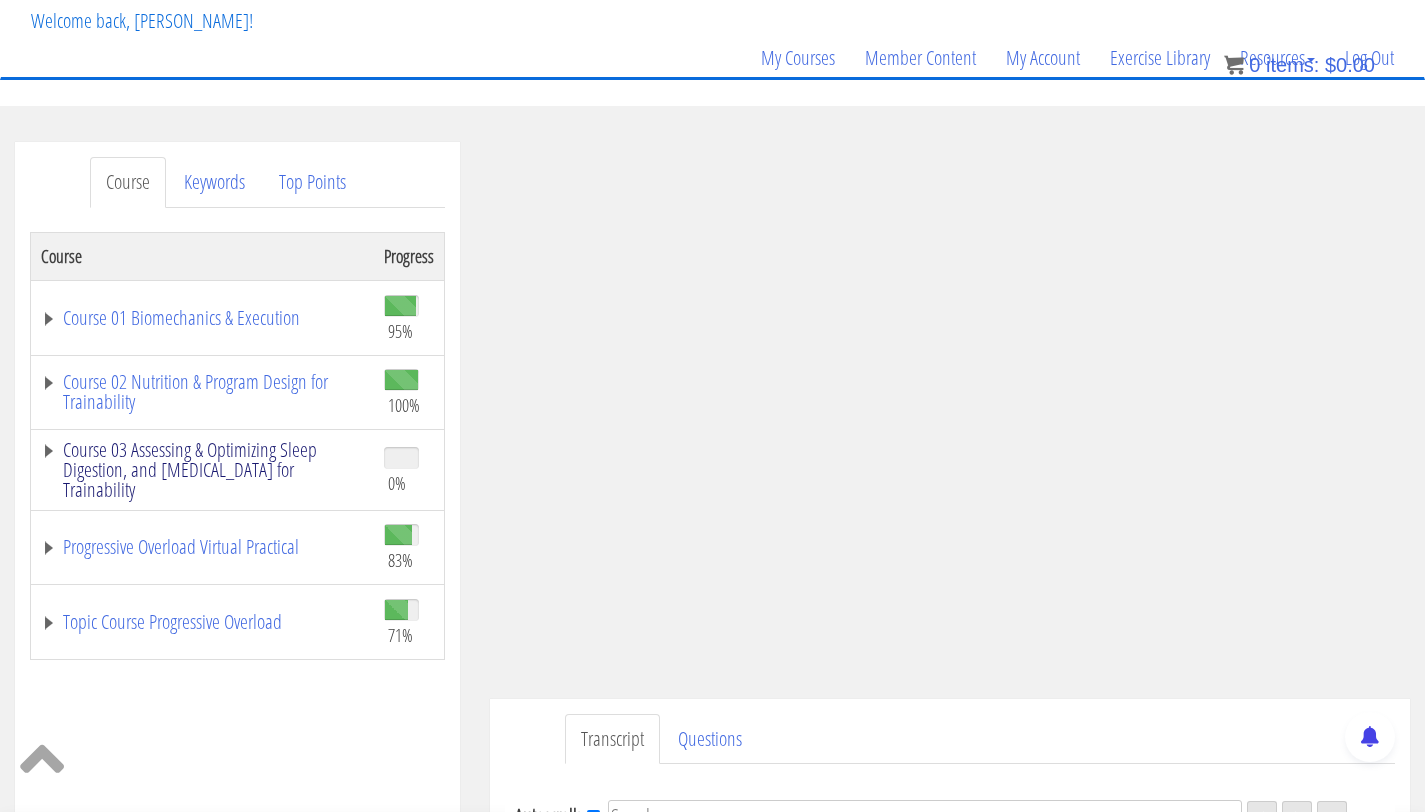 scroll, scrollTop: 128, scrollLeft: 0, axis: vertical 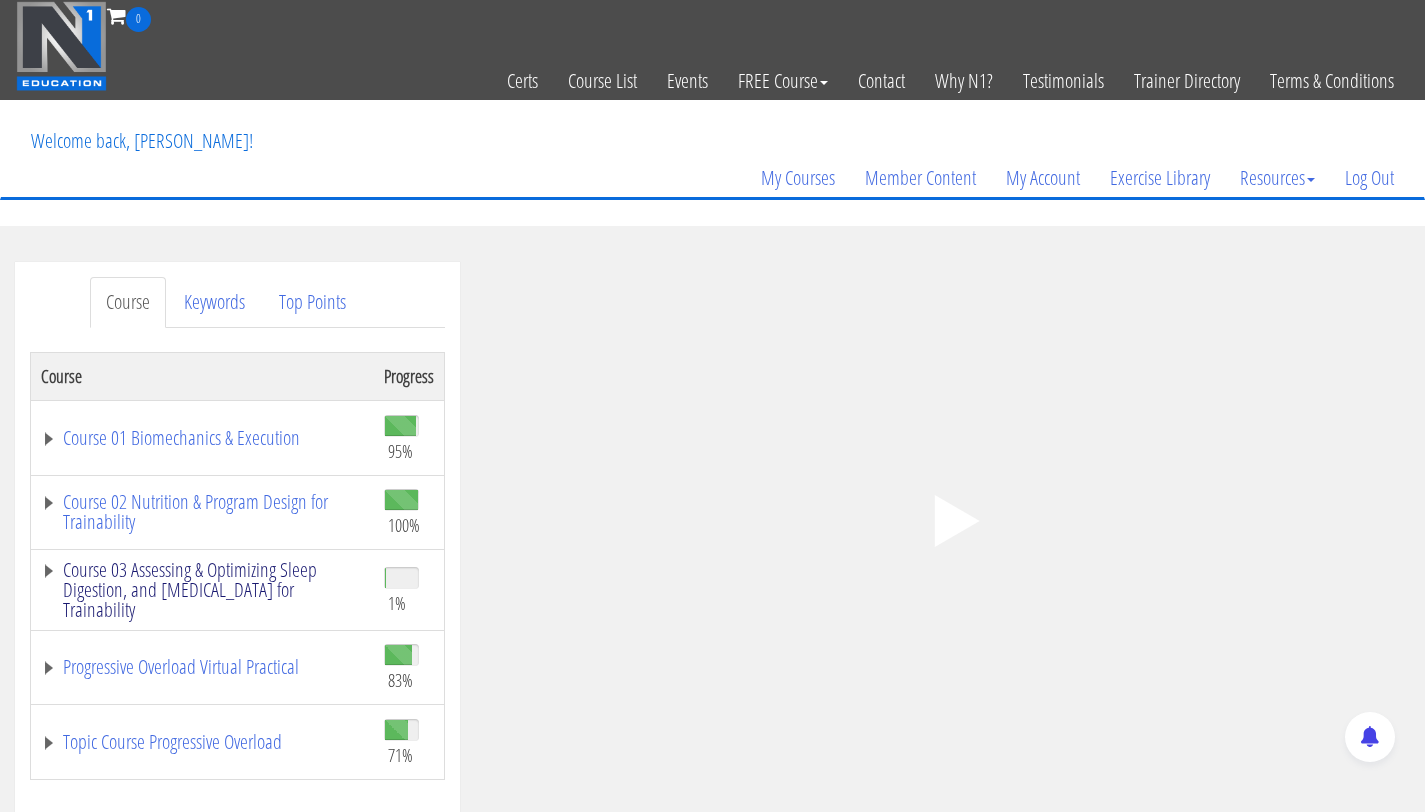 click on "Course 03 Assessing & Optimizing Sleep Digestion, and [MEDICAL_DATA] for Trainability" at bounding box center (202, 590) 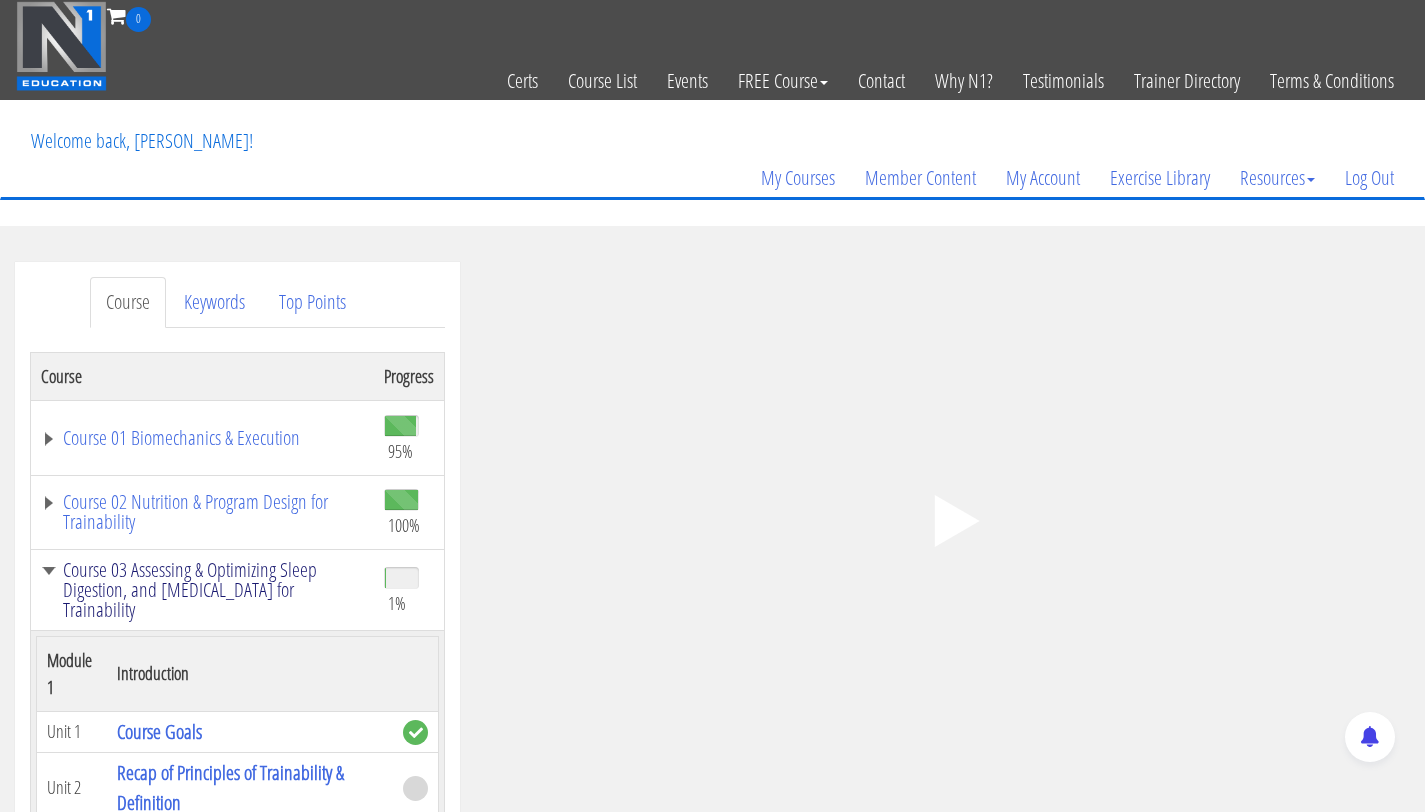 scroll, scrollTop: 185, scrollLeft: 0, axis: vertical 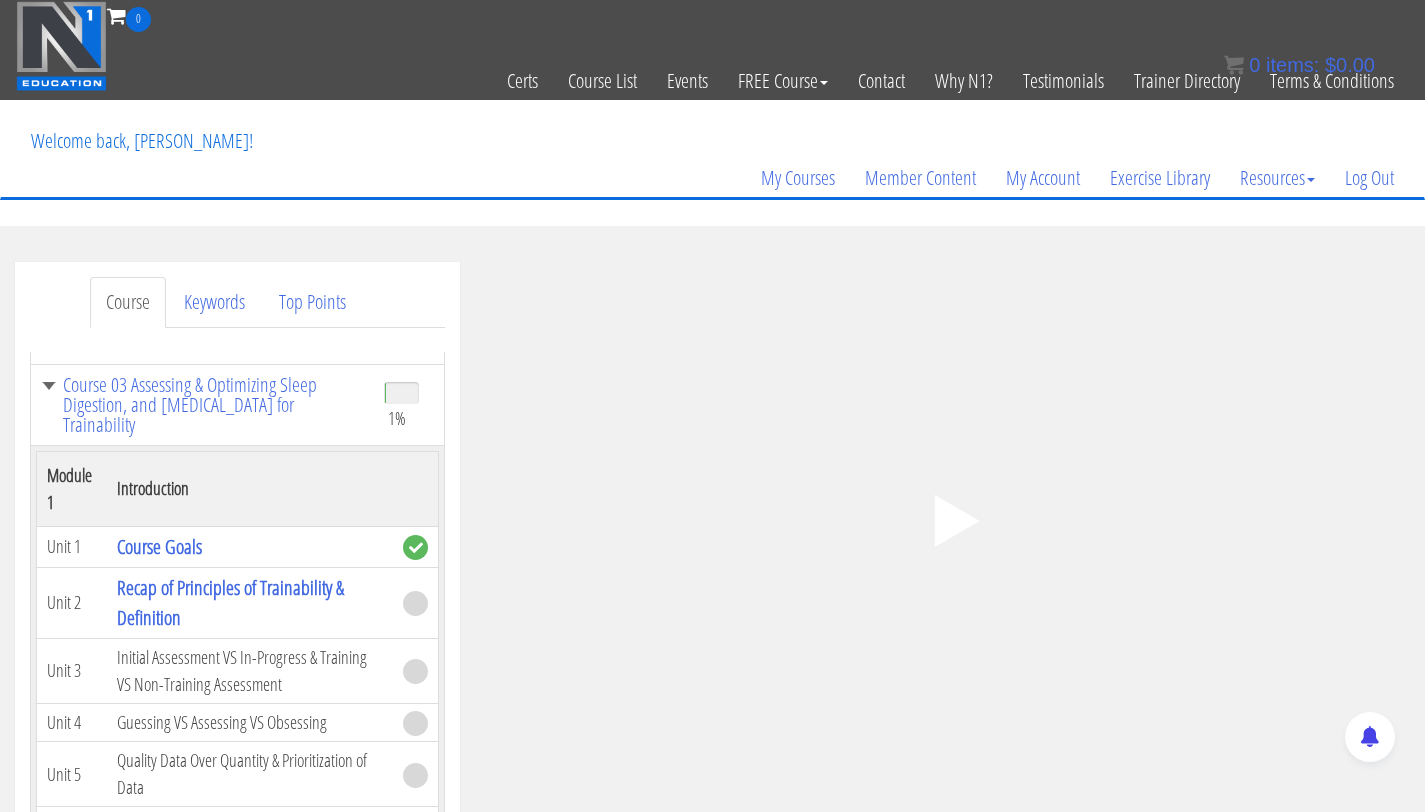 click on ".fp-color-play{opacity:0.65;}.controlbutton{fill:#fff;}" 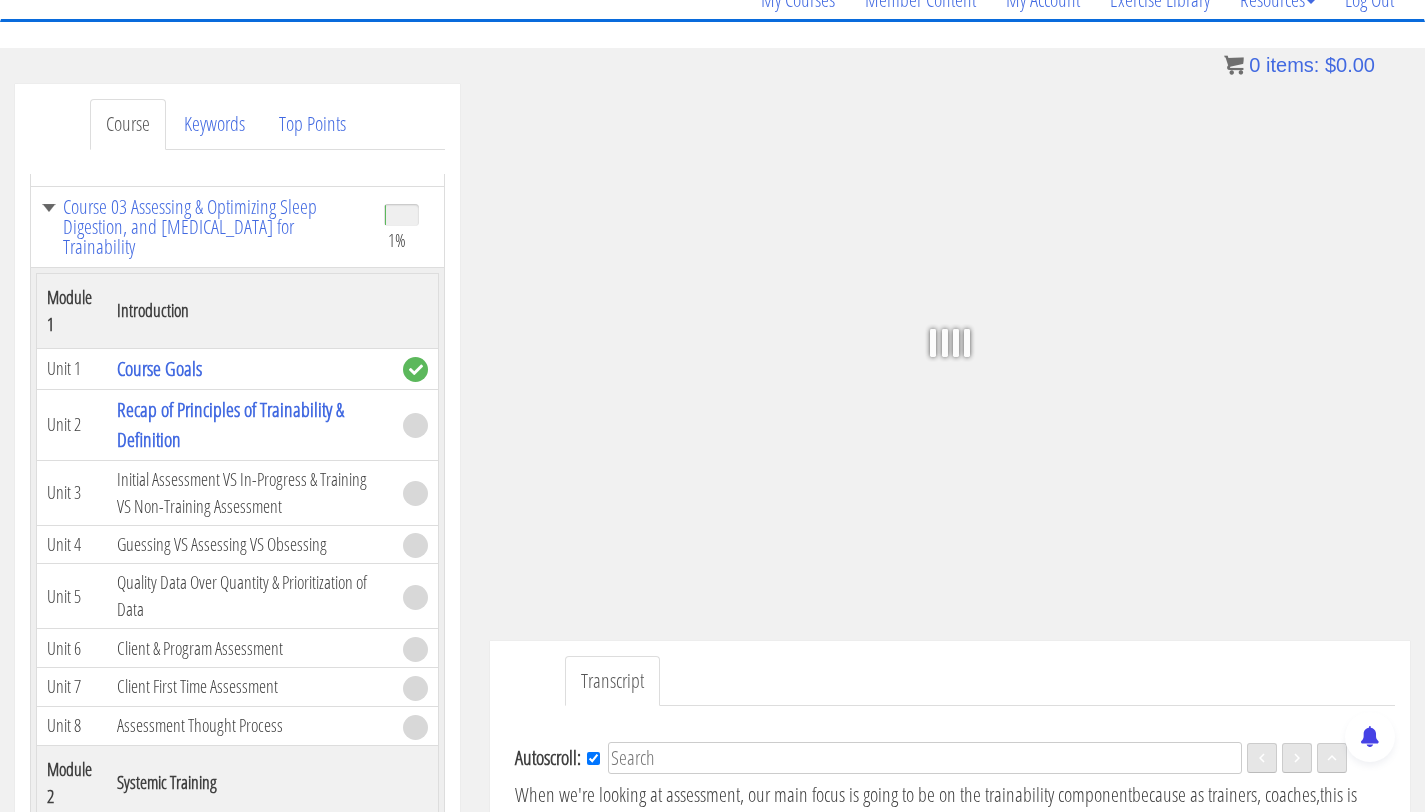 scroll, scrollTop: 182, scrollLeft: 0, axis: vertical 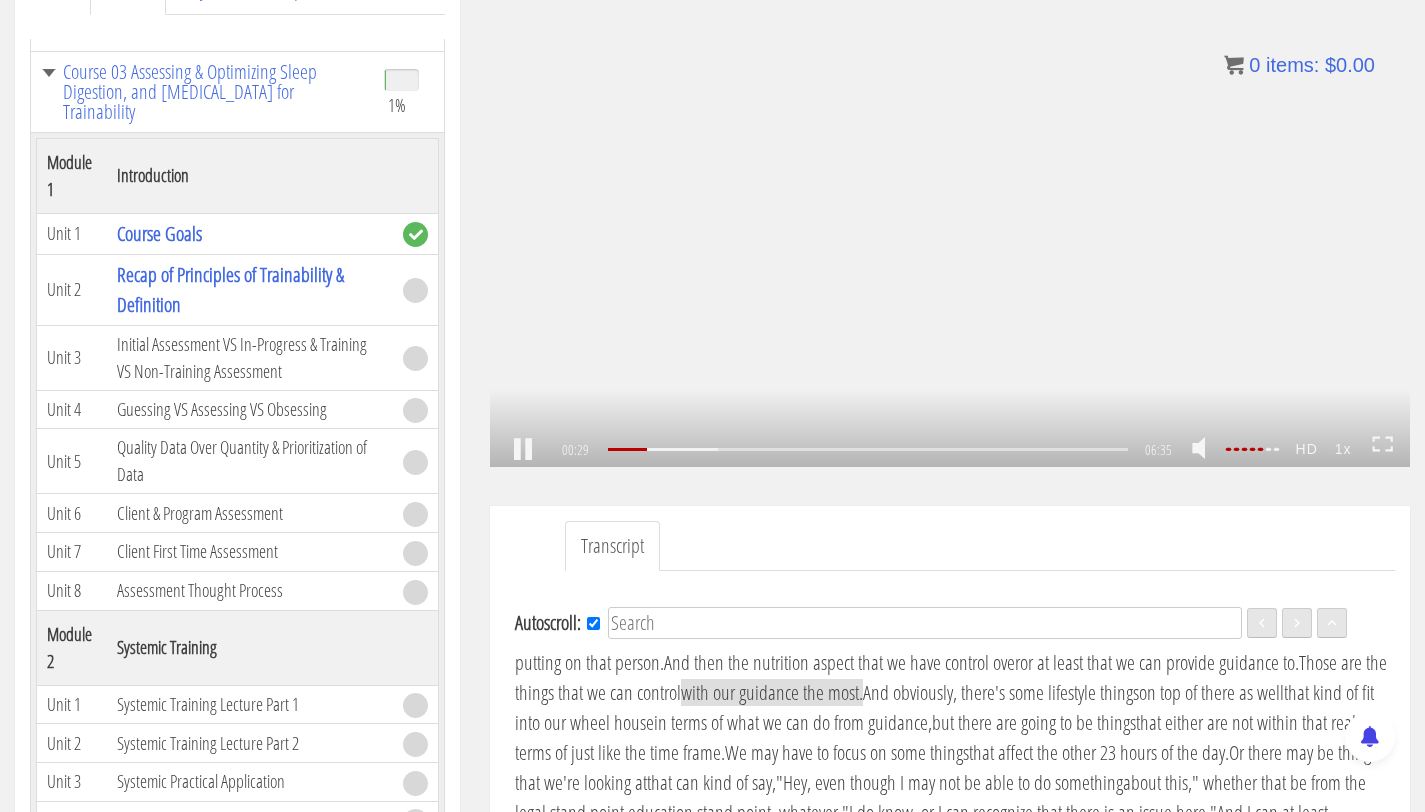 click on ".a{fill:#000;opacity:0.65;}.b{fill:#fff;opacity:1.0;}
.fp-color-play{opacity:0.65;}.controlbutton{fill:#fff;}
.fp-color-play{opacity:0.65;}.controlbutton{fill:#fff;}
.controlbuttonbg{opacity:0.65;}.controlbutton{fill:#fff;}
.fp-color-play{opacity:0.65;}.rect{fill:#fff;}
.fp-color-play{opacity:0.65;}.rect{fill:#fff;}
.fp-color-play{opacity:0.65;}.rect{fill:#fff;}
.fp-color-play{opacity:0.65;}.rect{fill:#fff;}
00:29                                                                        06:35              06:07                                                                                                                                                                                 CC HD" at bounding box center [950, 208] 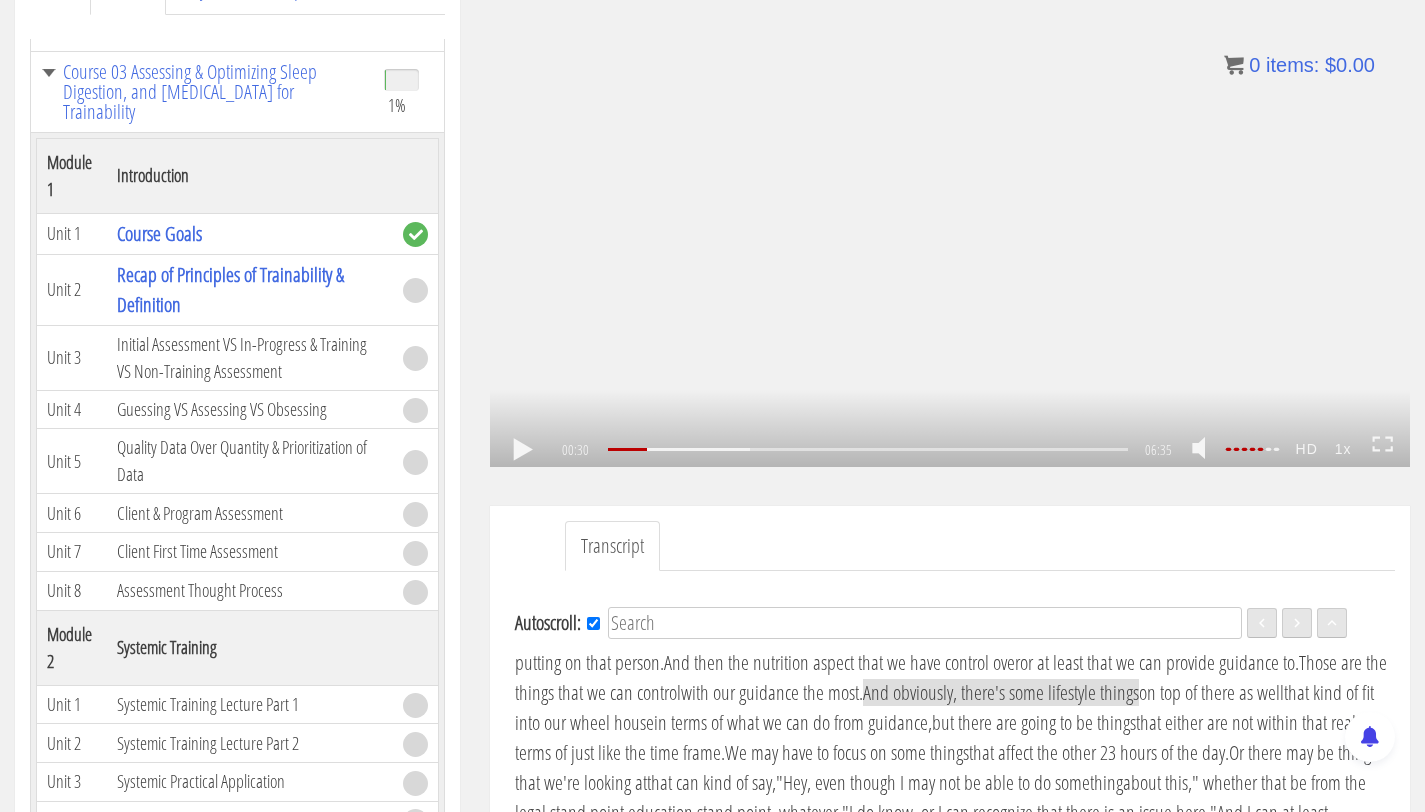 click at bounding box center (523, 450) 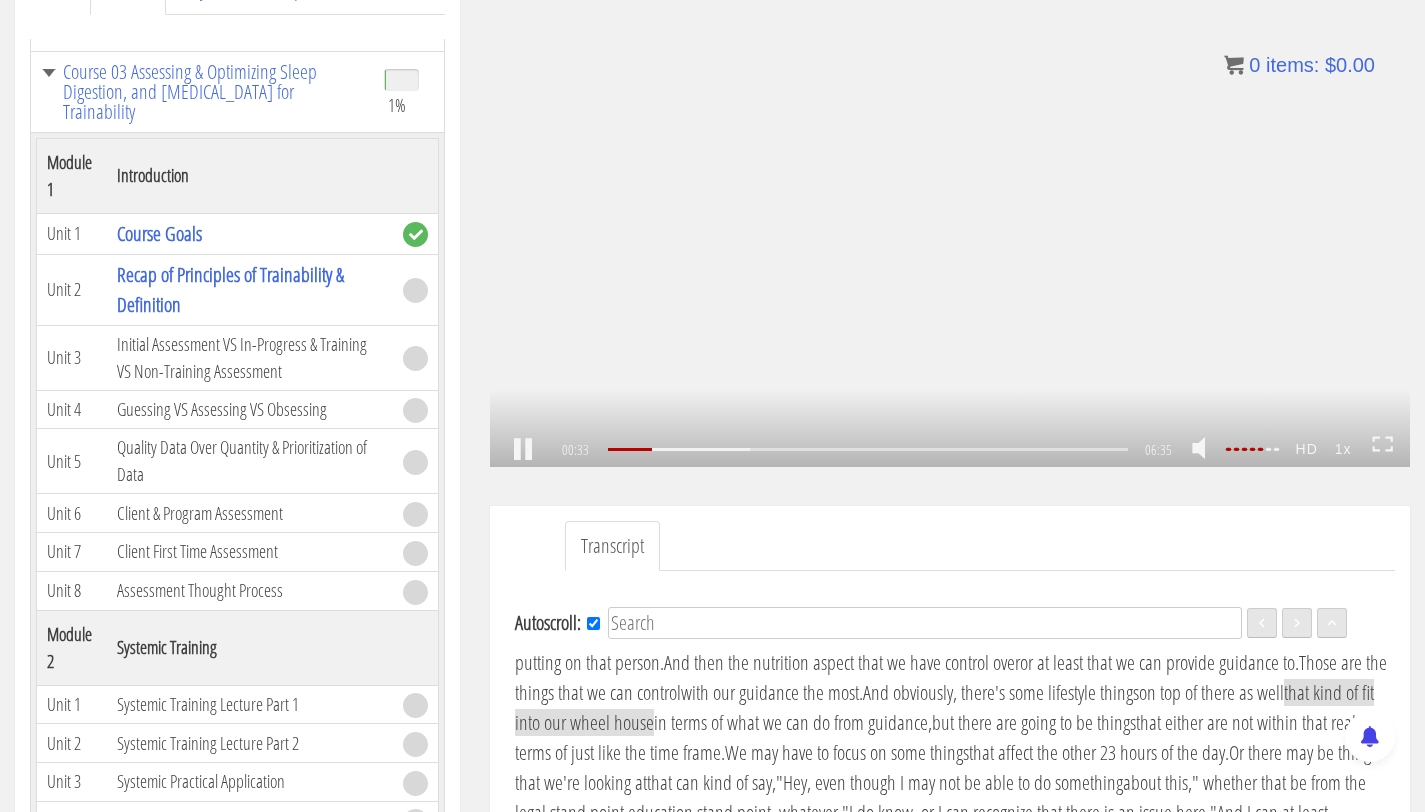 scroll, scrollTop: 88, scrollLeft: 0, axis: vertical 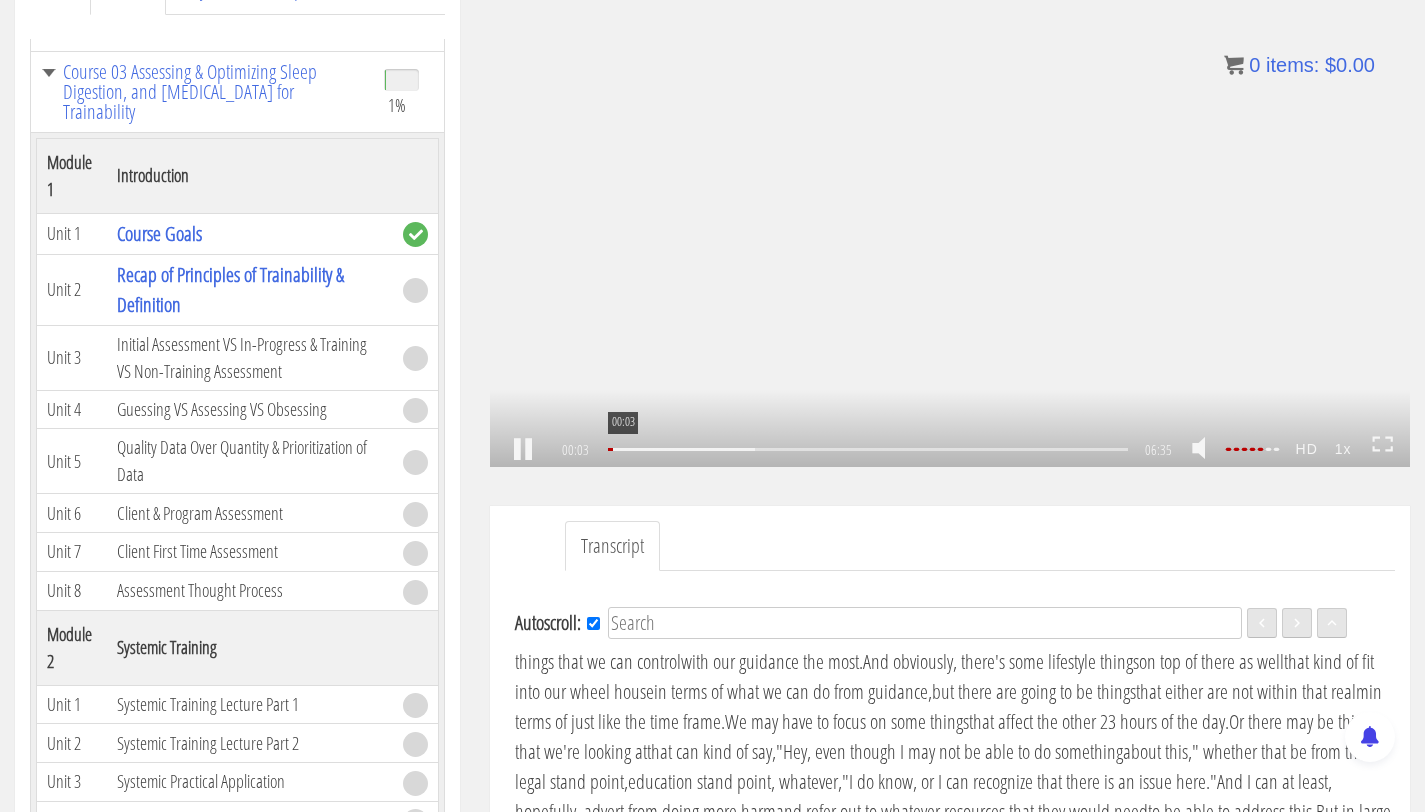 click on "00:03" at bounding box center (868, 449) 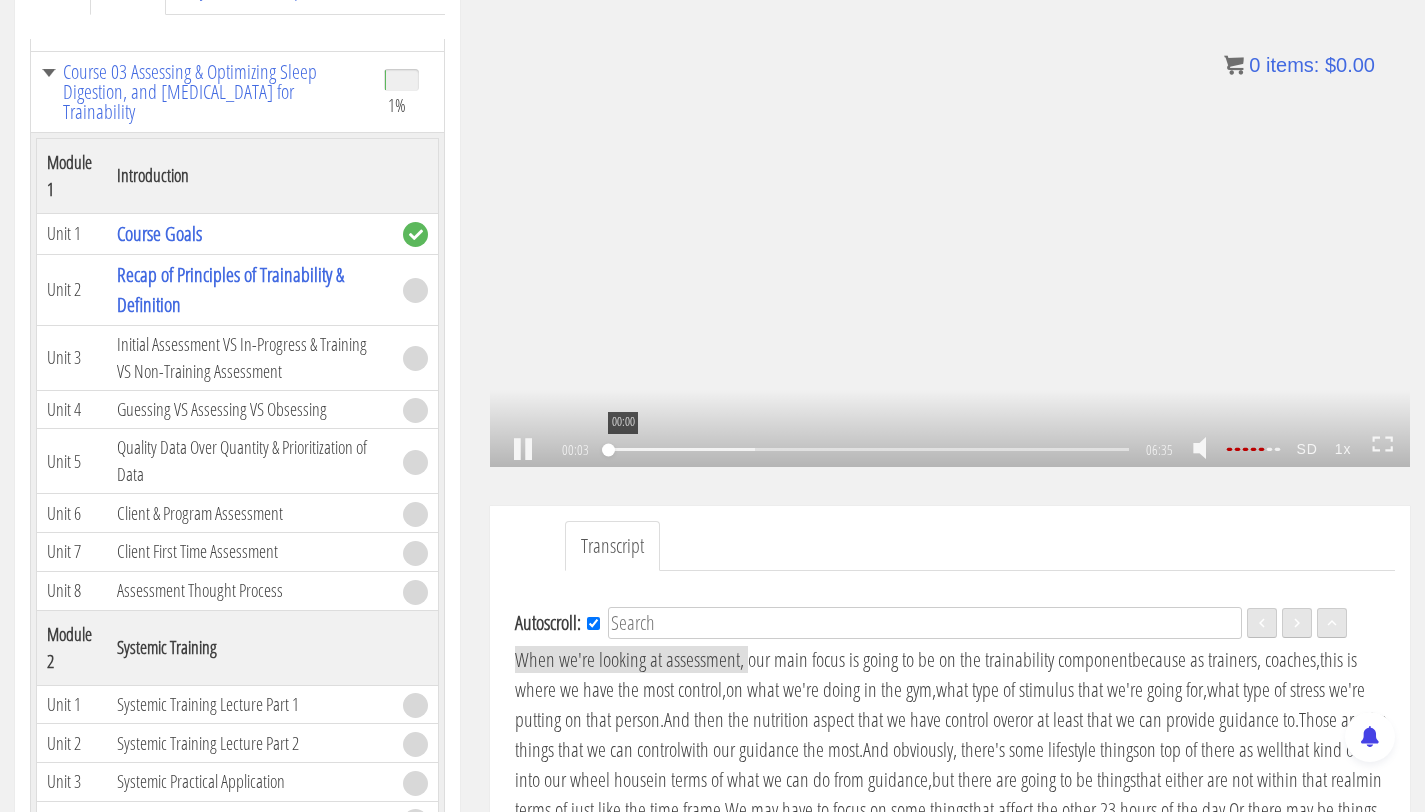 drag, startPoint x: 611, startPoint y: 453, endPoint x: 576, endPoint y: 452, distance: 35.014282 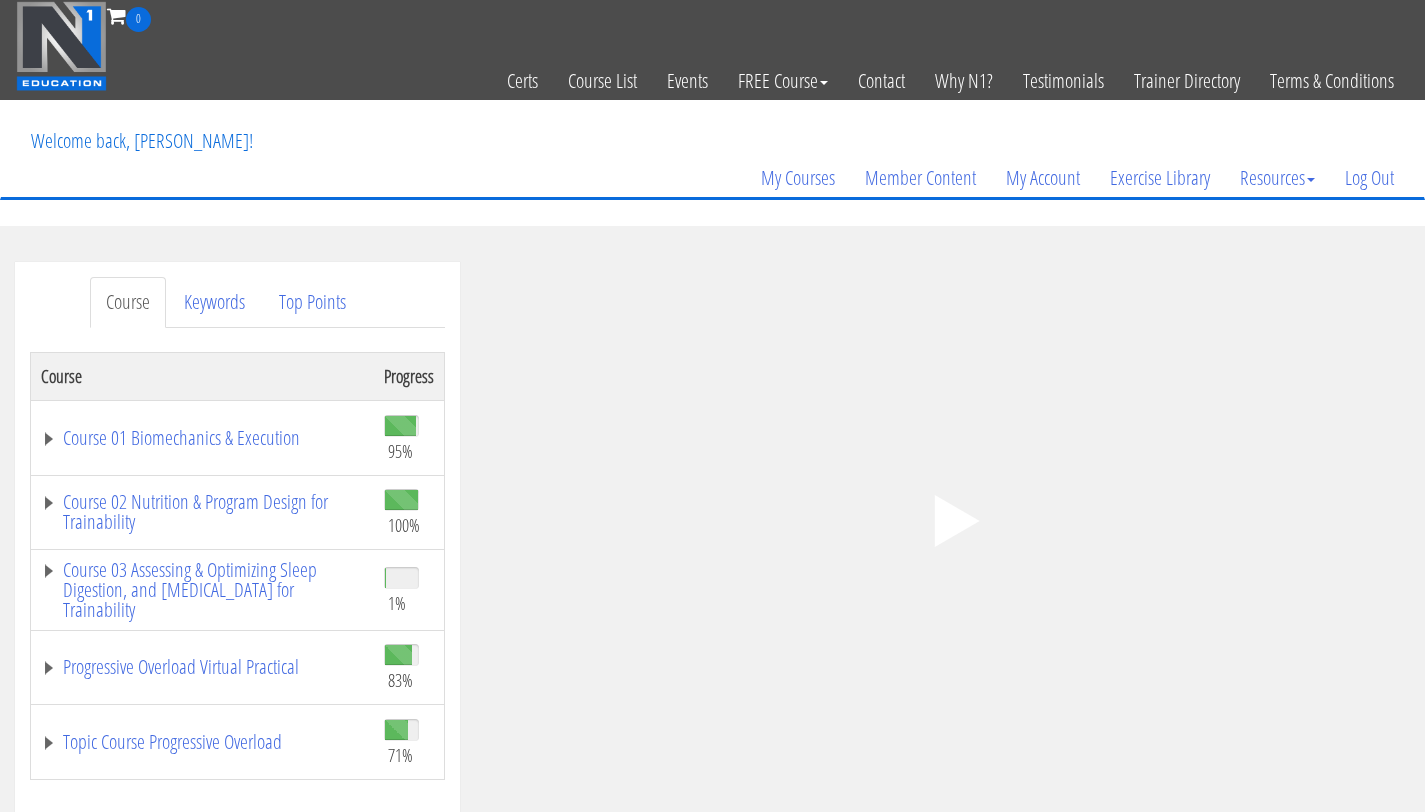 scroll, scrollTop: 0, scrollLeft: 0, axis: both 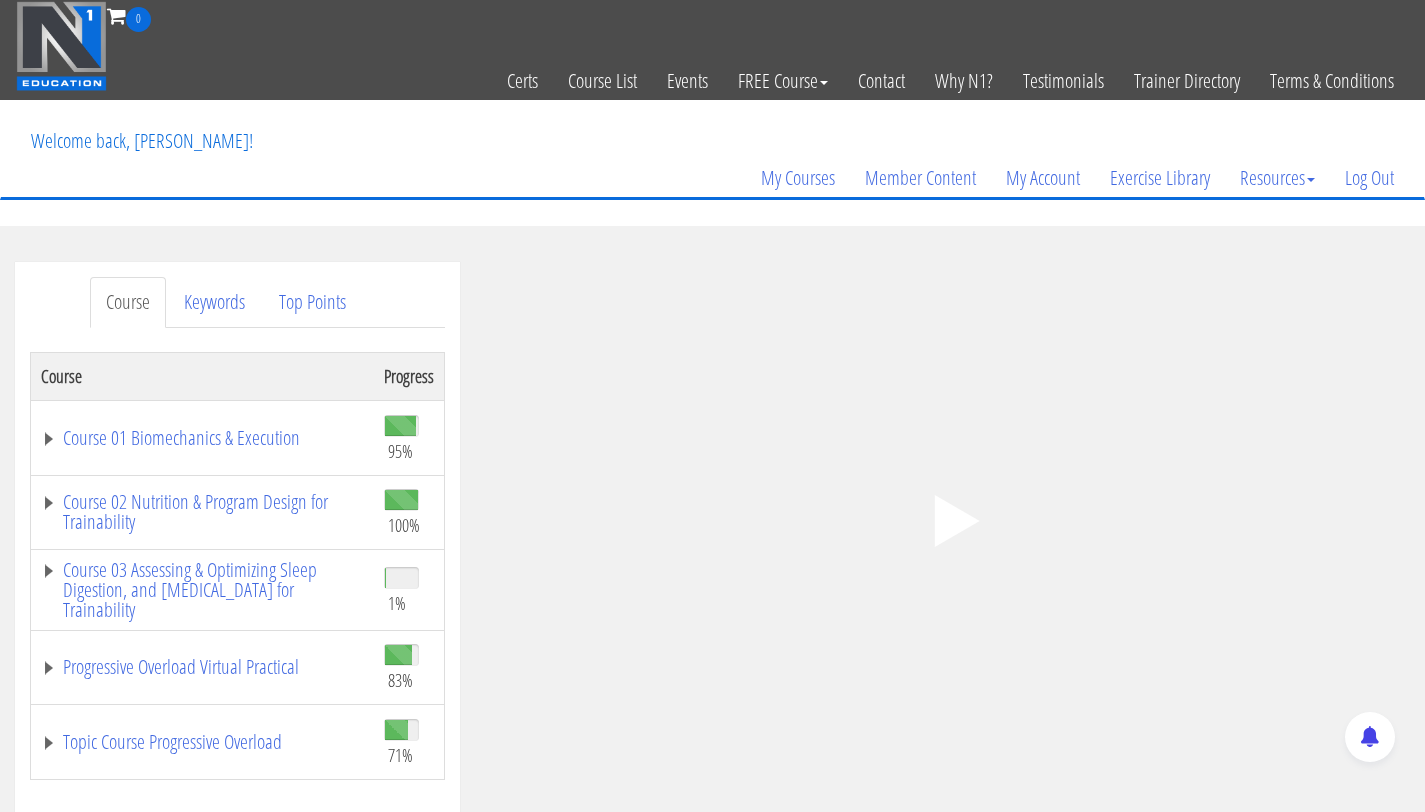 click 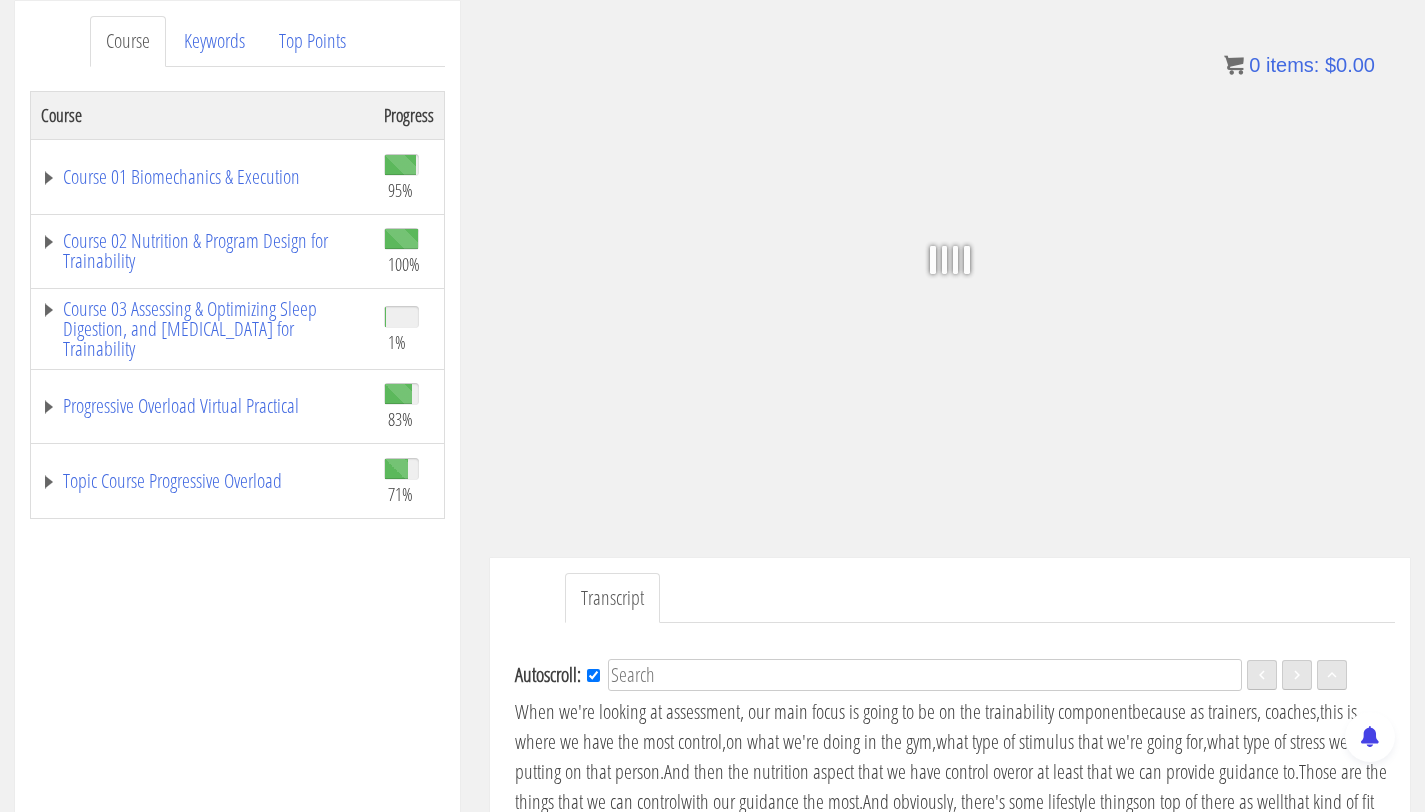 scroll, scrollTop: 264, scrollLeft: 0, axis: vertical 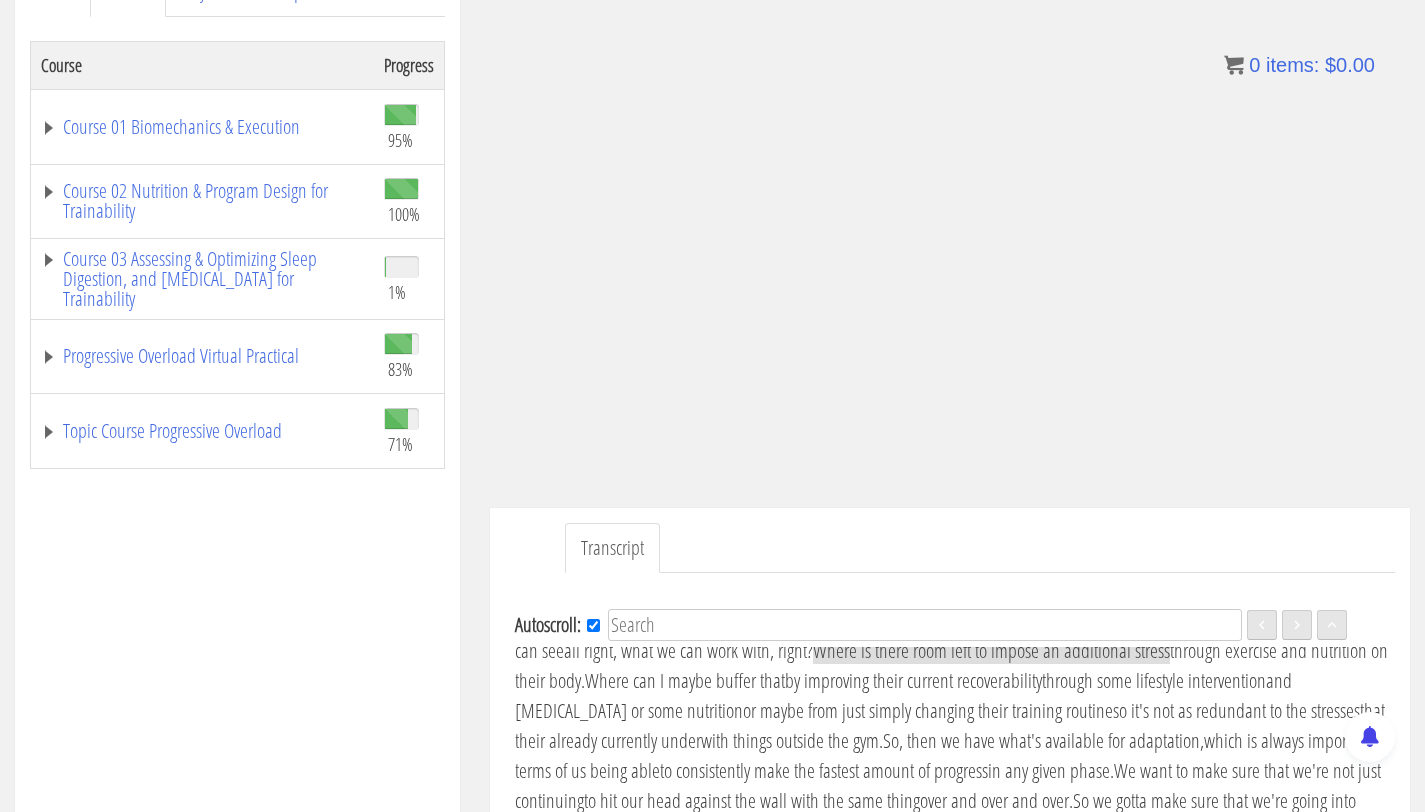 click on ".a{fill:#000;opacity:0.65;}.b{fill:#fff;opacity:1.0;}
.fp-color-play{opacity:0.65;}.controlbutton{fill:#fff;}
.fp-color-play{opacity:0.65;}.controlbutton{fill:#fff;}
.controlbuttonbg{opacity:0.65;}.controlbutton{fill:#fff;}
.fp-color-play{opacity:0.65;}.rect{fill:#fff;}
.fp-color-play{opacity:0.65;}.rect{fill:#fff;}
.fp-color-play{opacity:0.65;}.rect{fill:#fff;}
.fp-color-play{opacity:0.65;}.rect{fill:#fff;}
04:04                                                                        06:35              02:32                                                                                                                                                                                 CC HD" at bounding box center [950, 210] 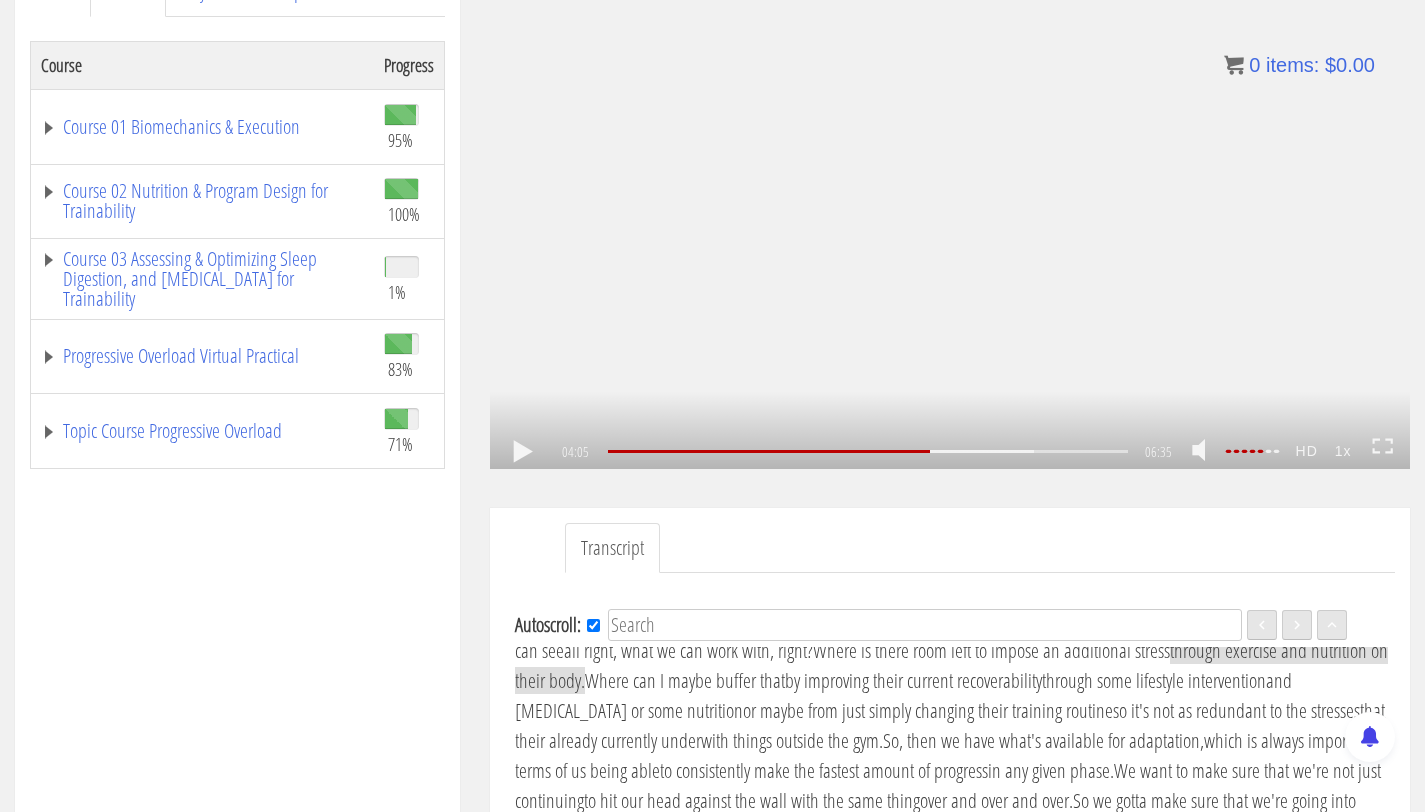 click on ".a{fill:#000;opacity:0.65;}.b{fill:#fff;opacity:1.0;}
.fp-color-play{opacity:0.65;}.controlbutton{fill:#fff;}
.fp-color-play{opacity:0.65;}.controlbutton{fill:#fff;}
.controlbuttonbg{opacity:0.65;}.controlbutton{fill:#fff;}
.fp-color-play{opacity:0.65;}.rect{fill:#fff;}
.fp-color-play{opacity:0.65;}.rect{fill:#fff;}
.fp-color-play{opacity:0.65;}.rect{fill:#fff;}
.fp-color-play{opacity:0.65;}.rect{fill:#fff;}
04:05                                                                        06:35              02:31                                                                                                                                                                                 CC HD" at bounding box center (950, 210) 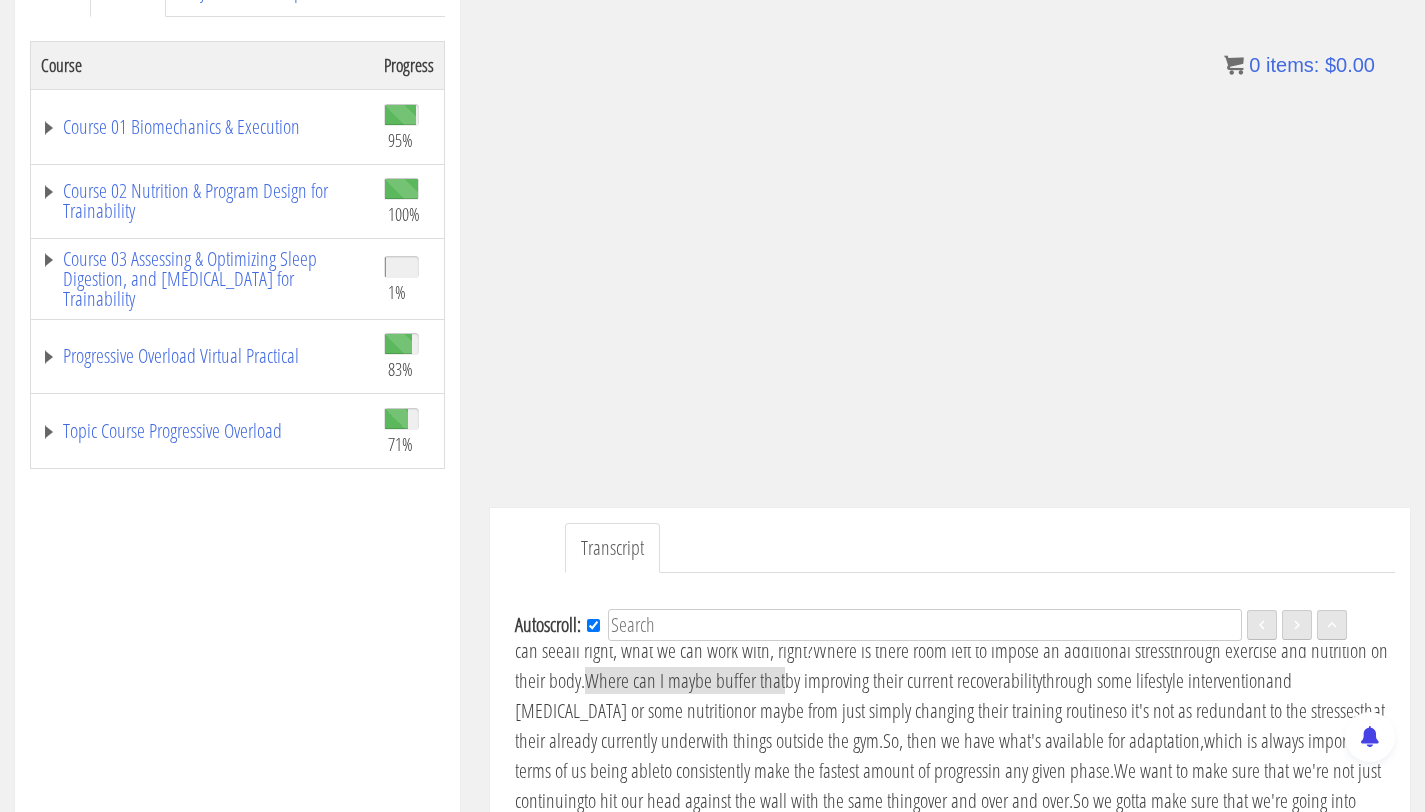 scroll, scrollTop: 911, scrollLeft: 0, axis: vertical 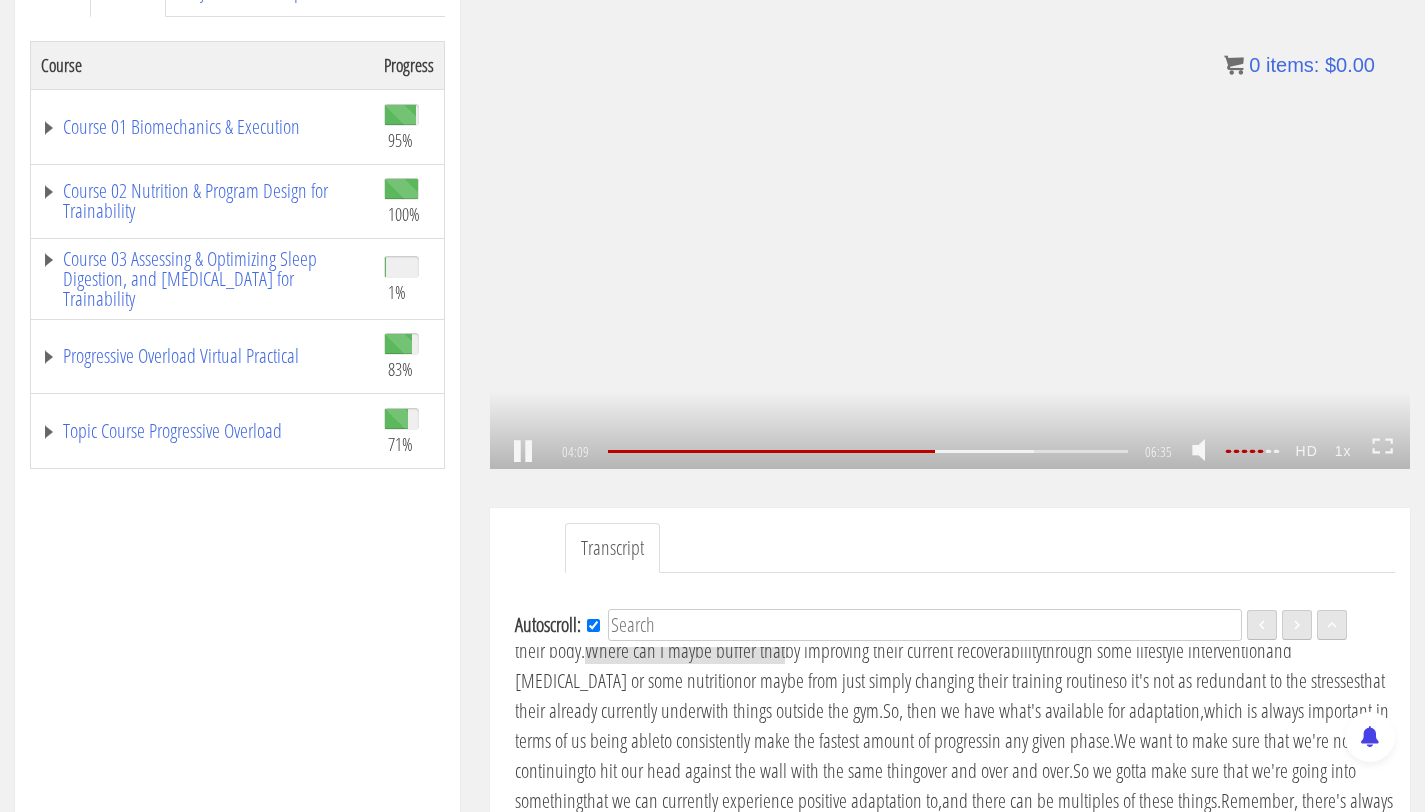 click on ".a{fill:#000;opacity:0.65;}.b{fill:#fff;opacity:1.0;}
.fp-color-play{opacity:0.65;}.controlbutton{fill:#fff;}
.fp-color-play{opacity:0.65;}.controlbutton{fill:#fff;}
.controlbuttonbg{opacity:0.65;}.controlbutton{fill:#fff;}
.fp-color-play{opacity:0.65;}.rect{fill:#fff;}
.fp-color-play{opacity:0.65;}.rect{fill:#fff;}
.fp-color-play{opacity:0.65;}.rect{fill:#fff;}
.fp-color-play{opacity:0.65;}.rect{fill:#fff;}
04:09                                                                        06:35              02:27                                                                                                                                                                                 CC HD" at bounding box center [950, 210] 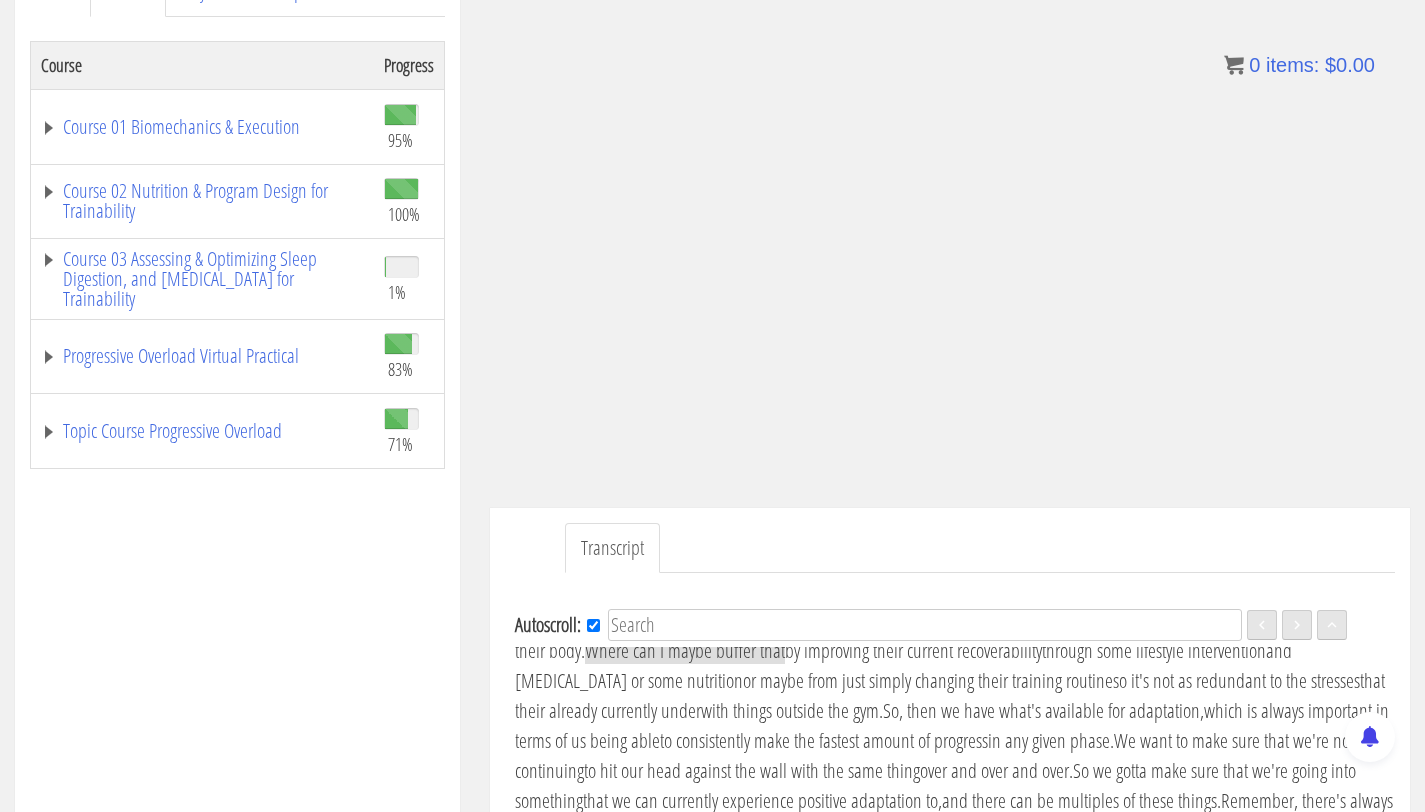 click on ".a{fill:#000;opacity:0.65;}.b{fill:#fff;opacity:1.0;}
.fp-color-play{opacity:0.65;}.controlbutton{fill:#fff;}
.fp-color-play{opacity:0.65;}.controlbutton{fill:#fff;}
.controlbuttonbg{opacity:0.65;}.controlbutton{fill:#fff;}
.fp-color-play{opacity:0.65;}.rect{fill:#fff;}
.fp-color-play{opacity:0.65;}.rect{fill:#fff;}
.fp-color-play{opacity:0.65;}.rect{fill:#fff;}
.fp-color-play{opacity:0.65;}.rect{fill:#fff;}
04:09                                                                        06:35              02:27                                                                                                                                                                                 CC HD" at bounding box center [950, 210] 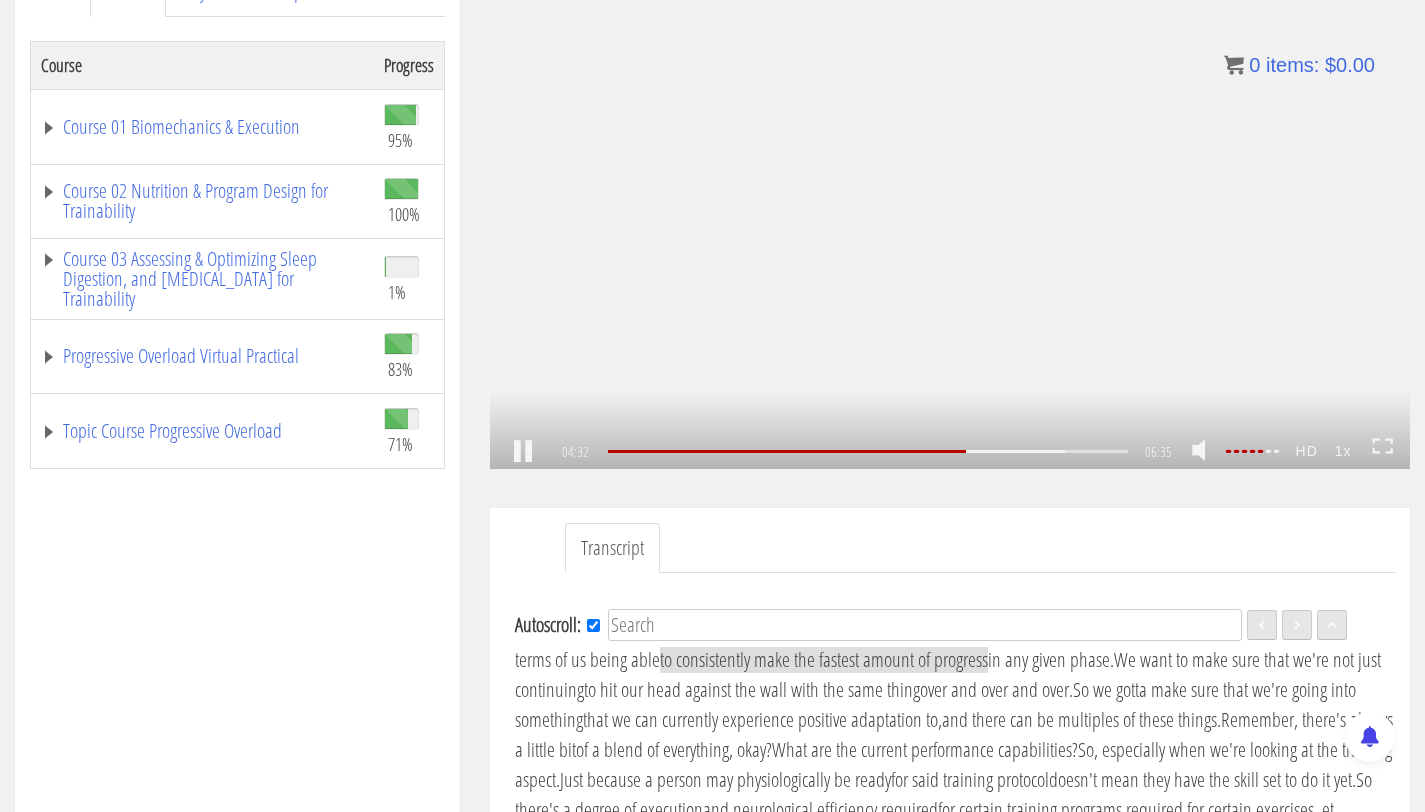 scroll, scrollTop: 1003, scrollLeft: 0, axis: vertical 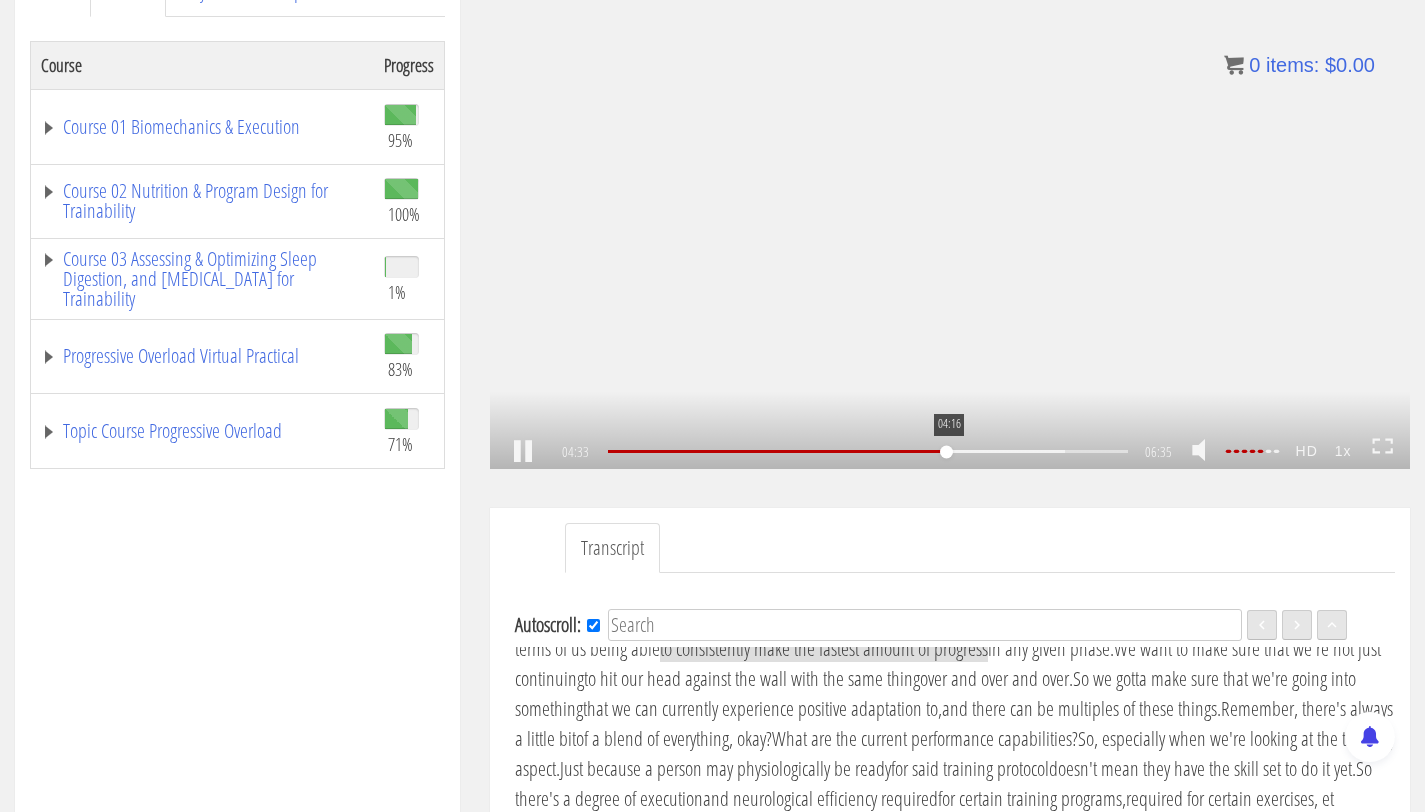 click at bounding box center (777, 451) 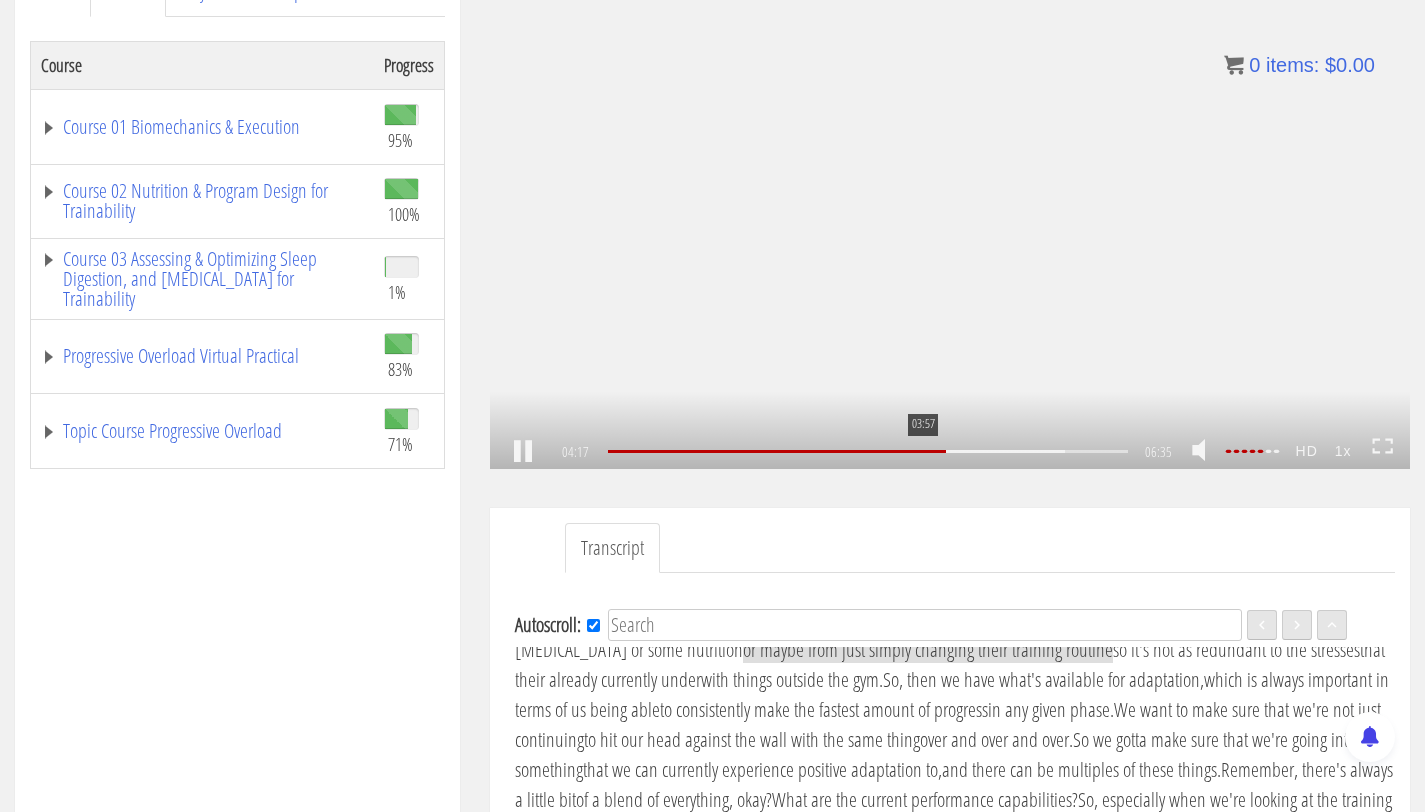 click on "03:57" at bounding box center [868, 451] 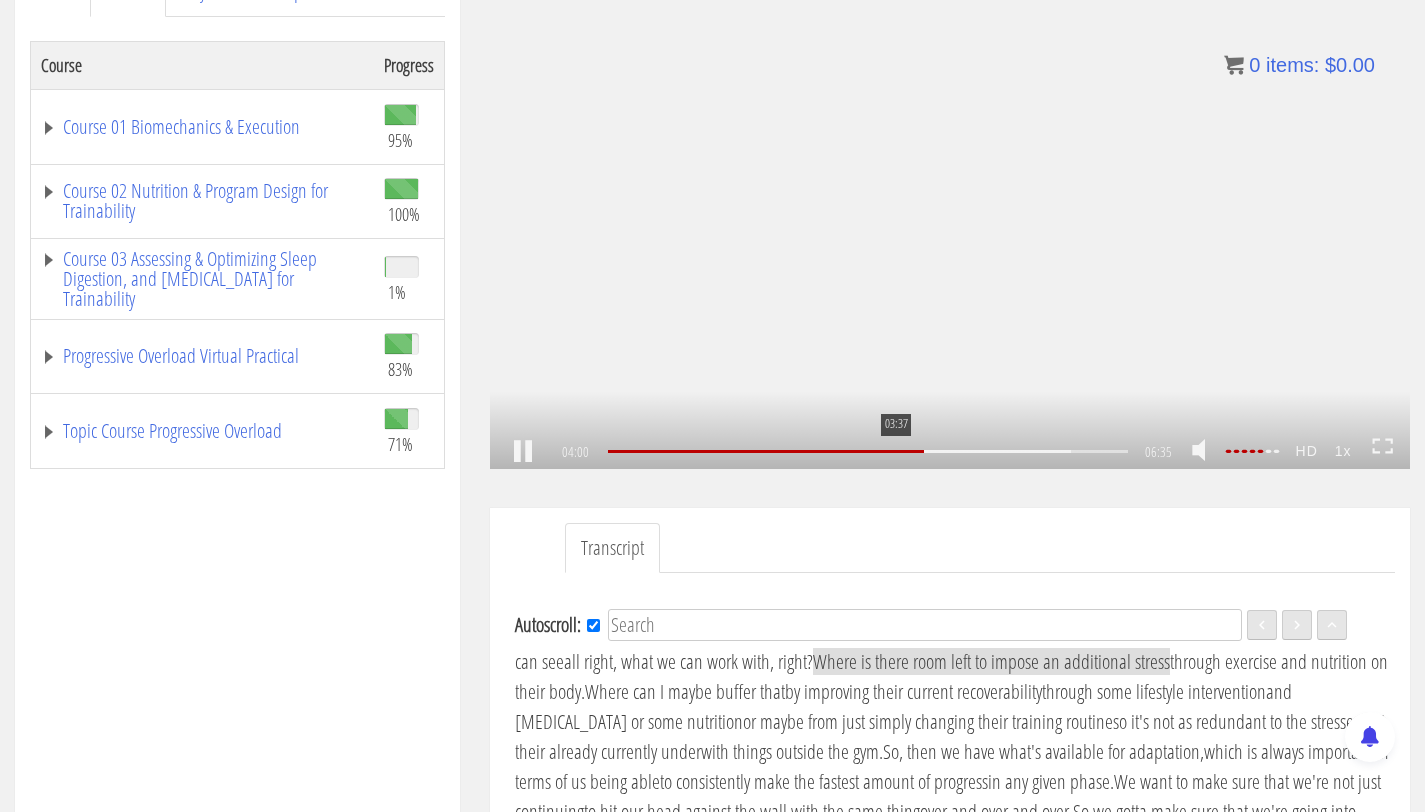 scroll, scrollTop: 881, scrollLeft: 0, axis: vertical 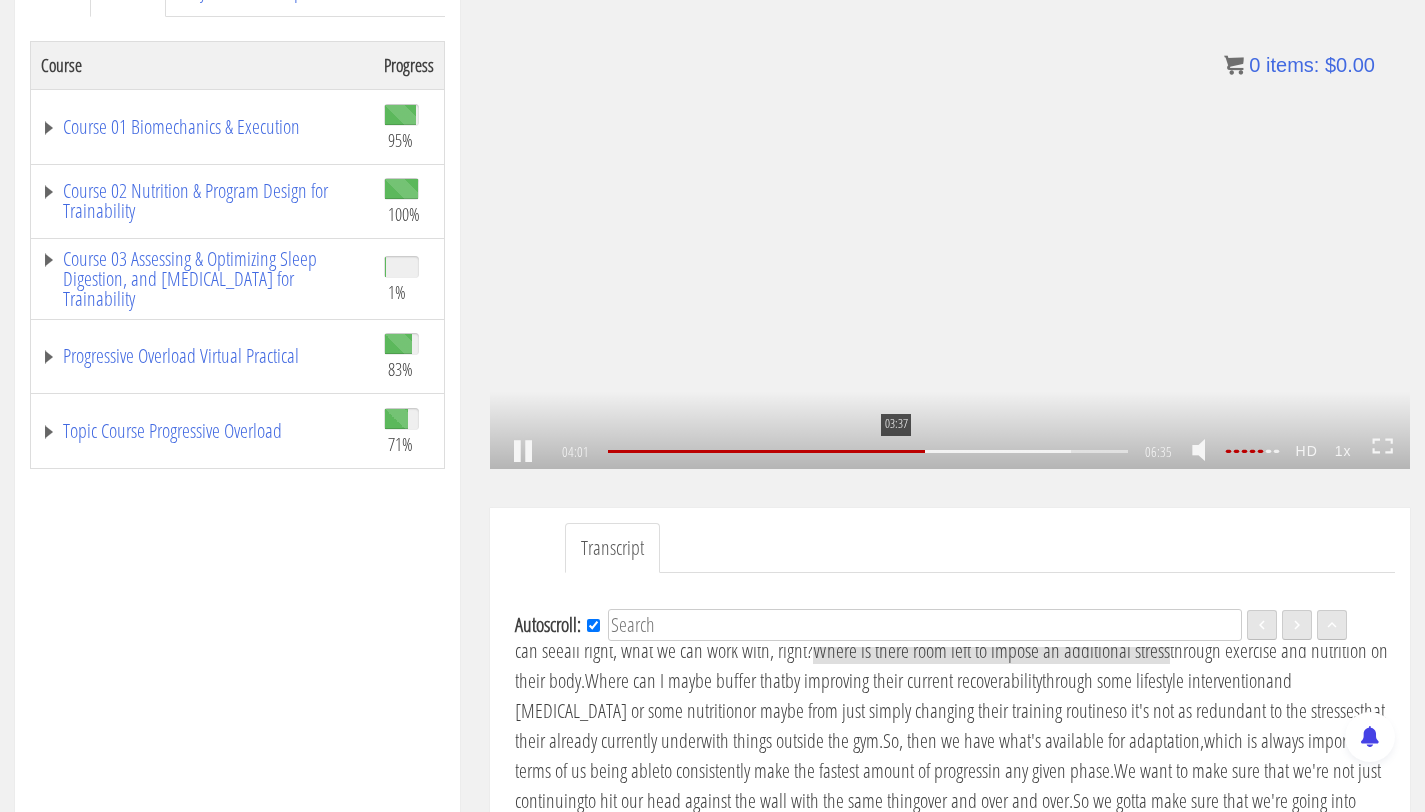click on "03:37" at bounding box center (868, 451) 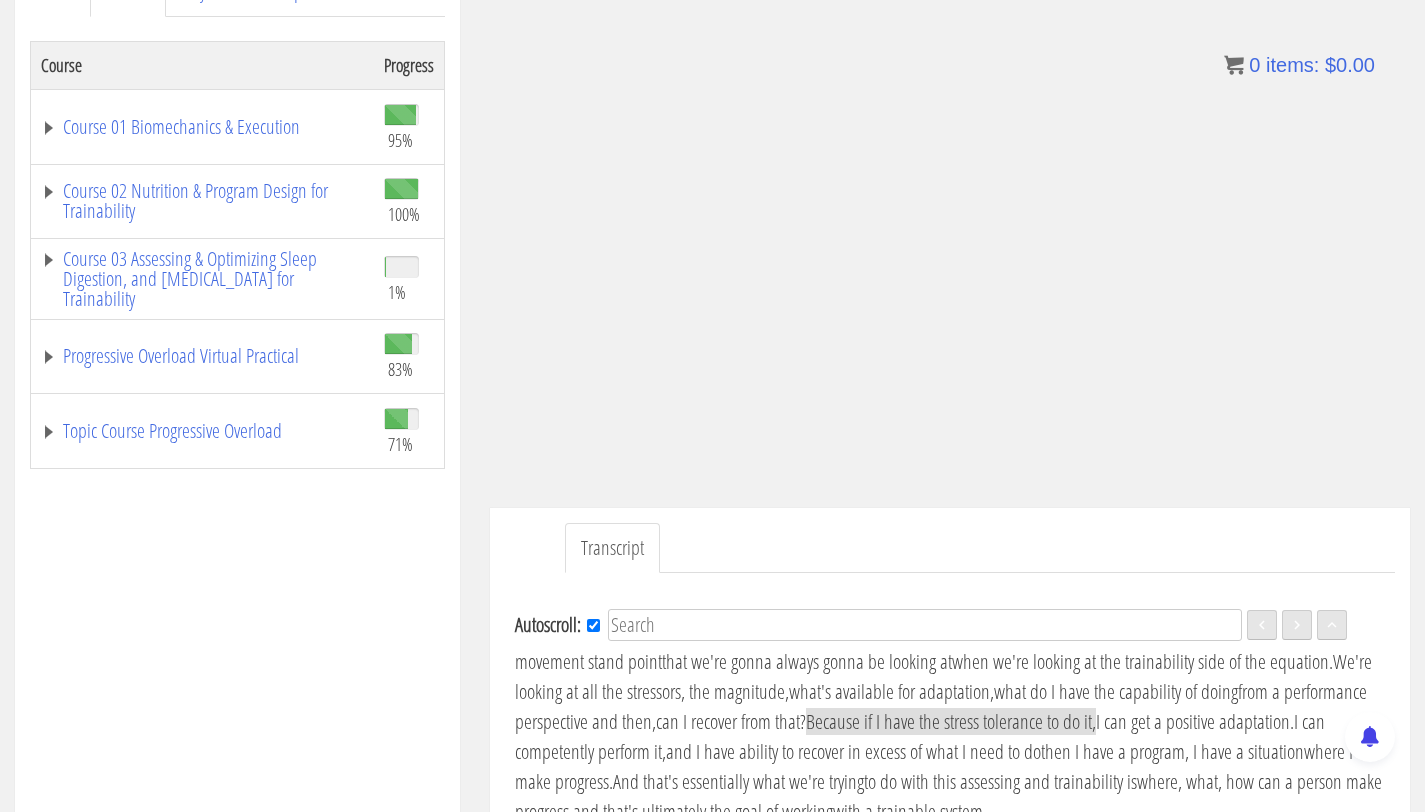 scroll, scrollTop: 1375, scrollLeft: 0, axis: vertical 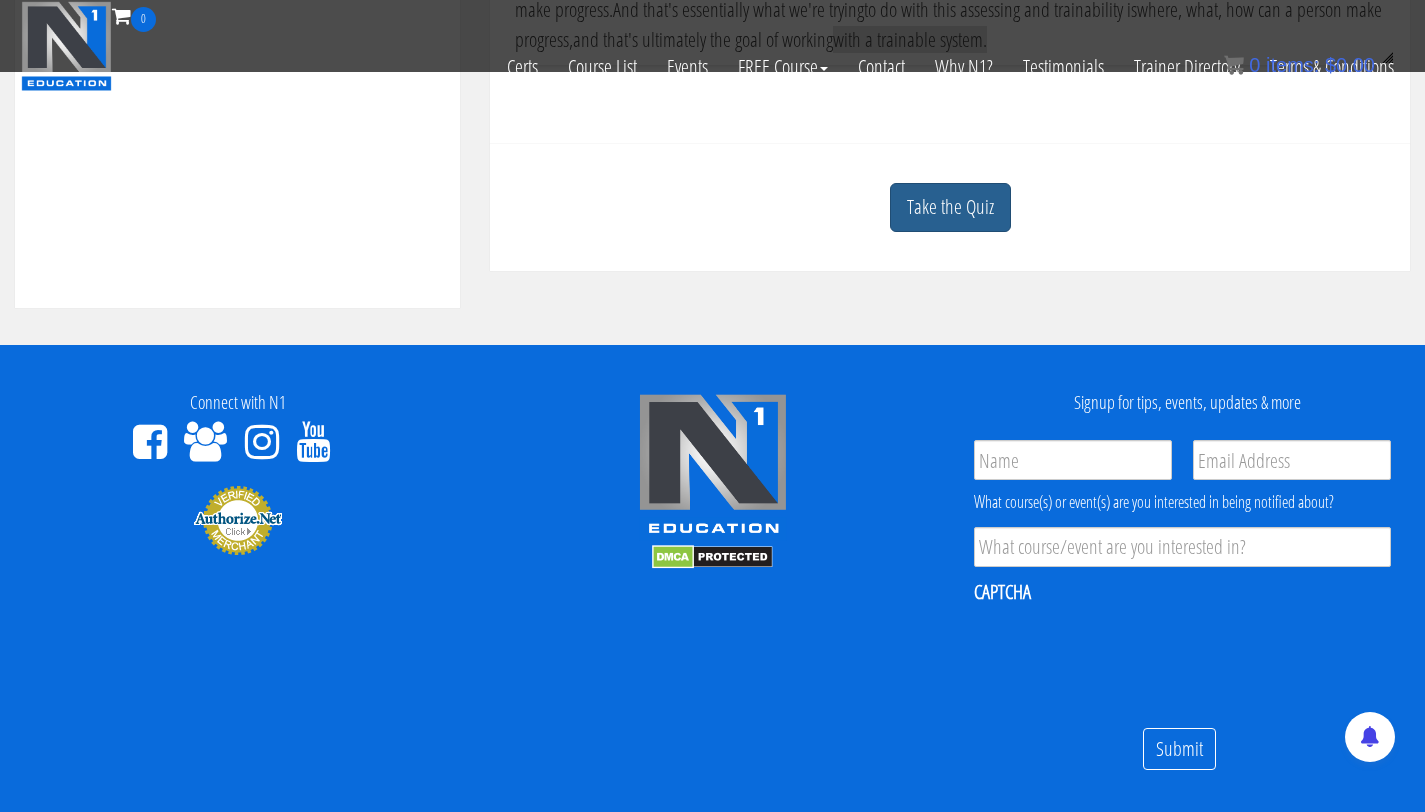 click on "Take the Quiz" at bounding box center [950, 207] 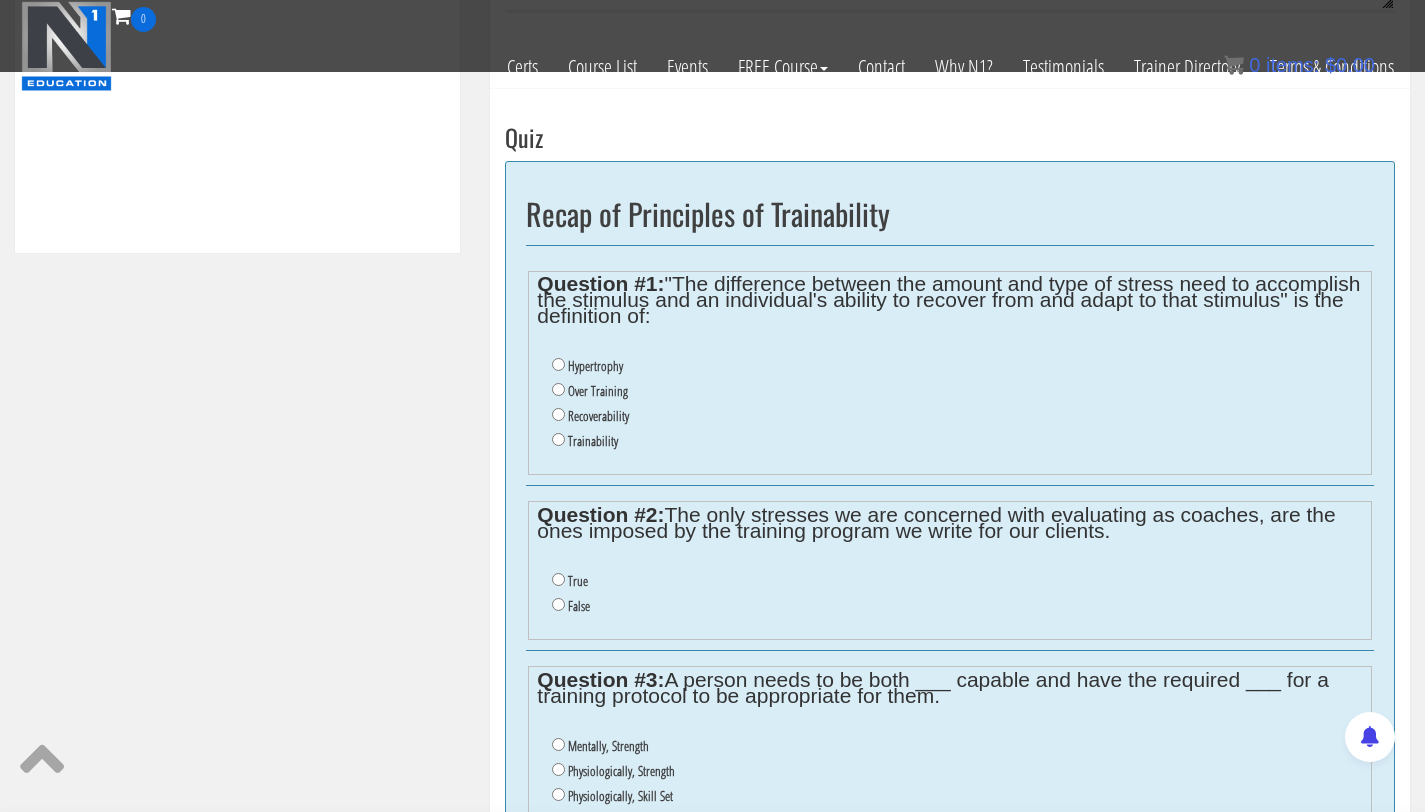 scroll, scrollTop: 1036, scrollLeft: 0, axis: vertical 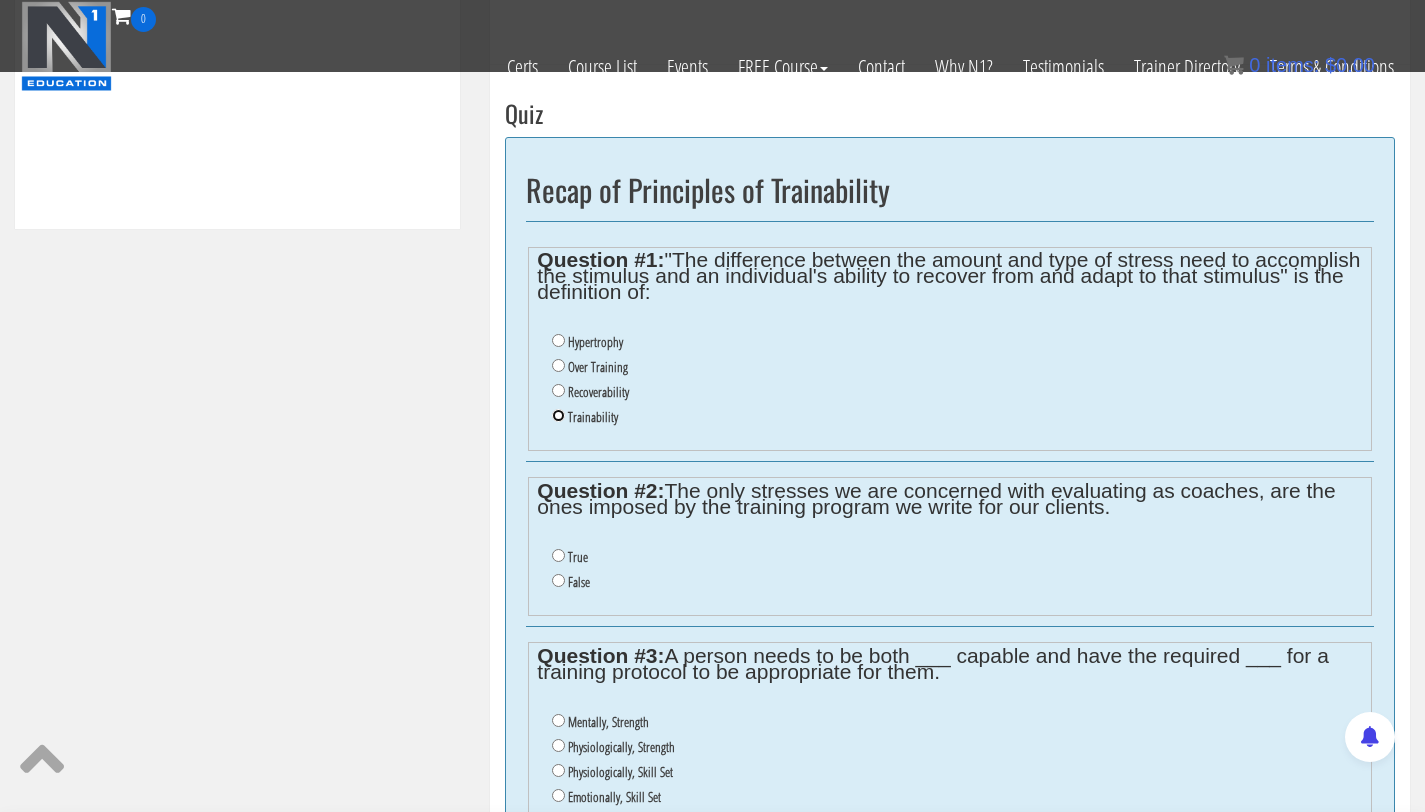 click on "Trainability" at bounding box center (558, 415) 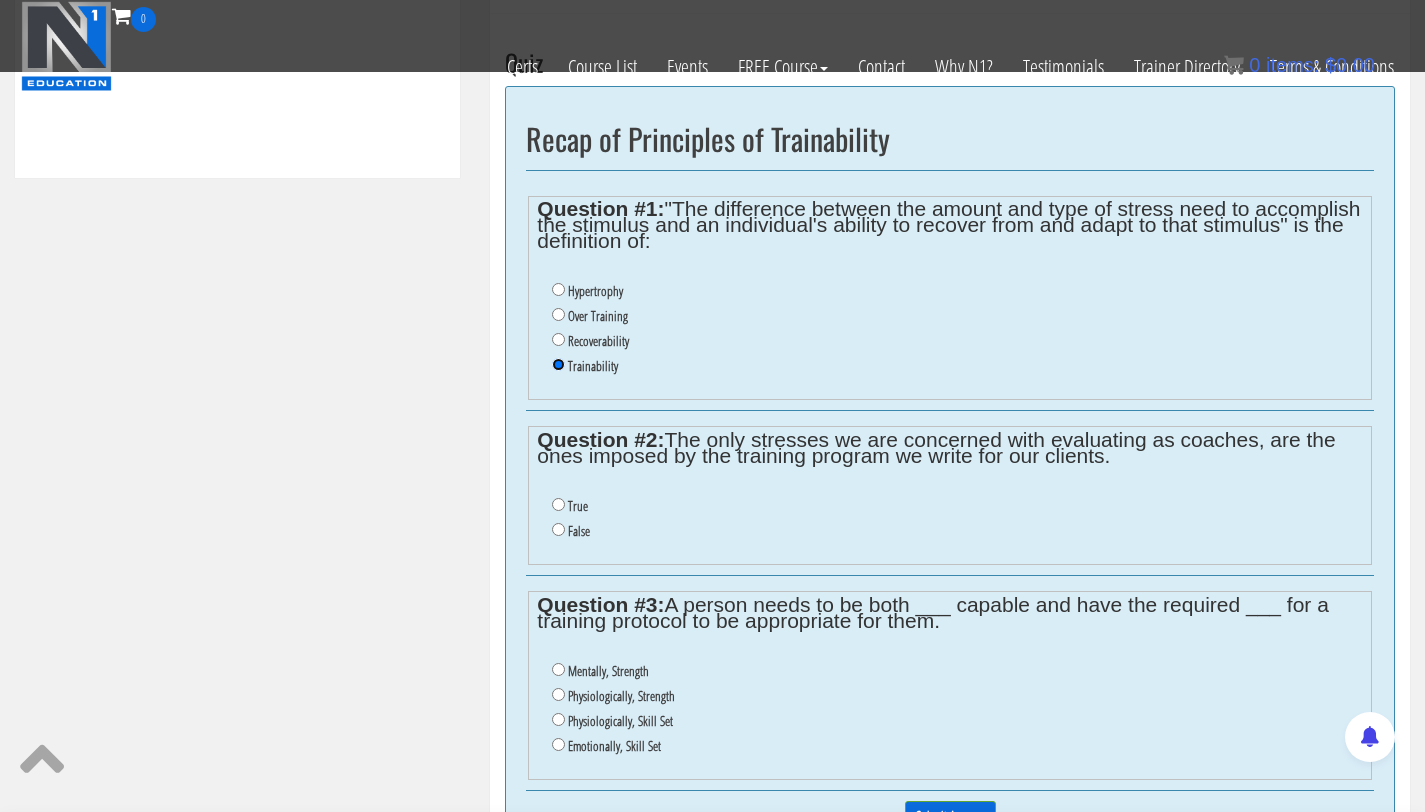 scroll, scrollTop: 1172, scrollLeft: 0, axis: vertical 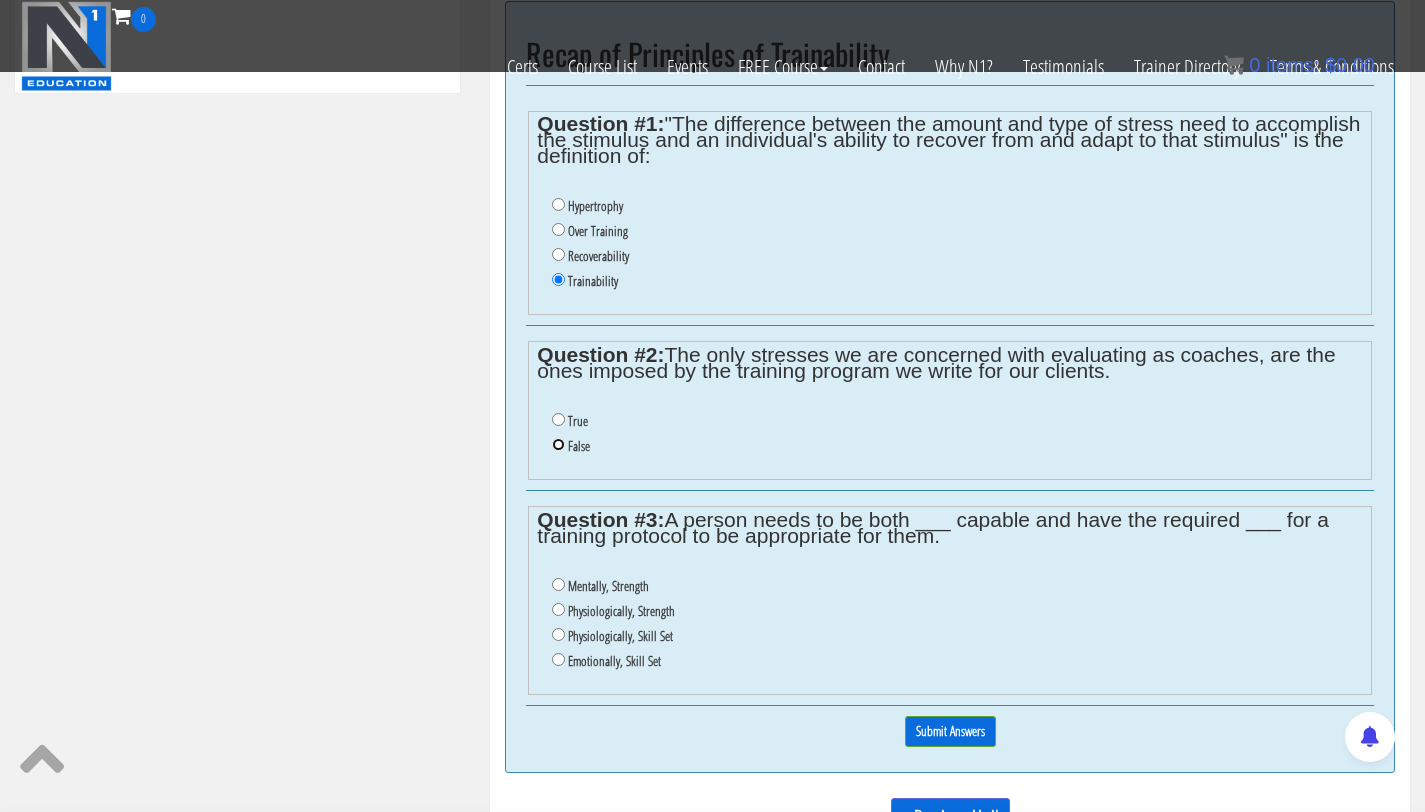 click on "False" at bounding box center (558, 444) 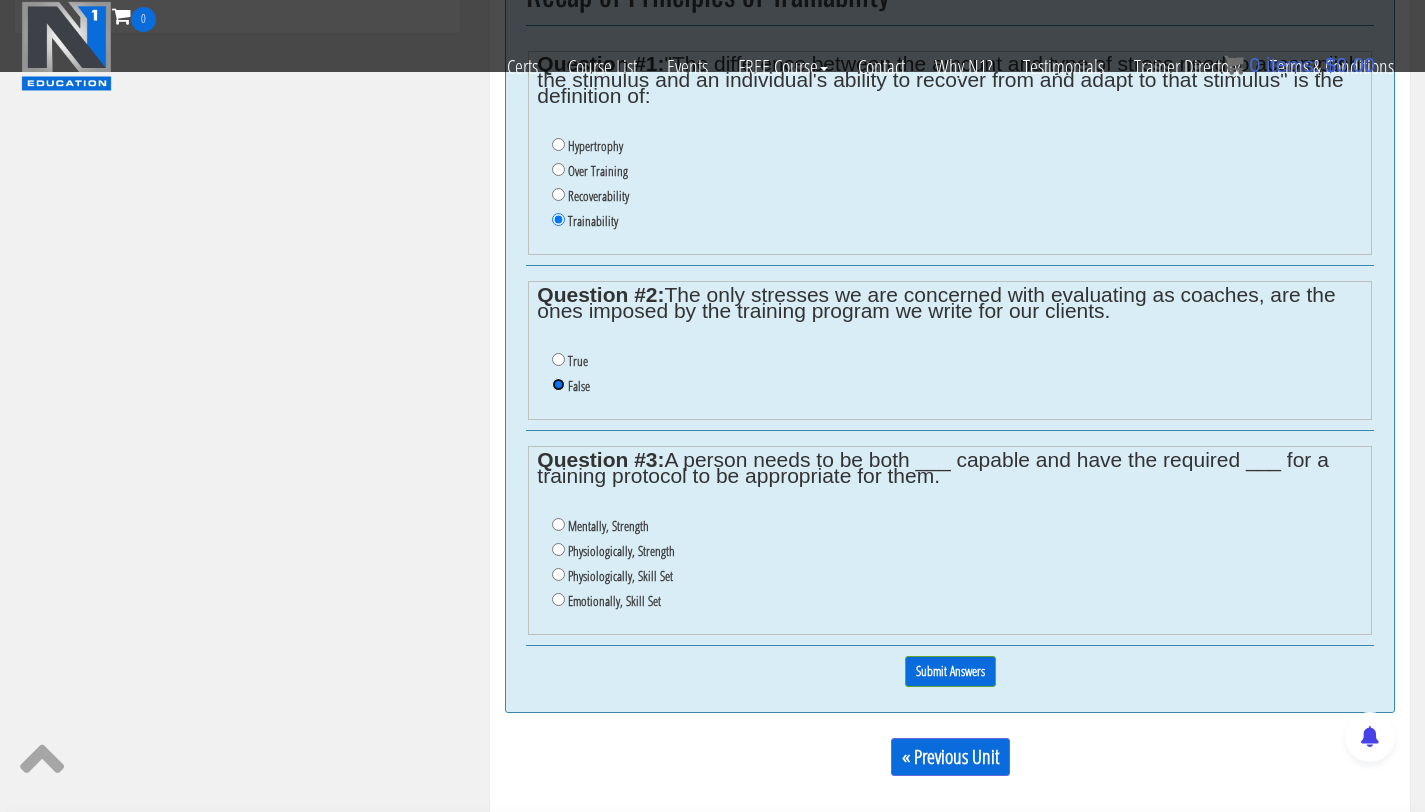 scroll, scrollTop: 1234, scrollLeft: 0, axis: vertical 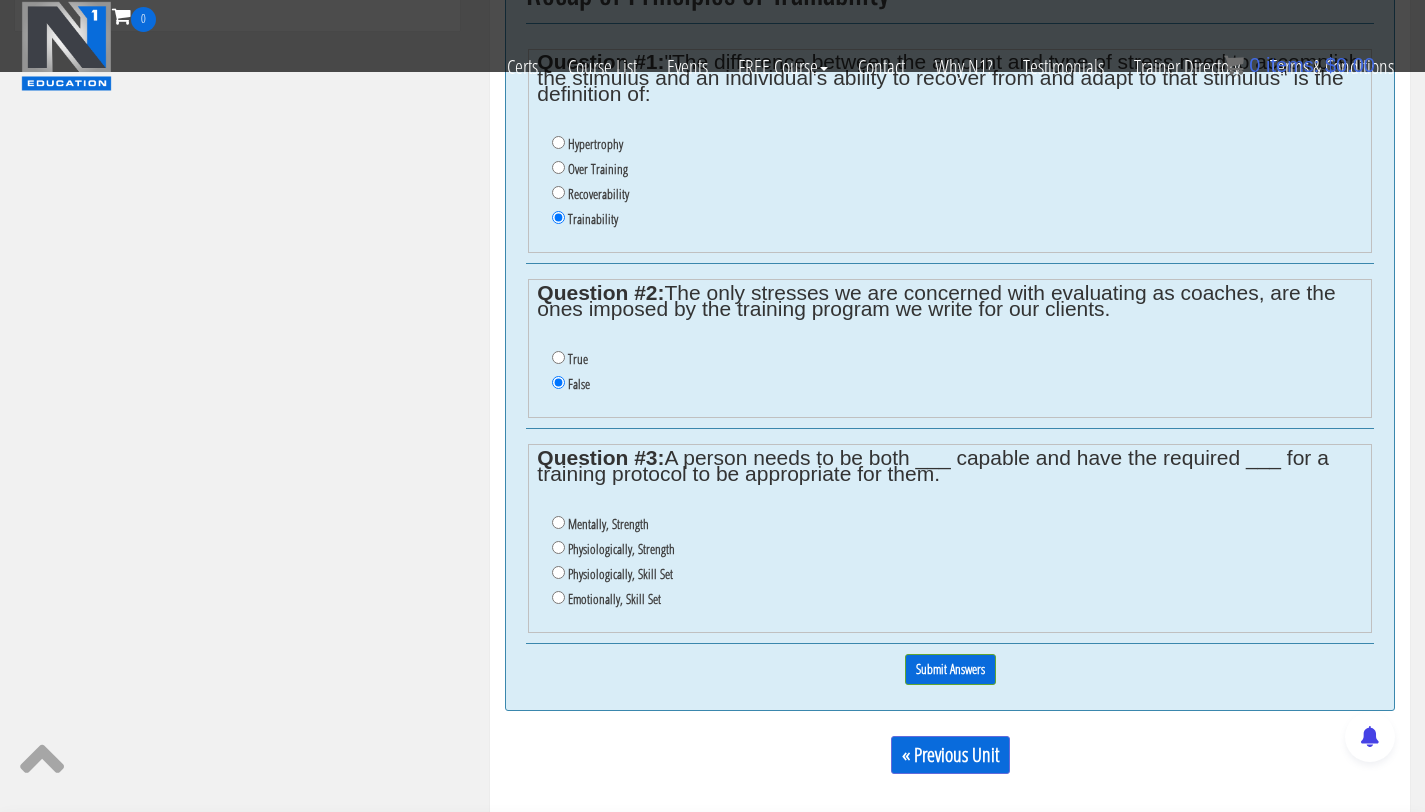 click on "Physiologically, Skill Set" at bounding box center (620, 574) 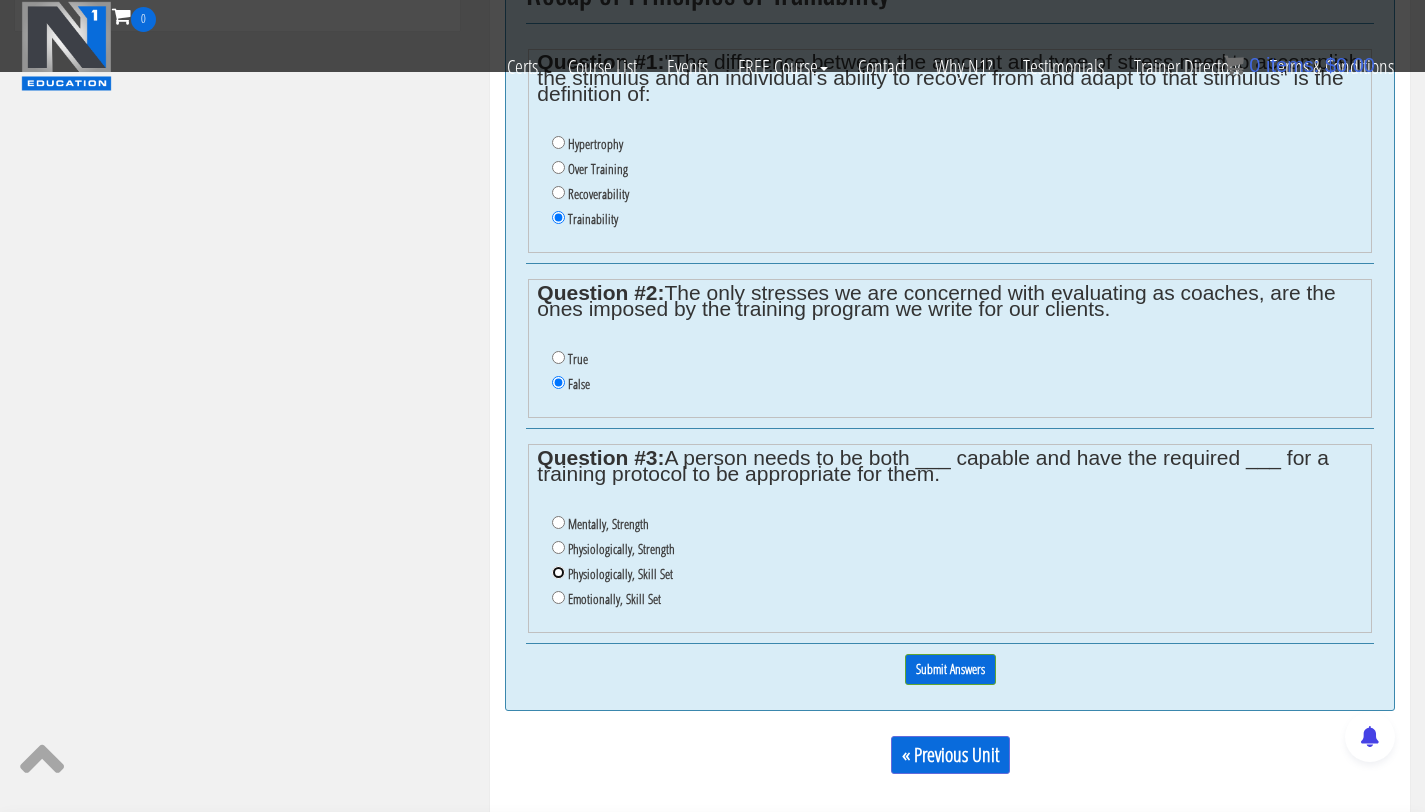 click on "Physiologically, Skill Set" at bounding box center [558, 572] 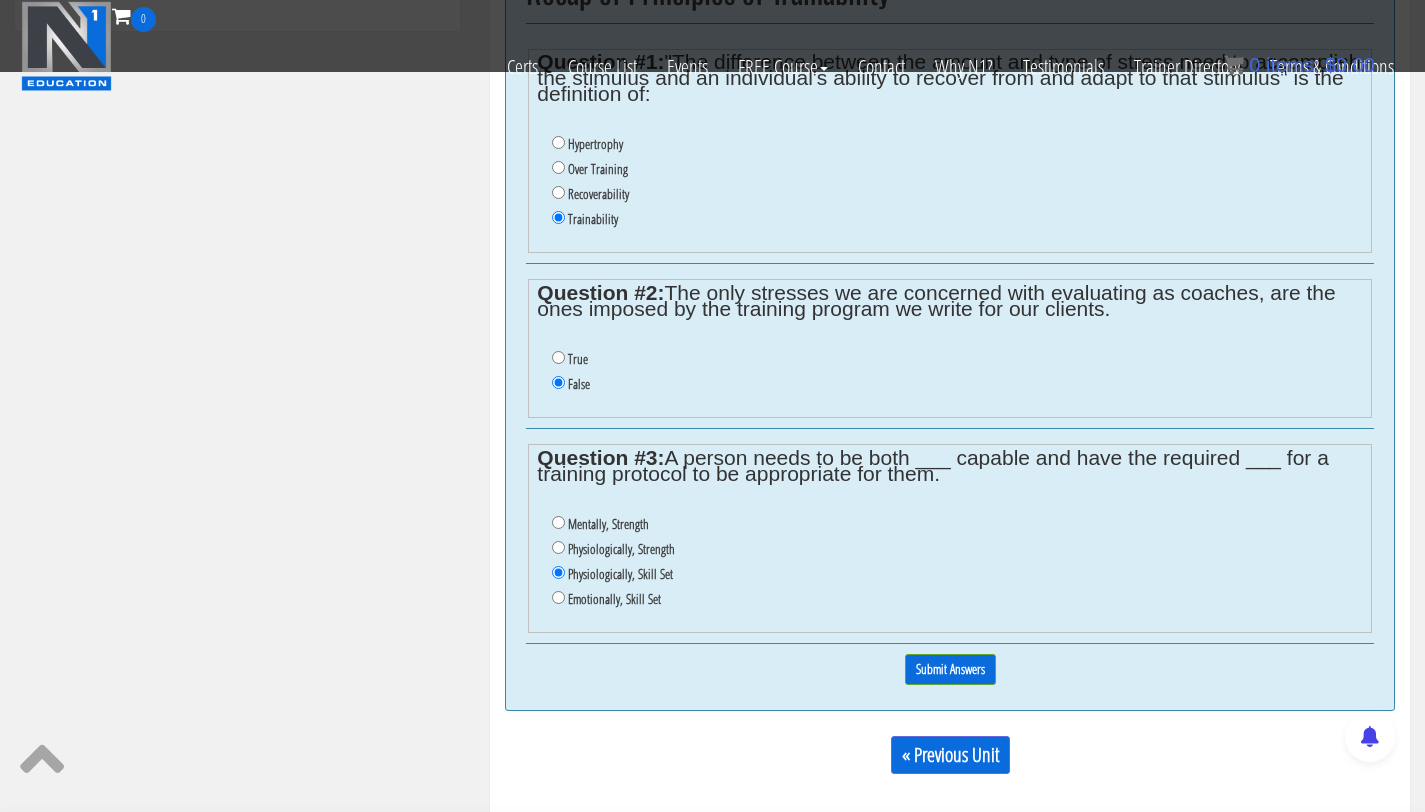 click on "Emotionally, Skill Set" at bounding box center (614, 599) 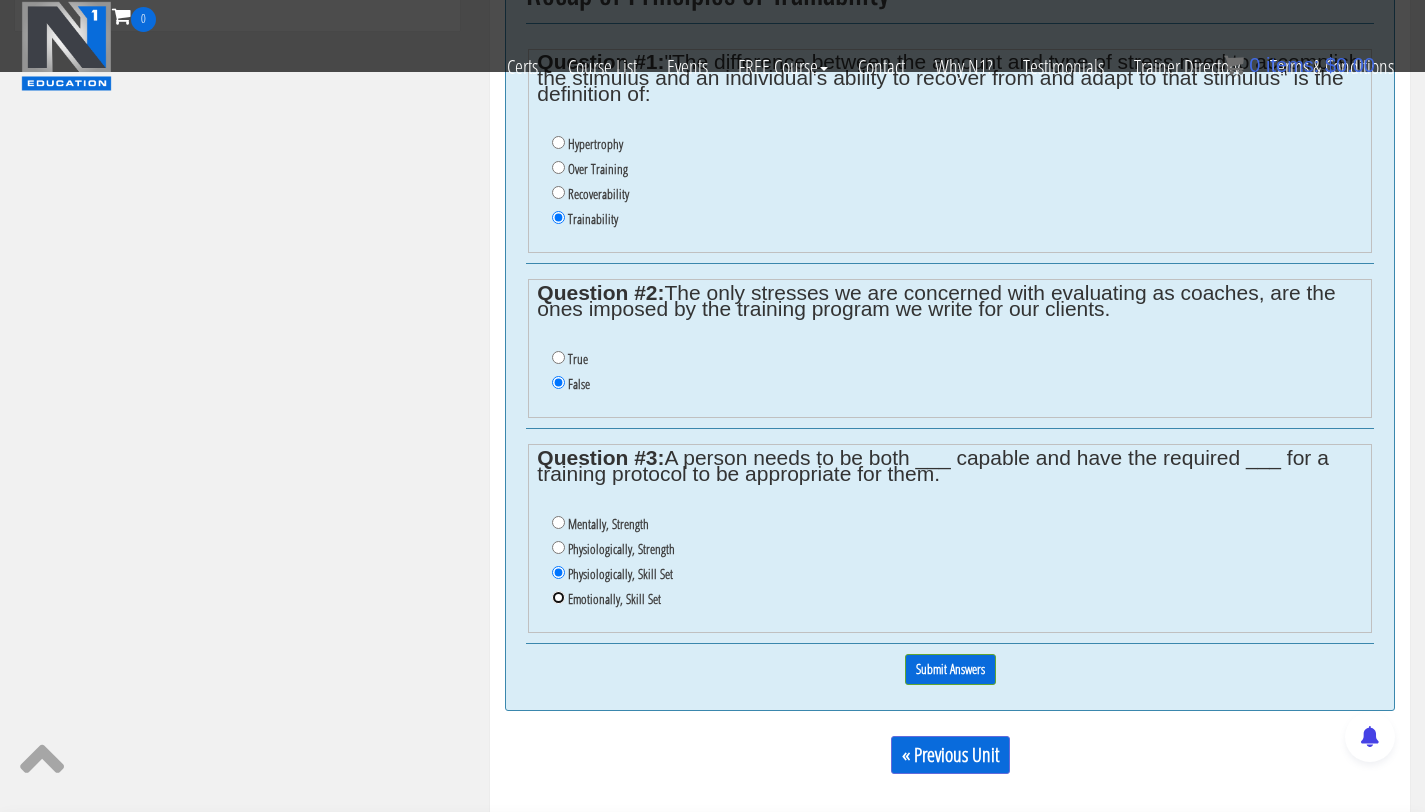 click on "Emotionally, Skill Set" at bounding box center [558, 597] 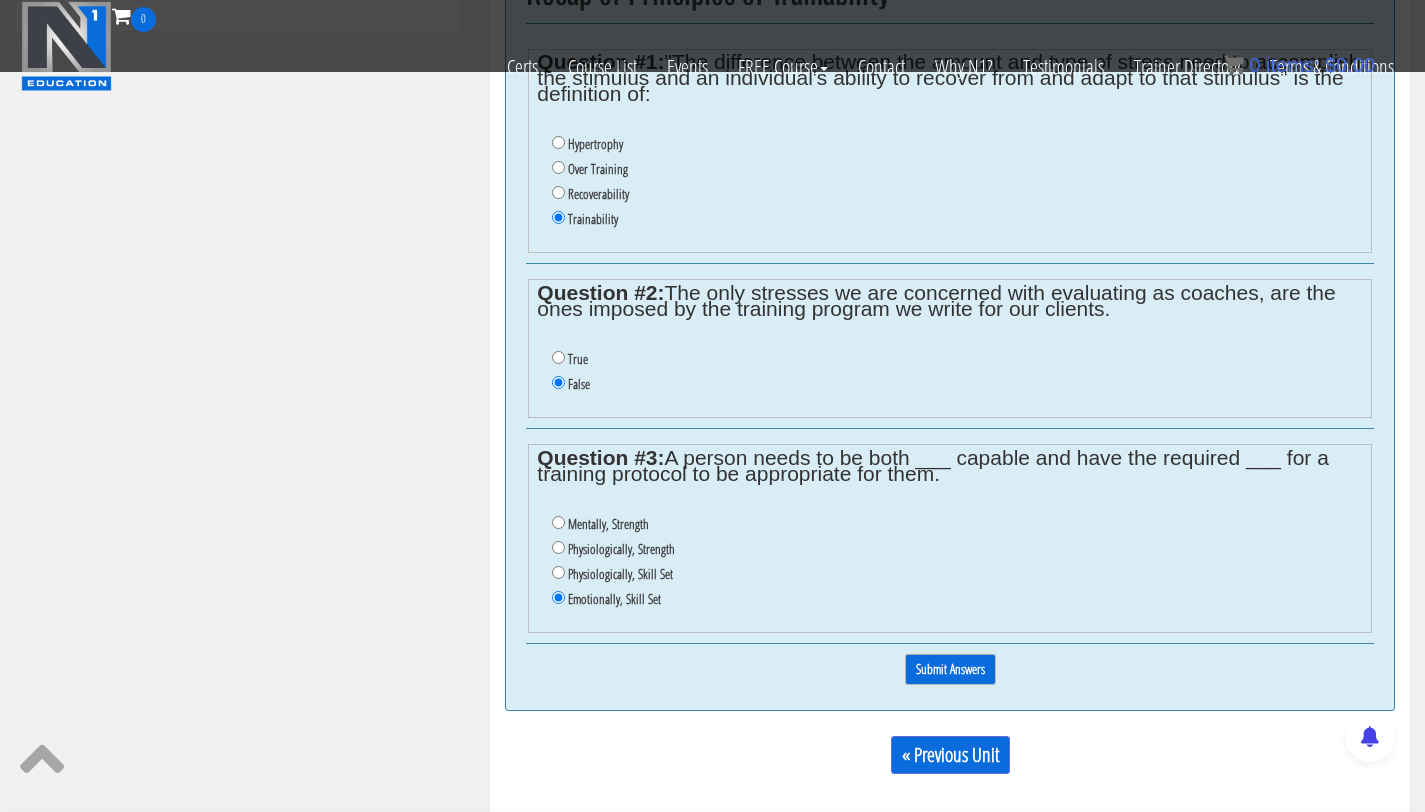 click on "Submit Answers" at bounding box center [950, 669] 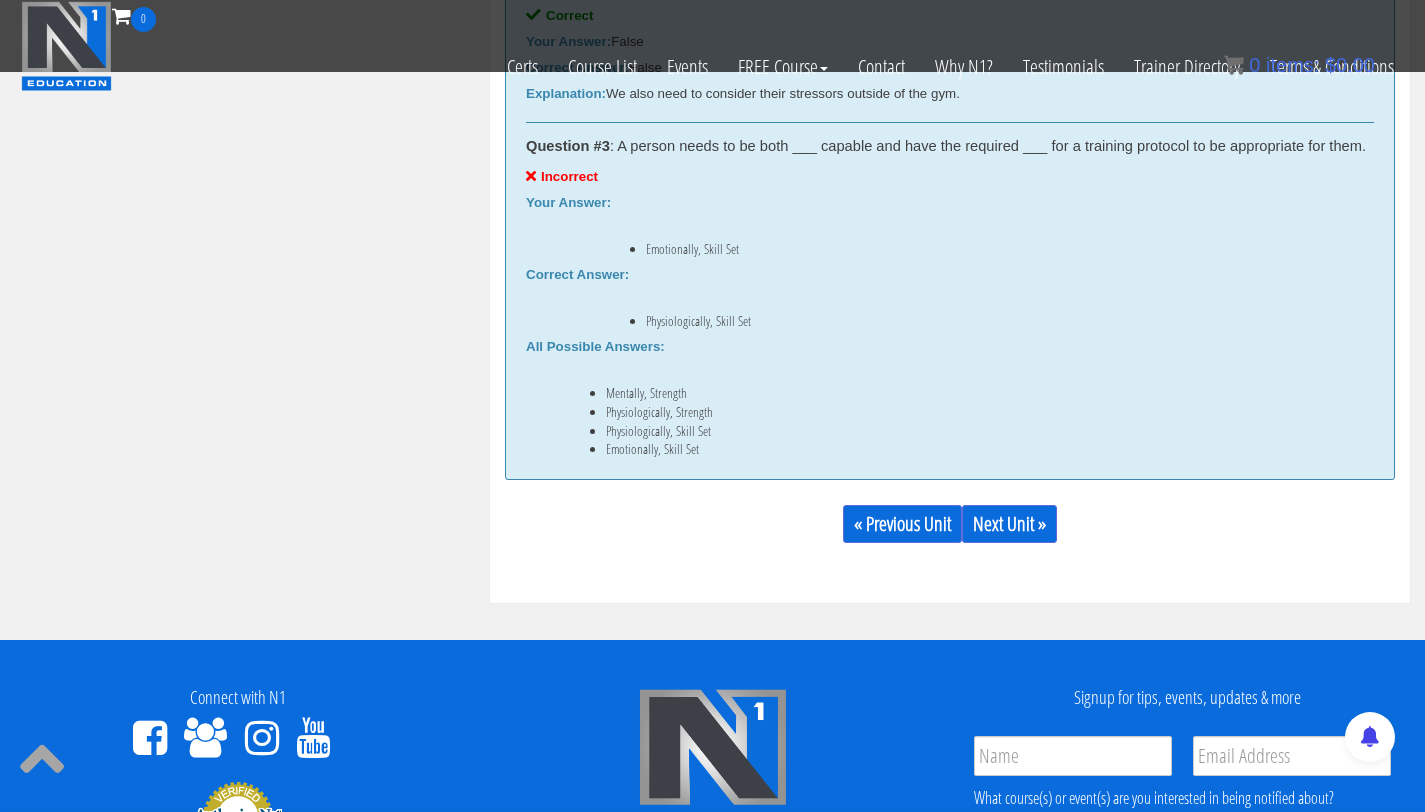 scroll, scrollTop: 1799, scrollLeft: 0, axis: vertical 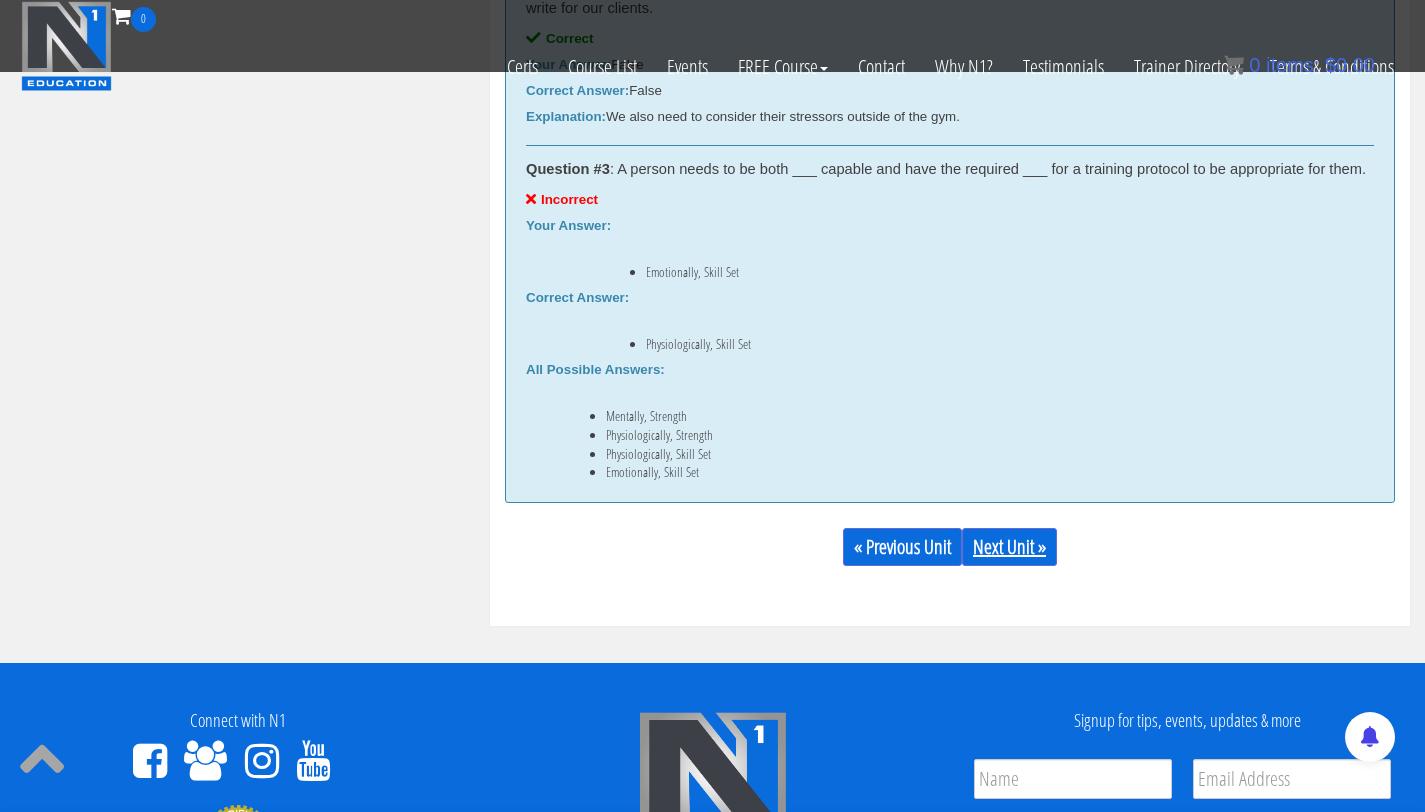 click on "Next Unit »" at bounding box center (1009, 547) 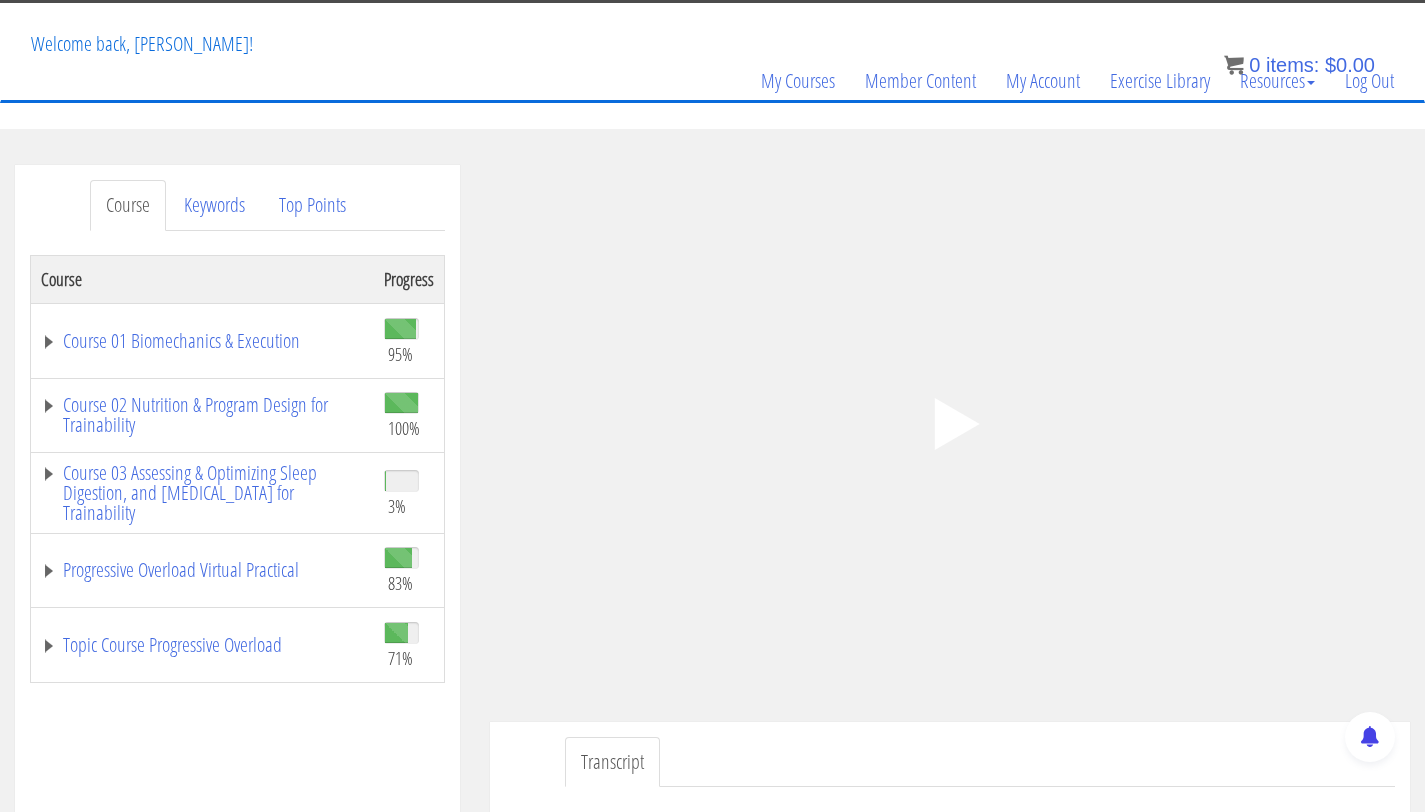 scroll, scrollTop: 110, scrollLeft: 0, axis: vertical 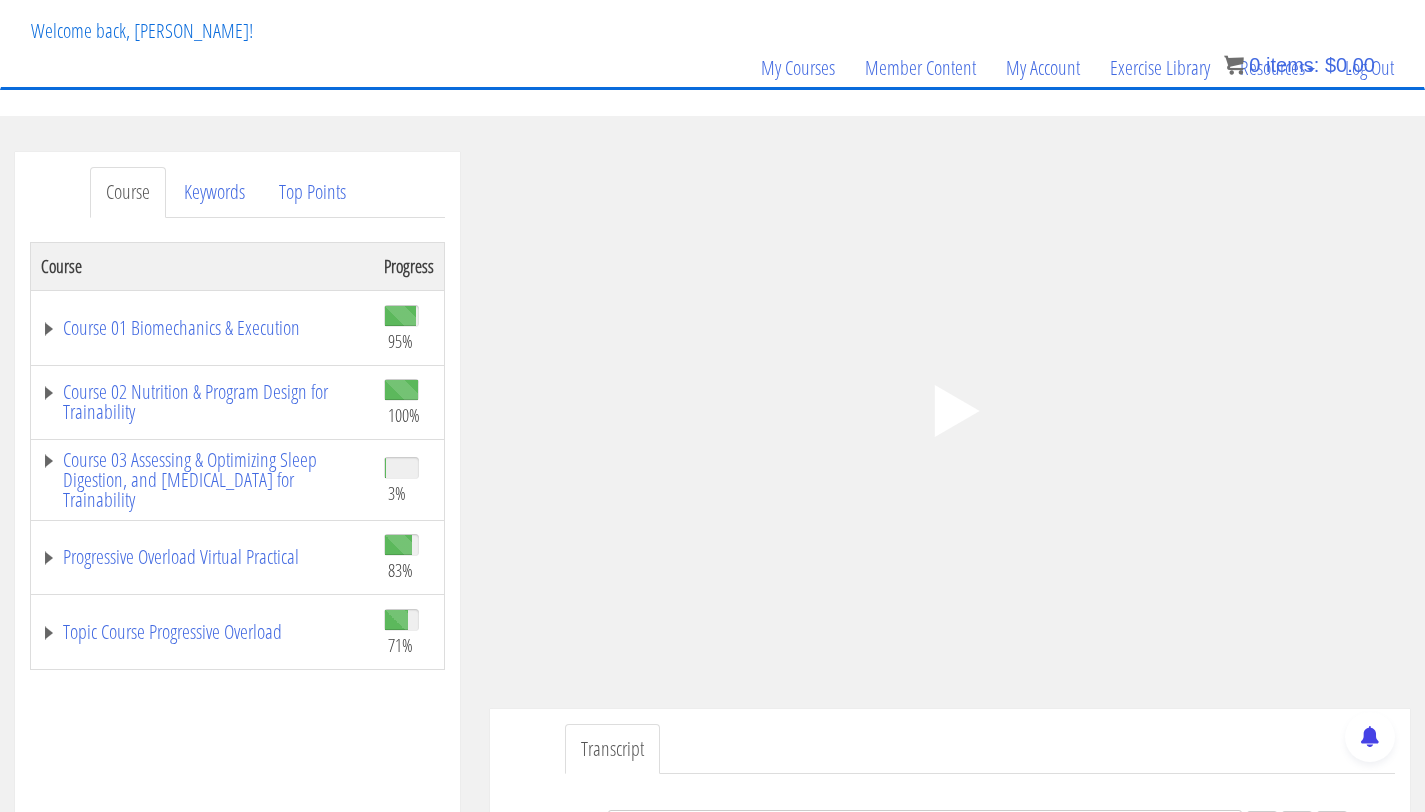 click 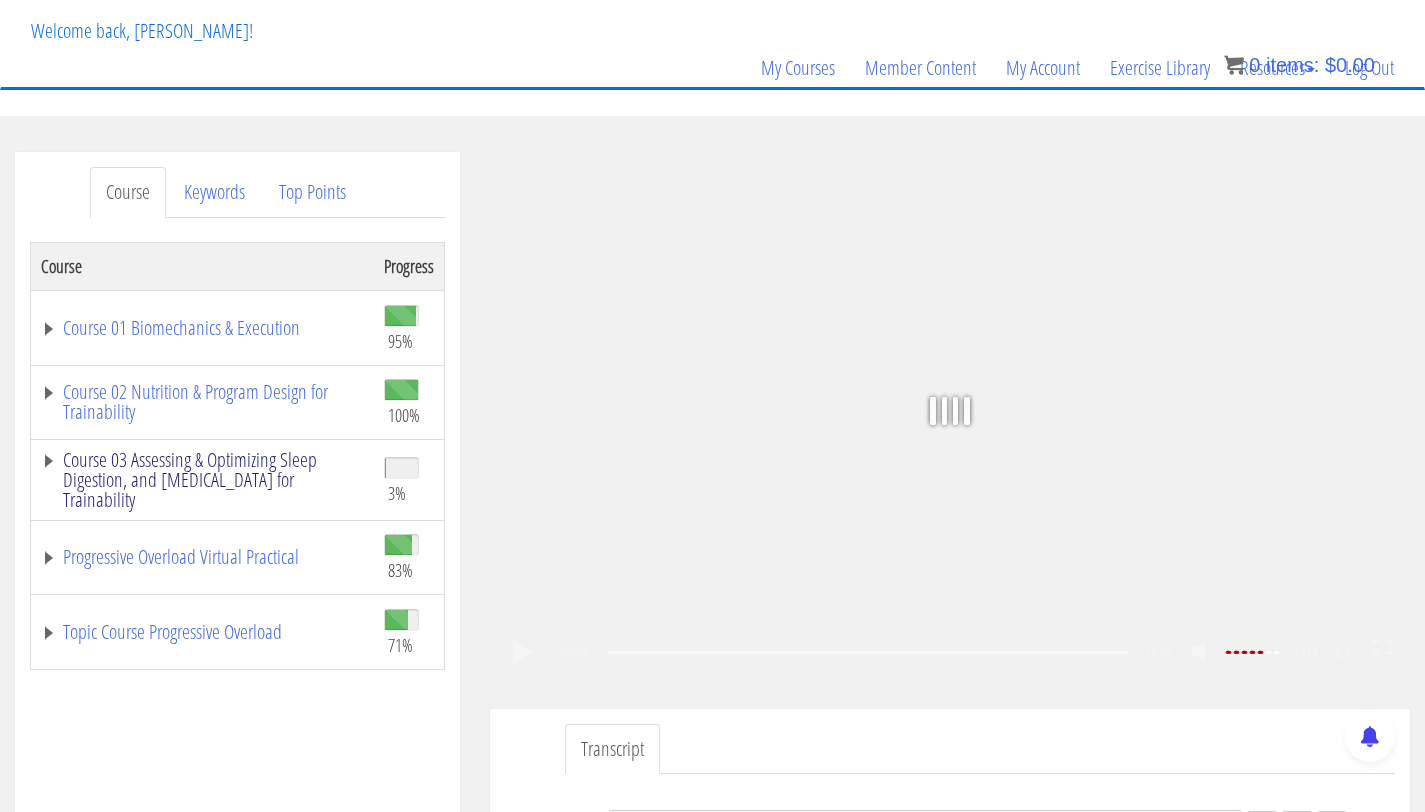 click on "Course 03 Assessing & Optimizing Sleep Digestion, and [MEDICAL_DATA] for Trainability" at bounding box center [202, 480] 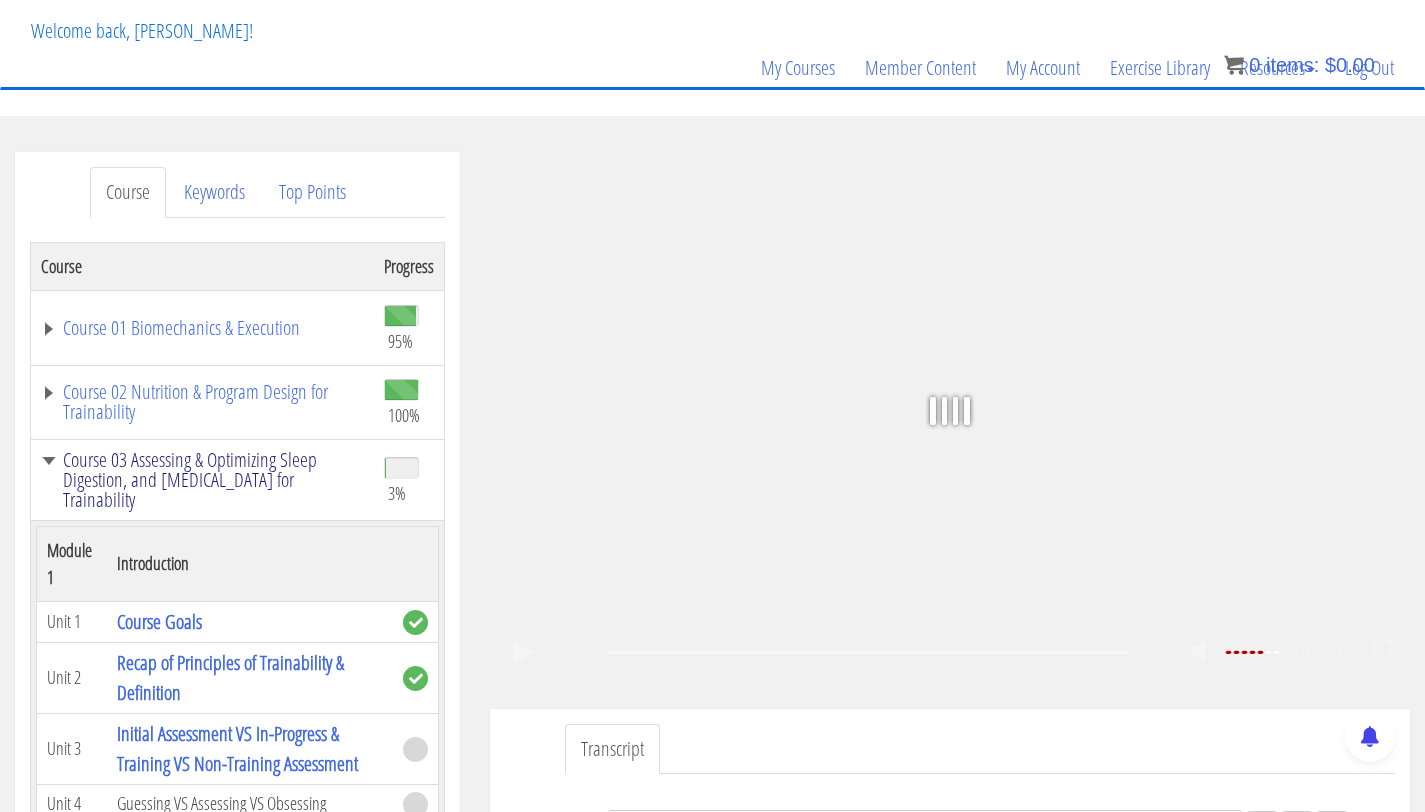 scroll, scrollTop: 27, scrollLeft: 0, axis: vertical 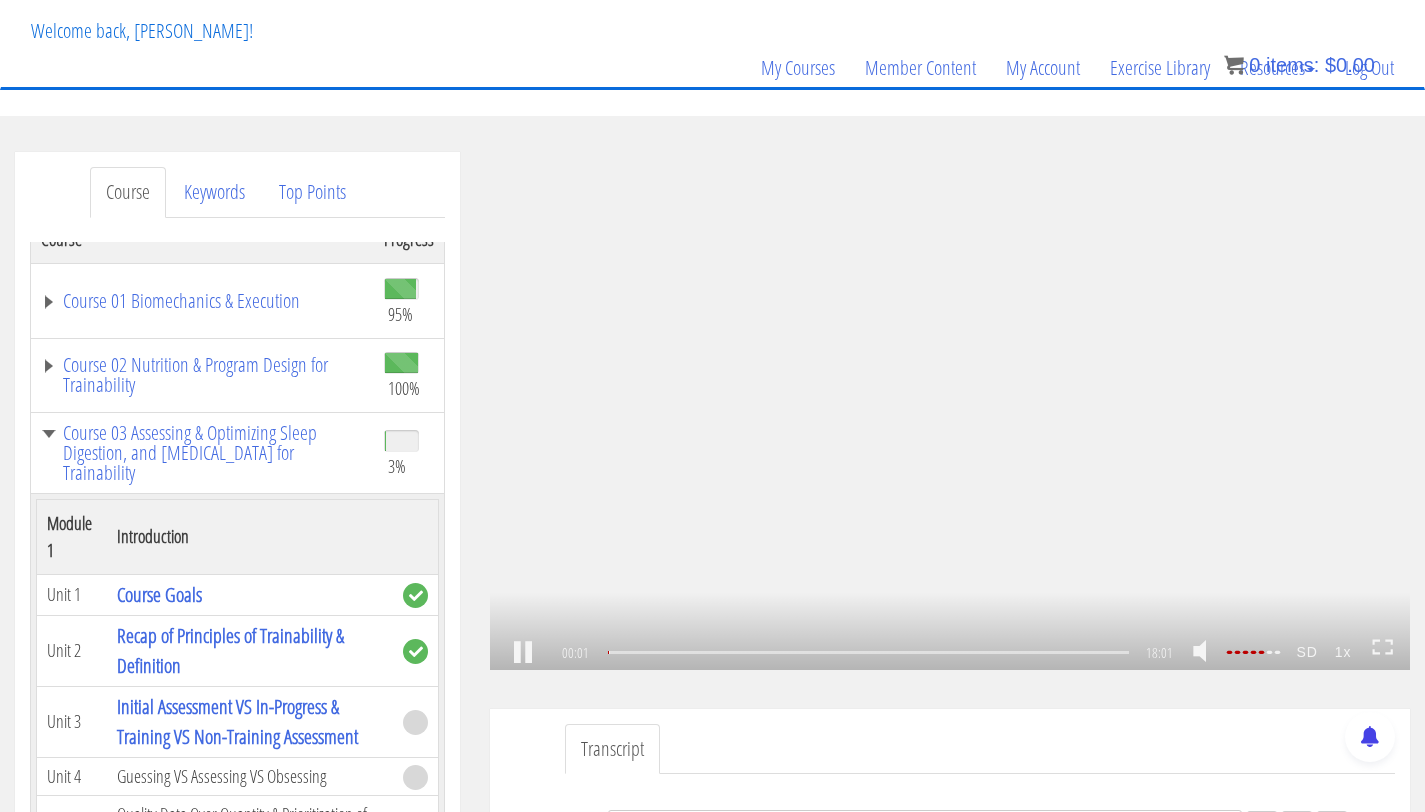click on ".a{fill:#000;opacity:0.65;}.b{fill:#fff;opacity:1.0;}
.fp-color-play{opacity:0.65;}.controlbutton{fill:#fff;}
.fp-color-play{opacity:0.65;}.controlbutton{fill:#fff;}
.controlbuttonbg{opacity:0.65;}.controlbutton{fill:#fff;}
.fp-color-play{opacity:0.65;}.rect{fill:#fff;}
.fp-color-play{opacity:0.65;}.rect{fill:#fff;}
.fp-color-play{opacity:0.65;}.rect{fill:#fff;}
.fp-color-play{opacity:0.65;}.rect{fill:#fff;}
00:01                                                                        18:01              18:00                                                                                                                                                                                 CC SD" at bounding box center [950, 411] 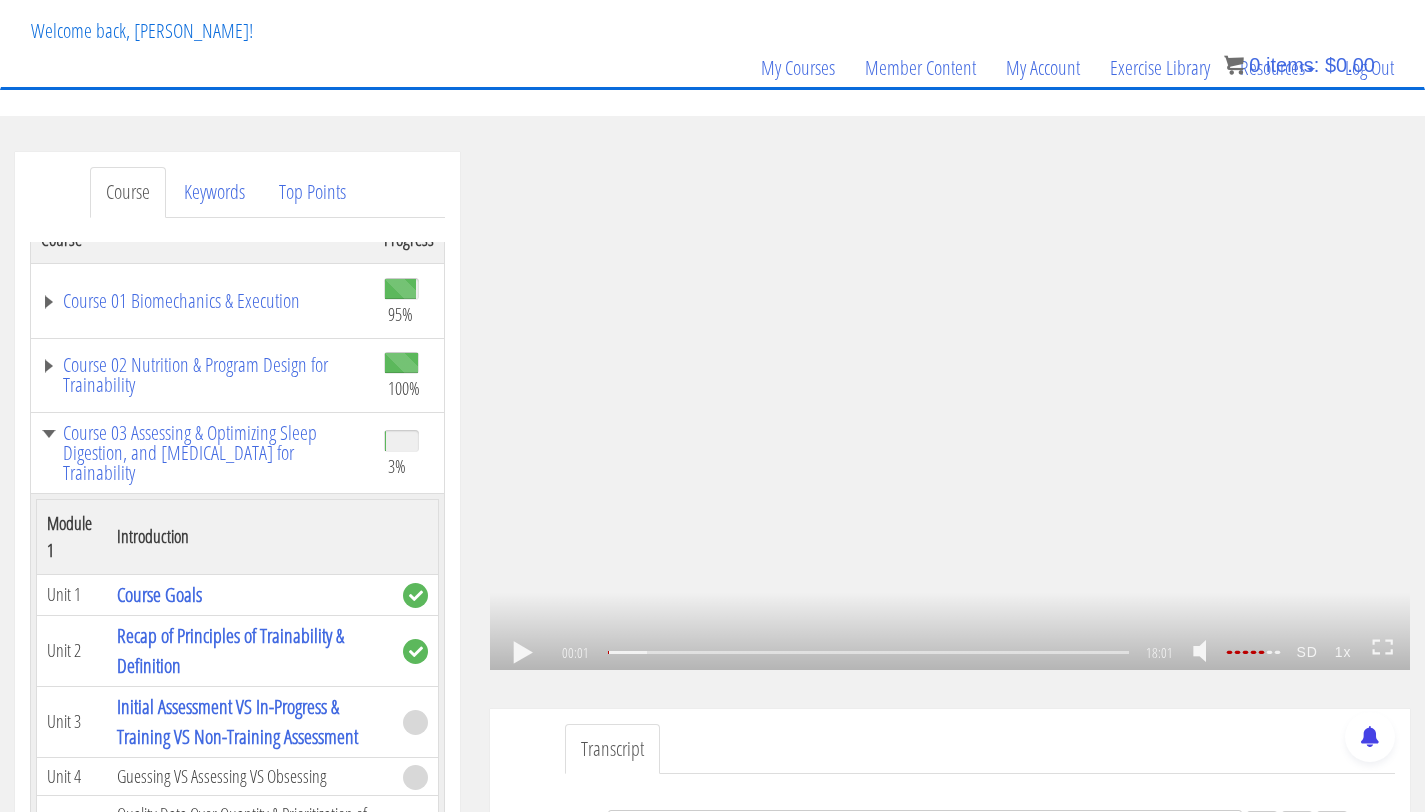 click at bounding box center (523, 653) 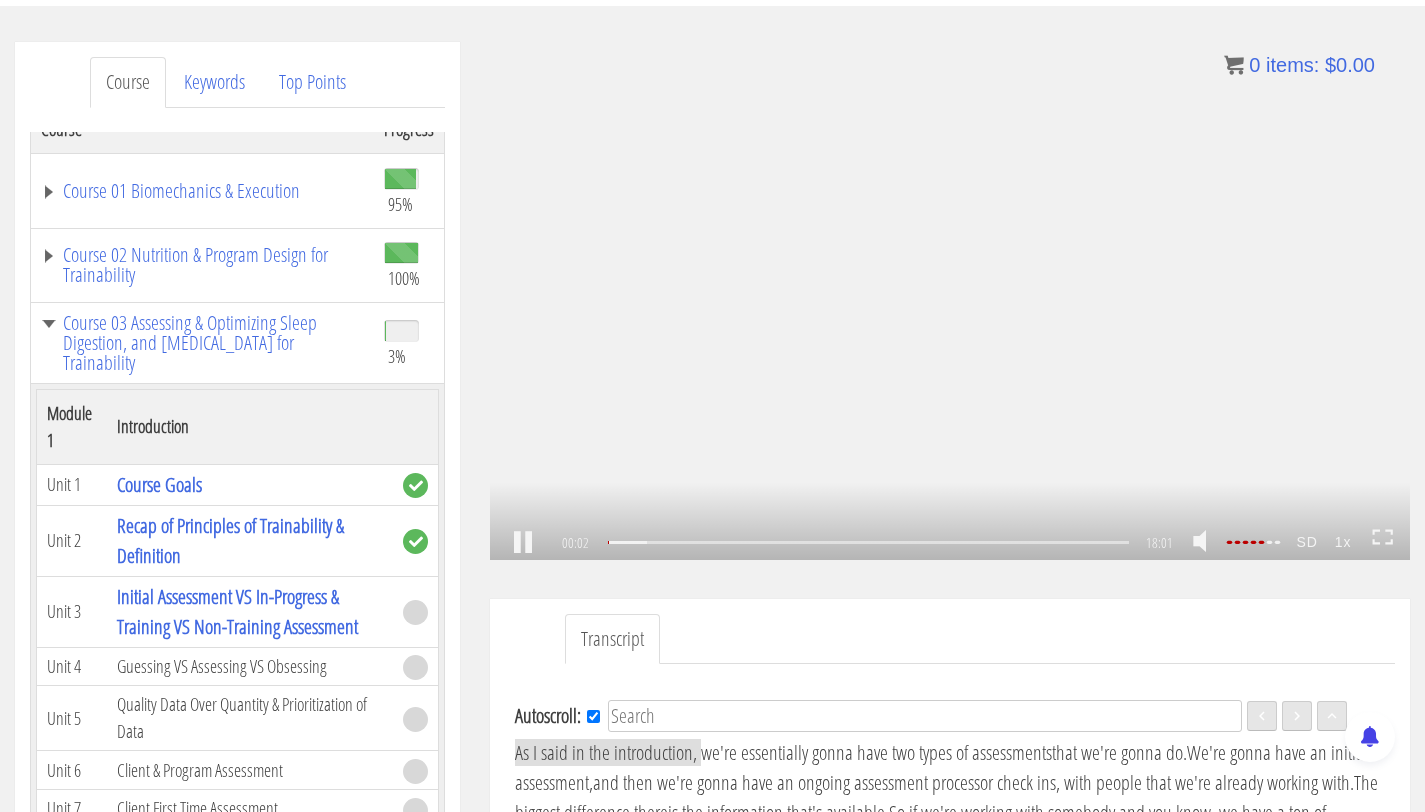 scroll, scrollTop: 231, scrollLeft: 0, axis: vertical 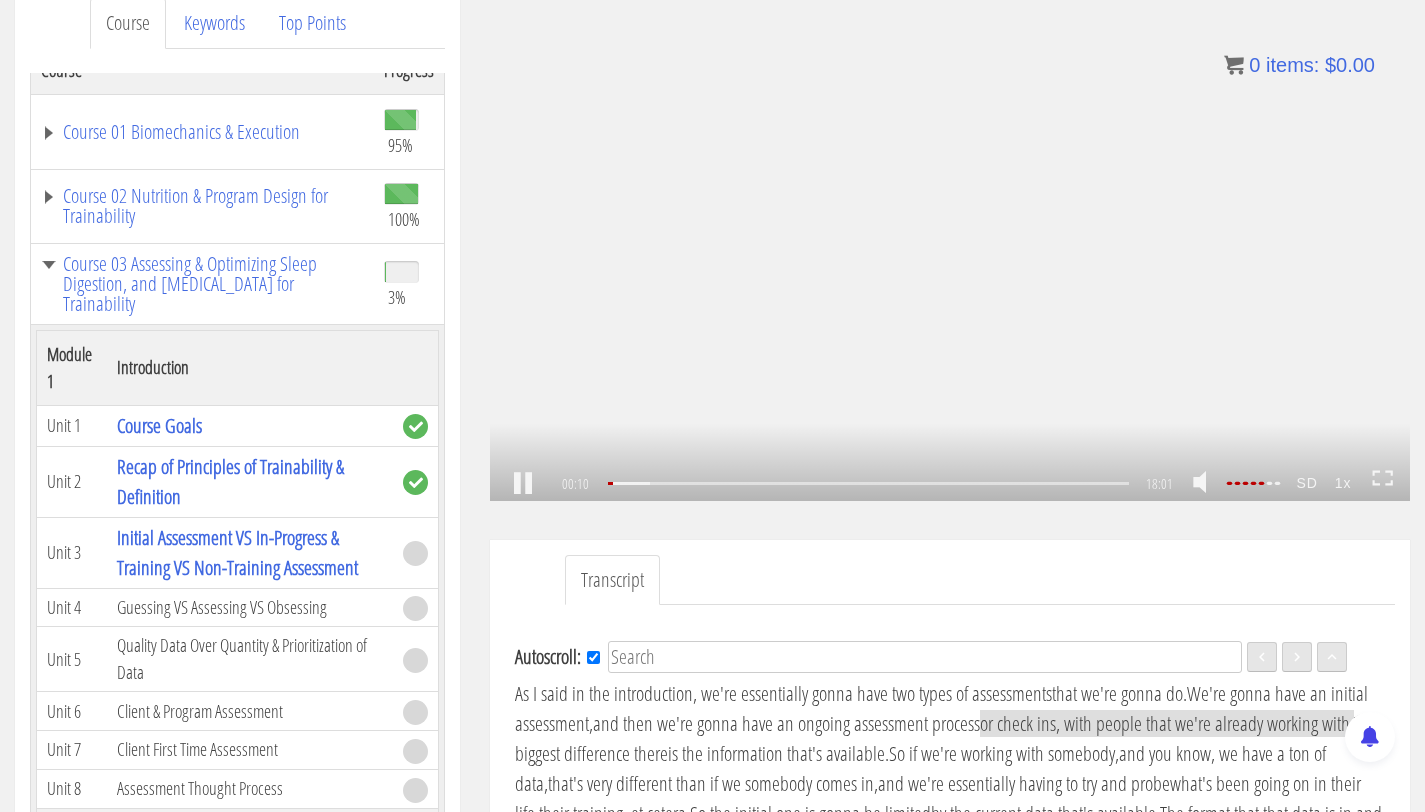 click on ".a{fill:#000;opacity:0.65;}.b{fill:#fff;opacity:1.0;}
.fp-color-play{opacity:0.65;}.controlbutton{fill:#fff;}
.fp-color-play{opacity:0.65;}.controlbutton{fill:#fff;}
.controlbuttonbg{opacity:0.65;}.controlbutton{fill:#fff;}
.fp-color-play{opacity:0.65;}.rect{fill:#fff;}
.fp-color-play{opacity:0.65;}.rect{fill:#fff;}
.fp-color-play{opacity:0.65;}.rect{fill:#fff;}
.fp-color-play{opacity:0.65;}.rect{fill:#fff;}
00:10                              09:26                                           18:01              17:51" at bounding box center (950, 242) 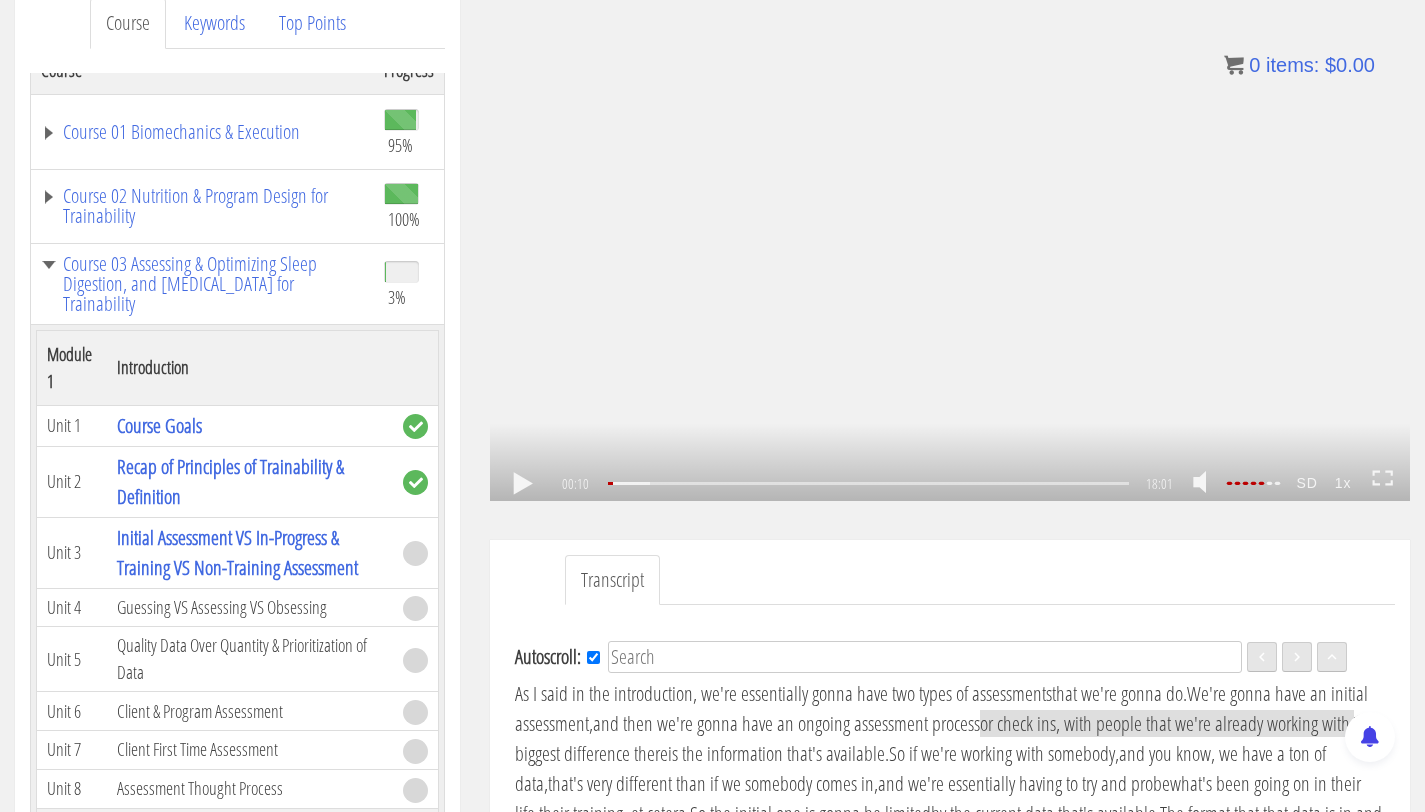 click on ".a{fill:#000;opacity:0.65;}.b{fill:#fff;opacity:1.0;}
.fp-color-play{opacity:0.65;}.controlbutton{fill:#fff;}
.fp-color-play{opacity:0.65;}.controlbutton{fill:#fff;}
.controlbuttonbg{opacity:0.65;}.controlbutton{fill:#fff;}
.fp-color-play{opacity:0.65;}.rect{fill:#fff;}
.fp-color-play{opacity:0.65;}.rect{fill:#fff;}
.fp-color-play{opacity:0.65;}.rect{fill:#fff;}
.fp-color-play{opacity:0.65;}.rect{fill:#fff;}
00:10                              09:26                                           18:01              17:51" at bounding box center (950, 242) 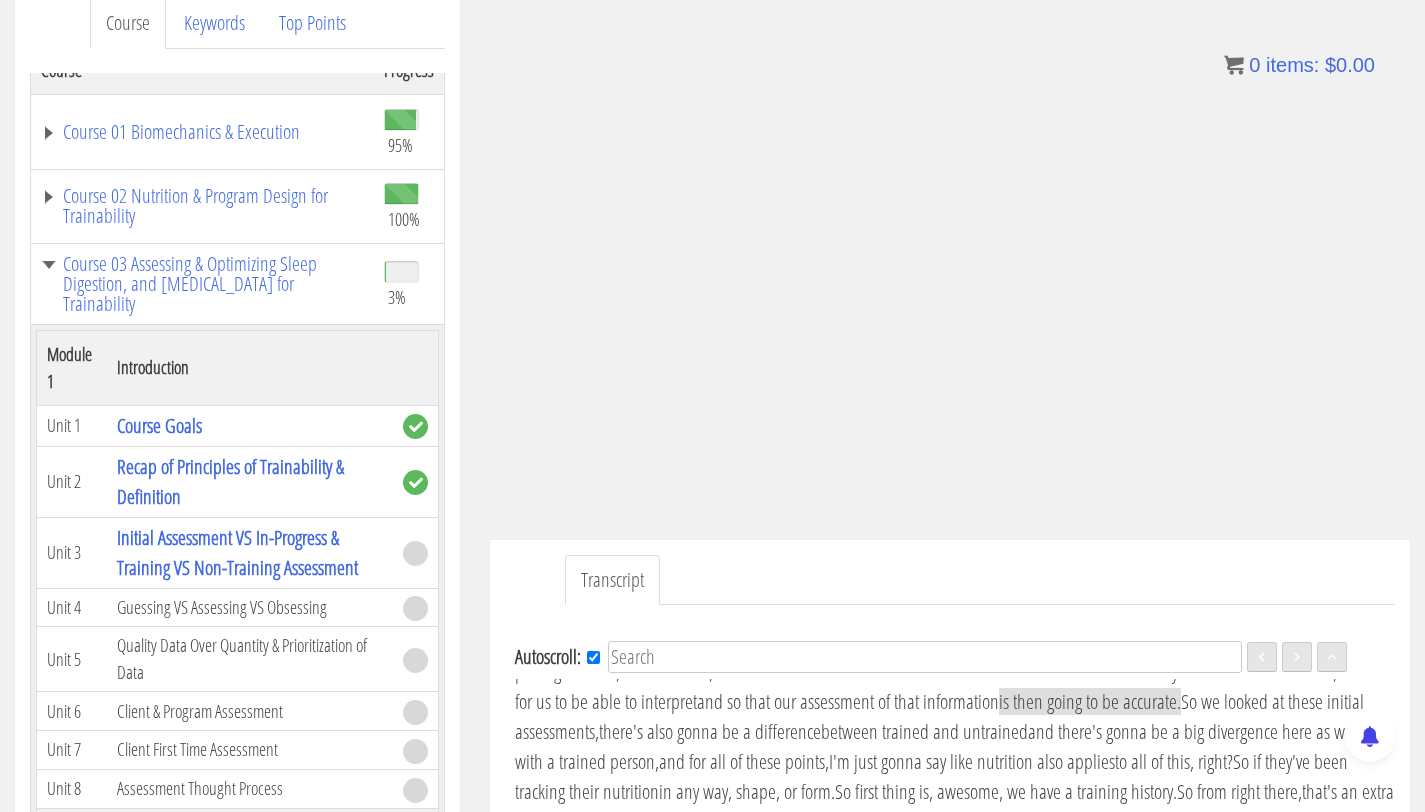 scroll, scrollTop: 606, scrollLeft: 0, axis: vertical 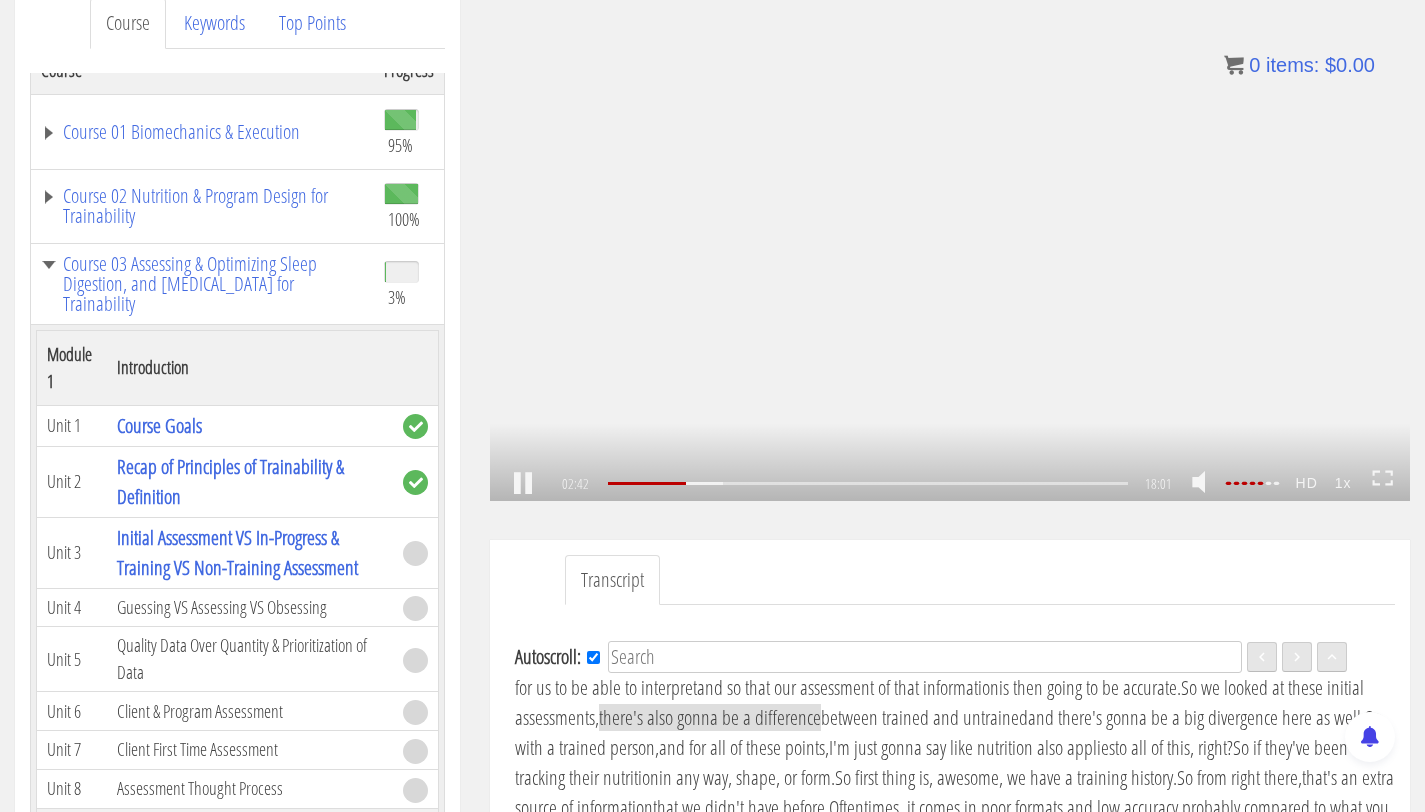 click on ".a{fill:#000;opacity:0.65;}.b{fill:#fff;opacity:1.0;}
.fp-color-play{opacity:0.65;}.controlbutton{fill:#fff;}
.fp-color-play{opacity:0.65;}.controlbutton{fill:#fff;}
.controlbuttonbg{opacity:0.65;}.controlbutton{fill:#fff;}
.fp-color-play{opacity:0.65;}.rect{fill:#fff;}
.fp-color-play{opacity:0.65;}.rect{fill:#fff;}
.fp-color-play{opacity:0.65;}.rect{fill:#fff;}
.fp-color-play{opacity:0.65;}.rect{fill:#fff;}
02:42                              09:26                                           18:01              15:20" at bounding box center [950, 242] 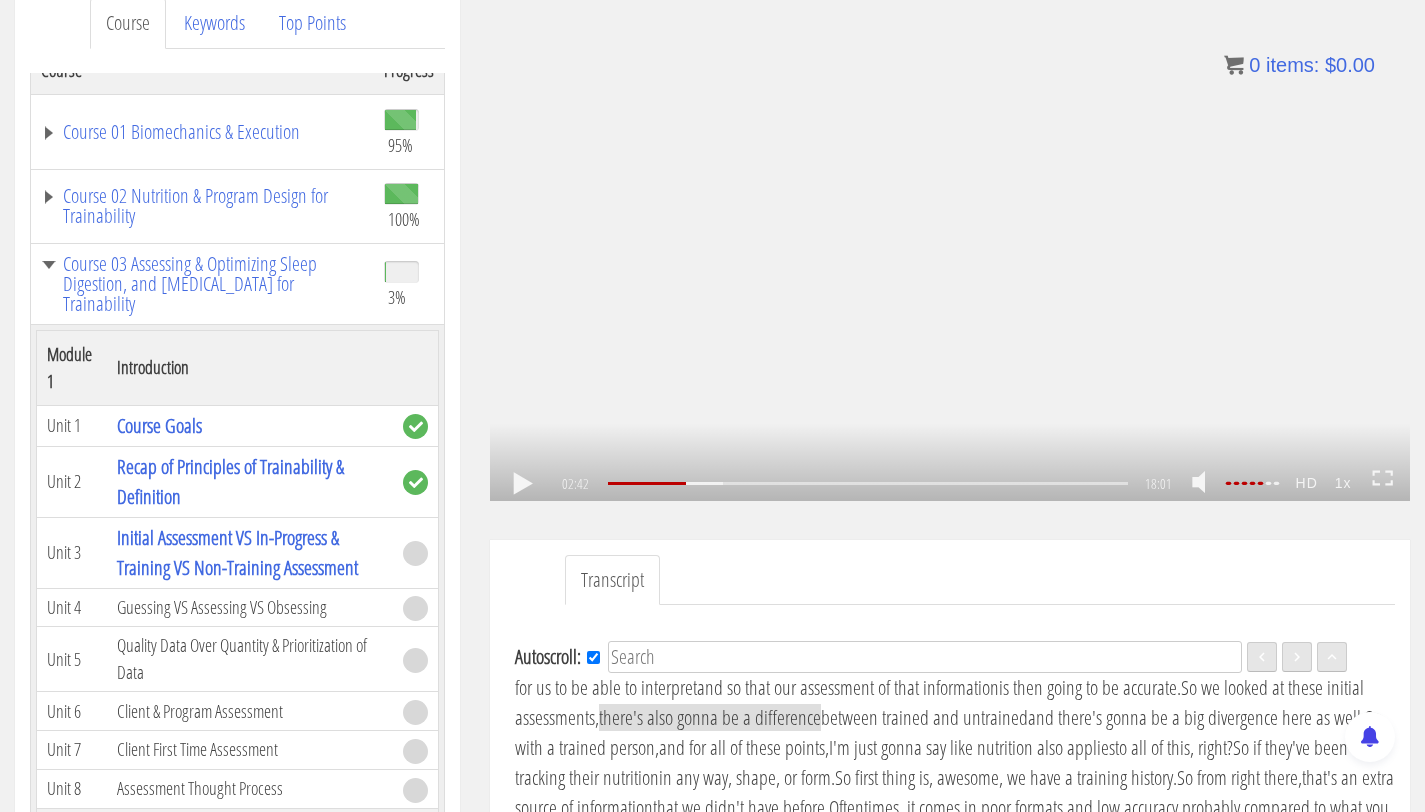 click on ".a{fill:#000;opacity:0.65;}.b{fill:#fff;opacity:1.0;}
.fp-color-play{opacity:0.65;}.controlbutton{fill:#fff;}
.fp-color-play{opacity:0.65;}.controlbutton{fill:#fff;}
.controlbuttonbg{opacity:0.65;}.controlbutton{fill:#fff;}
.fp-color-play{opacity:0.65;}.rect{fill:#fff;}
.fp-color-play{opacity:0.65;}.rect{fill:#fff;}
.fp-color-play{opacity:0.65;}.rect{fill:#fff;}
.fp-color-play{opacity:0.65;}.rect{fill:#fff;}
02:42                              09:26                                           18:01              15:19" at bounding box center [950, 242] 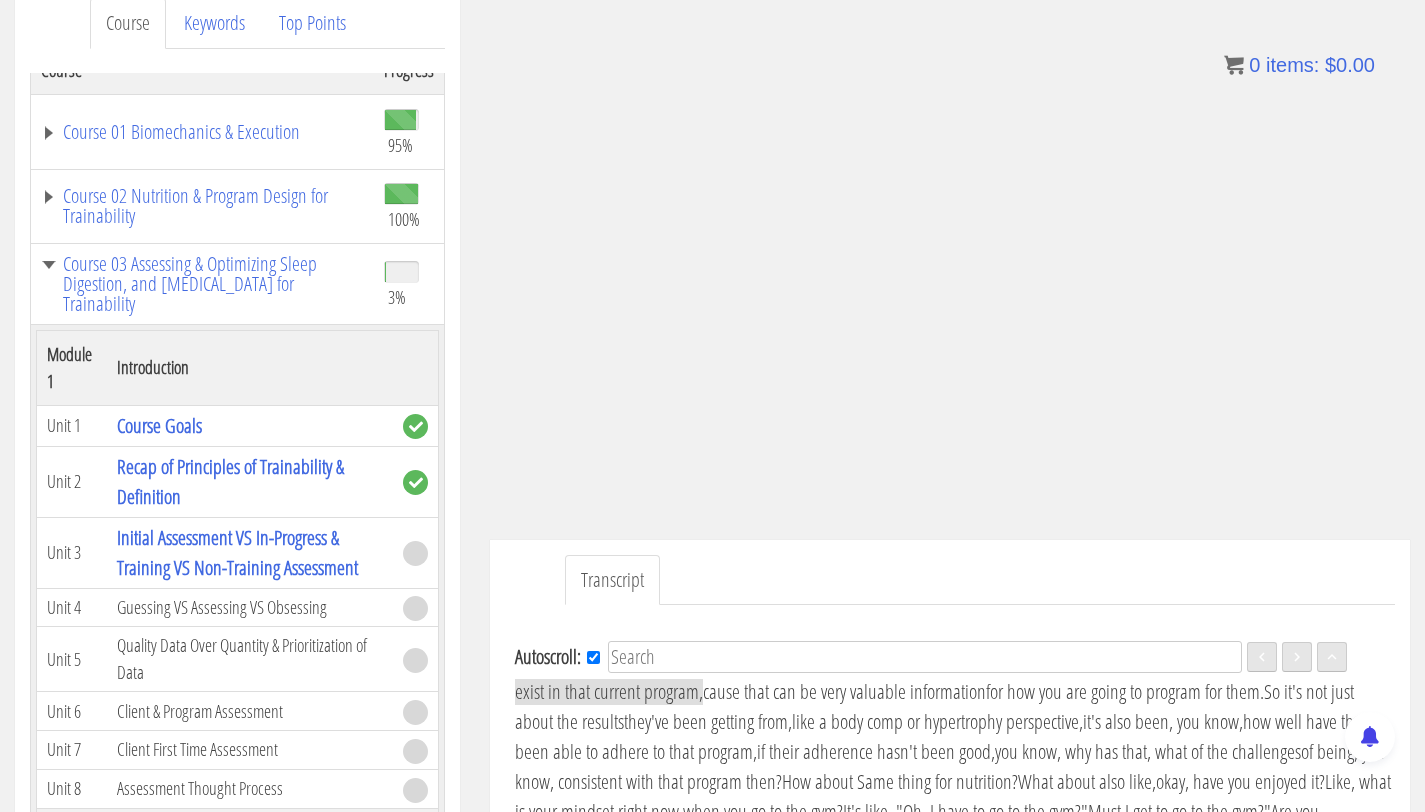 scroll, scrollTop: 1033, scrollLeft: 0, axis: vertical 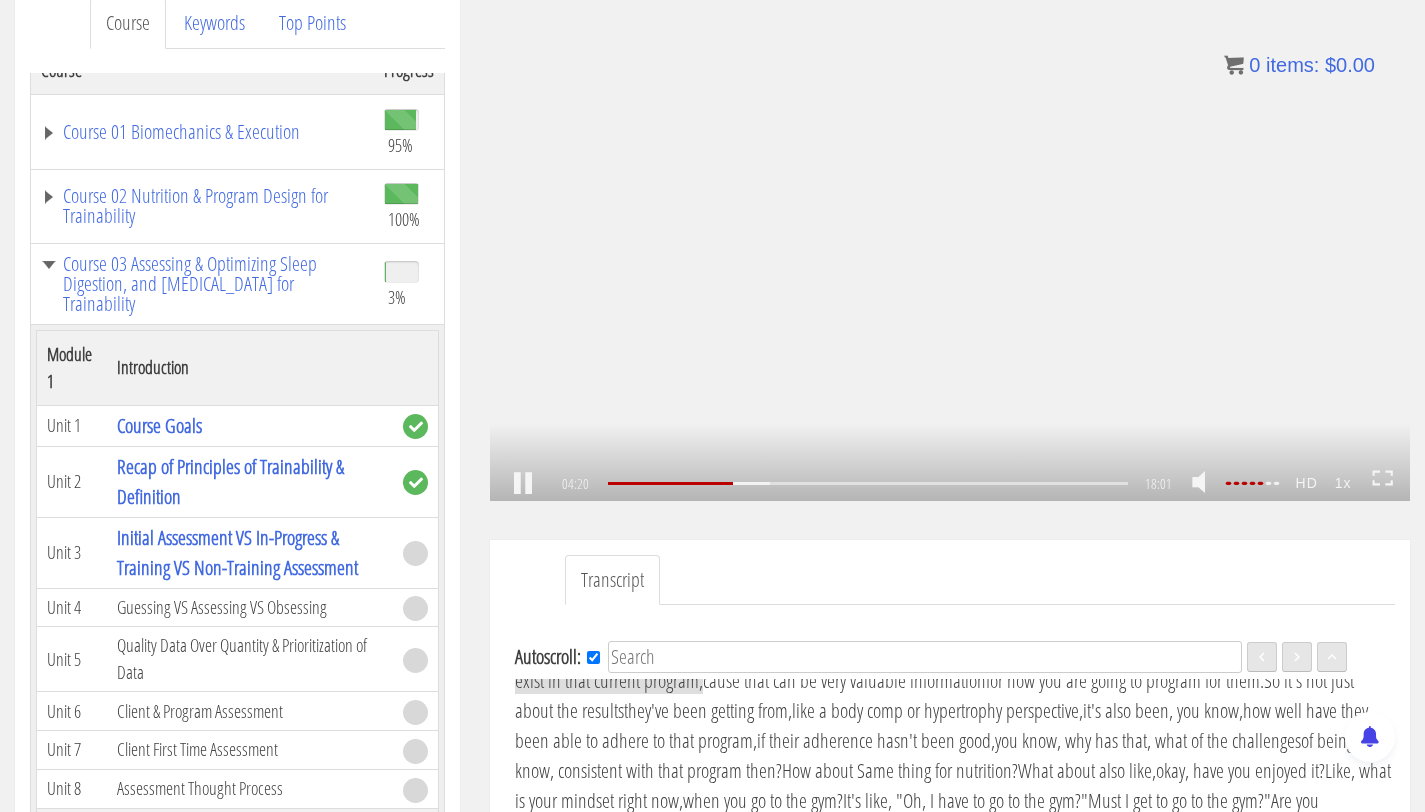click on ".a{fill:#000;opacity:0.65;}.b{fill:#fff;opacity:1.0;}
.fp-color-play{opacity:0.65;}.controlbutton{fill:#fff;}
.fp-color-play{opacity:0.65;}.controlbutton{fill:#fff;}
.controlbuttonbg{opacity:0.65;}.controlbutton{fill:#fff;}
.fp-color-play{opacity:0.65;}.rect{fill:#fff;}
.fp-color-play{opacity:0.65;}.rect{fill:#fff;}
.fp-color-play{opacity:0.65;}.rect{fill:#fff;}
.fp-color-play{opacity:0.65;}.rect{fill:#fff;}
04:20                              09:26                                           18:01              13:41" at bounding box center [950, 242] 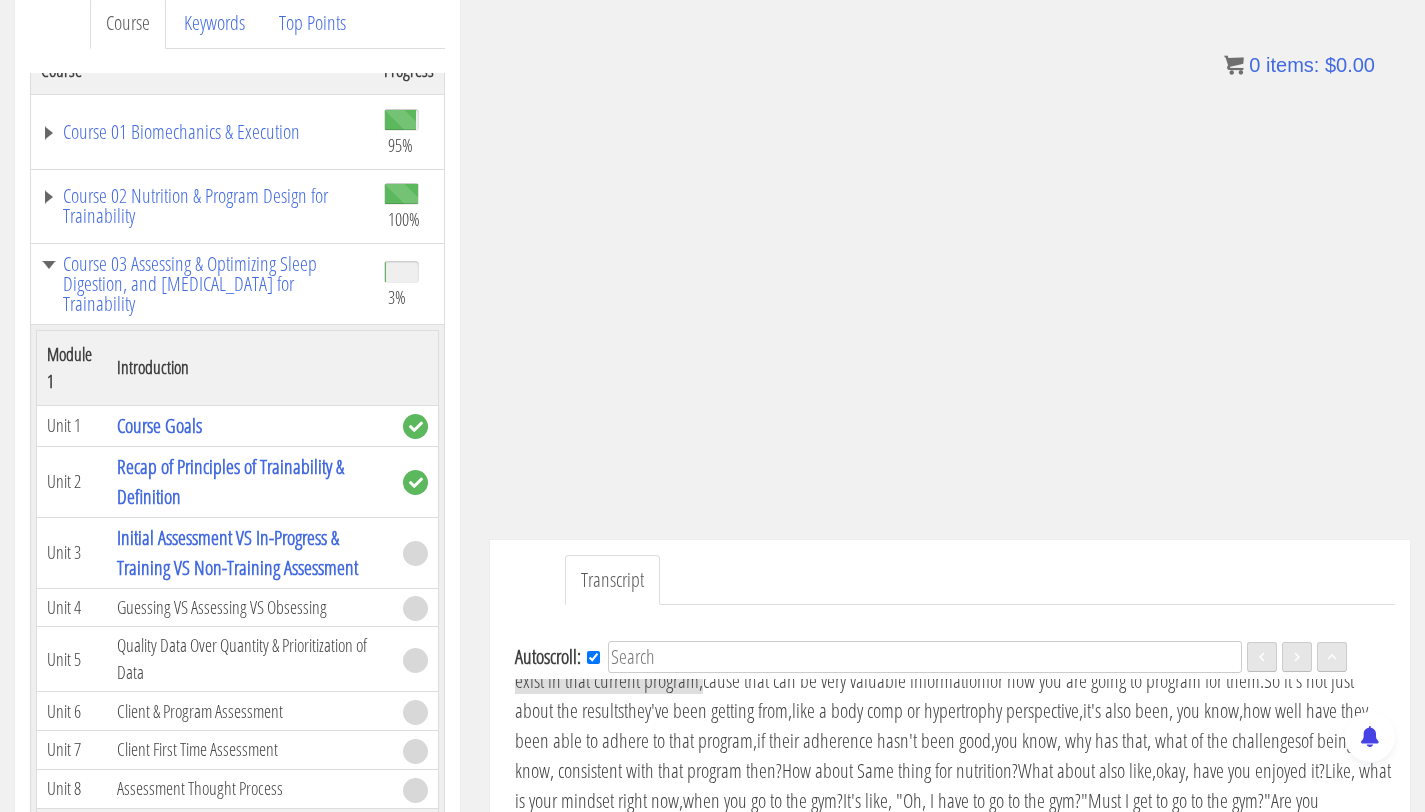 click on ".a{fill:#000;opacity:0.65;}.b{fill:#fff;opacity:1.0;}
.fp-color-play{opacity:0.65;}.controlbutton{fill:#fff;}
.fp-color-play{opacity:0.65;}.controlbutton{fill:#fff;}
.controlbuttonbg{opacity:0.65;}.controlbutton{fill:#fff;}
.fp-color-play{opacity:0.65;}.rect{fill:#fff;}
.fp-color-play{opacity:0.65;}.rect{fill:#fff;}
.fp-color-play{opacity:0.65;}.rect{fill:#fff;}
.fp-color-play{opacity:0.65;}.rect{fill:#fff;}
04:20                              09:26                                           18:01              13:41" at bounding box center [950, 242] 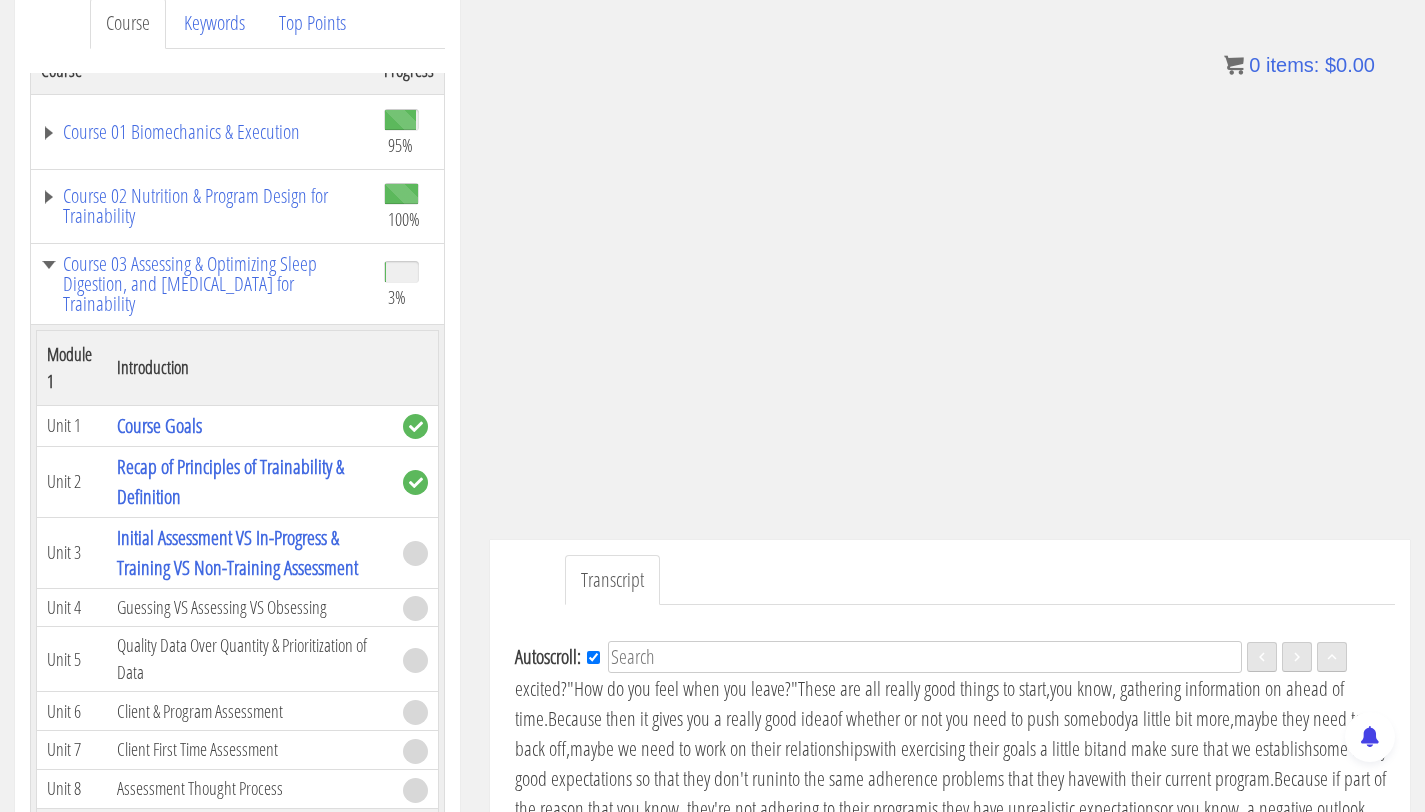 scroll, scrollTop: 1186, scrollLeft: 0, axis: vertical 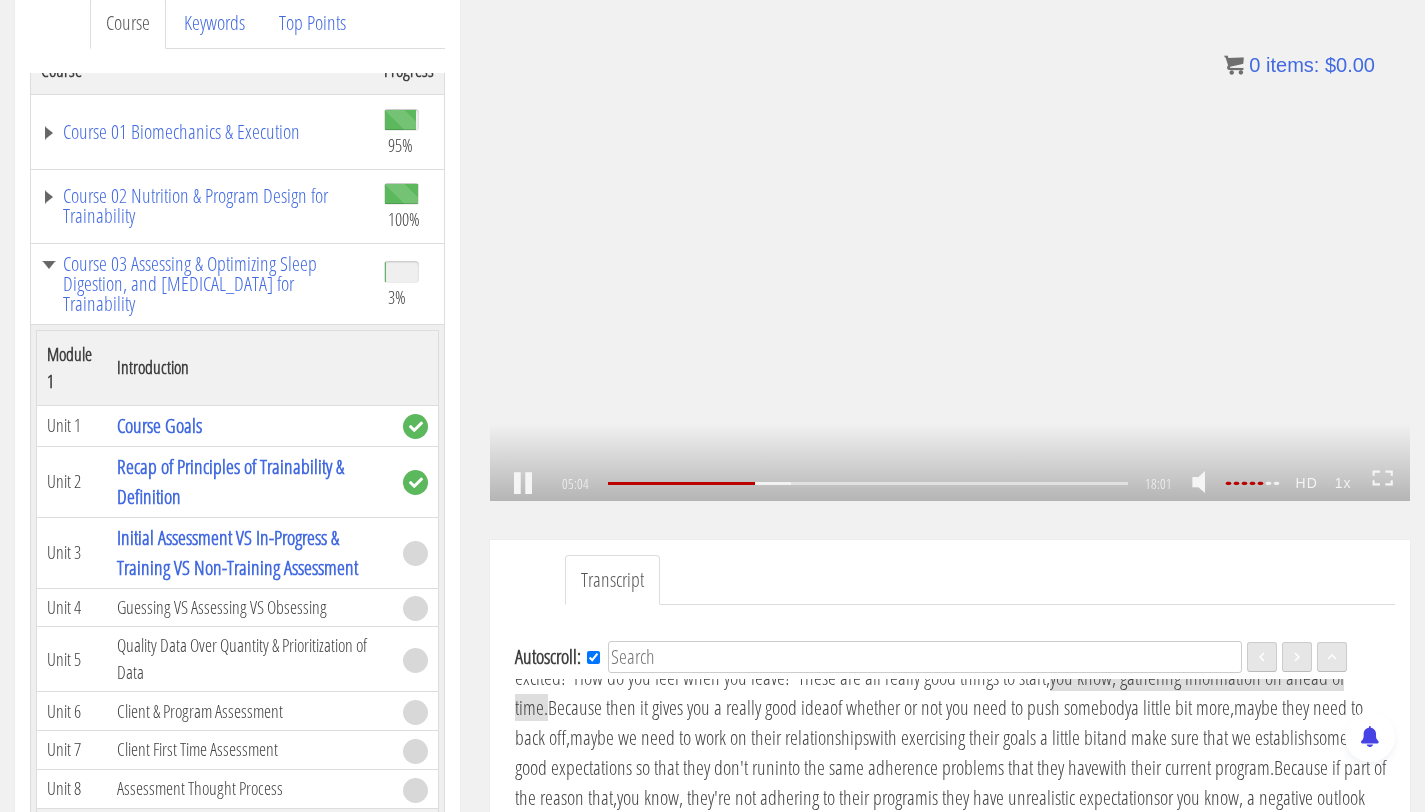 click on ".a{fill:#000;opacity:0.65;}.b{fill:#fff;opacity:1.0;}
.fp-color-play{opacity:0.65;}.controlbutton{fill:#fff;}
.fp-color-play{opacity:0.65;}.controlbutton{fill:#fff;}
.controlbuttonbg{opacity:0.65;}.controlbutton{fill:#fff;}
.fp-color-play{opacity:0.65;}.rect{fill:#fff;}
.fp-color-play{opacity:0.65;}.rect{fill:#fff;}
.fp-color-play{opacity:0.65;}.rect{fill:#fff;}
.fp-color-play{opacity:0.65;}.rect{fill:#fff;}
05:04                              09:26                                           18:01              12:57" at bounding box center [950, 242] 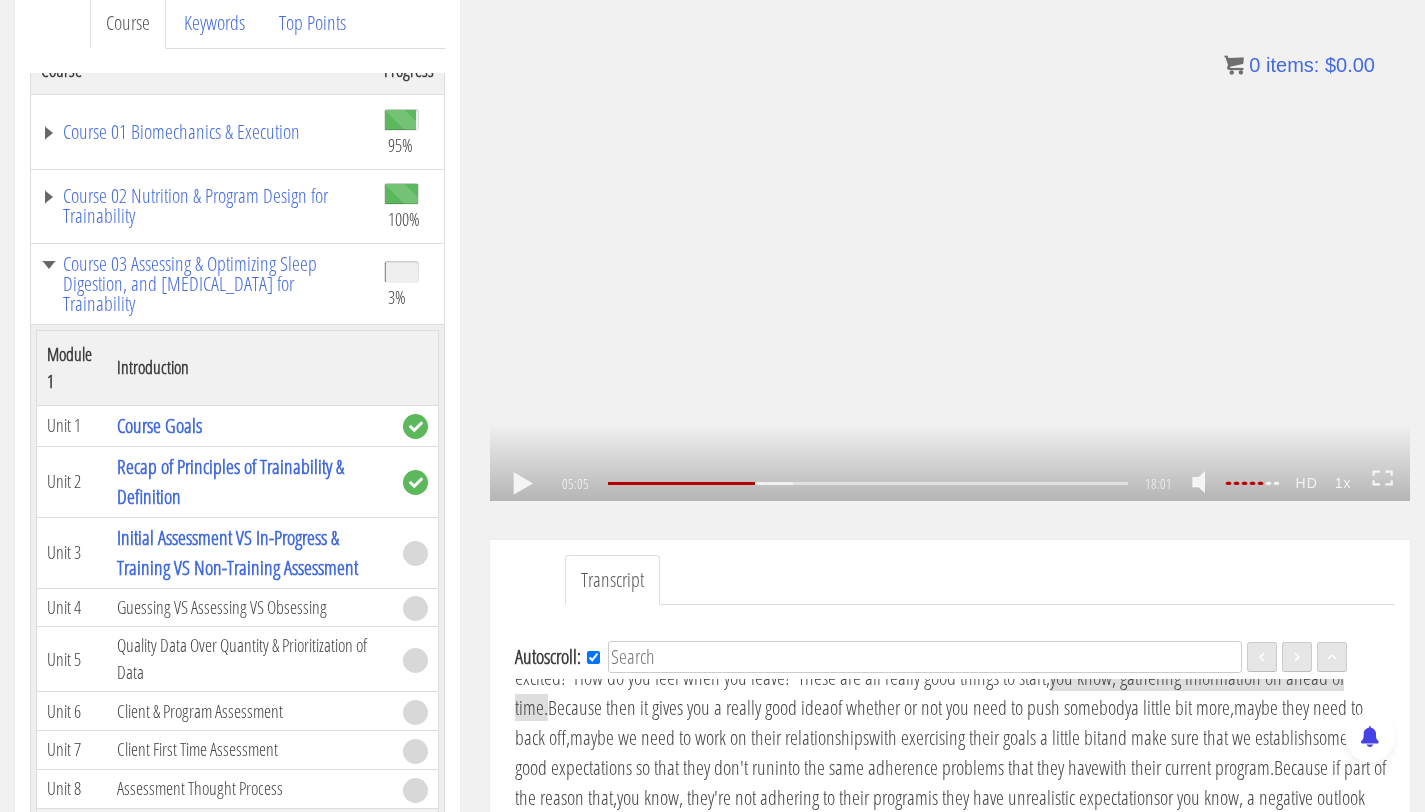 click on ".a{fill:#000;opacity:0.65;}.b{fill:#fff;opacity:1.0;}
.fp-color-play{opacity:0.65;}.controlbutton{fill:#fff;}
.fp-color-play{opacity:0.65;}.controlbutton{fill:#fff;}
.controlbuttonbg{opacity:0.65;}.controlbutton{fill:#fff;}
.fp-color-play{opacity:0.65;}.rect{fill:#fff;}
.fp-color-play{opacity:0.65;}.rect{fill:#fff;}
.fp-color-play{opacity:0.65;}.rect{fill:#fff;}
.fp-color-play{opacity:0.65;}.rect{fill:#fff;}
05:05                              09:26                                           18:01              12:56" at bounding box center [950, 242] 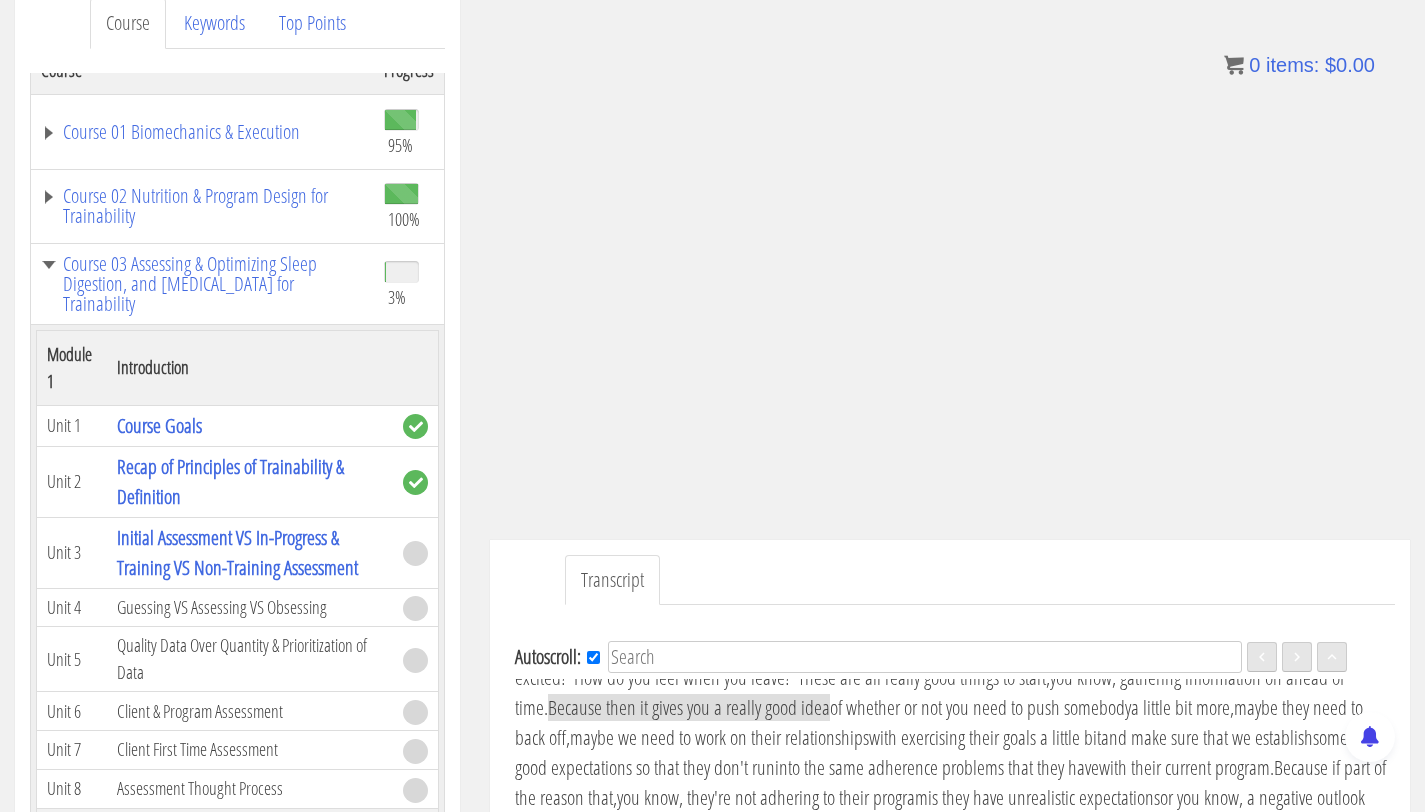 scroll, scrollTop: 1216, scrollLeft: 0, axis: vertical 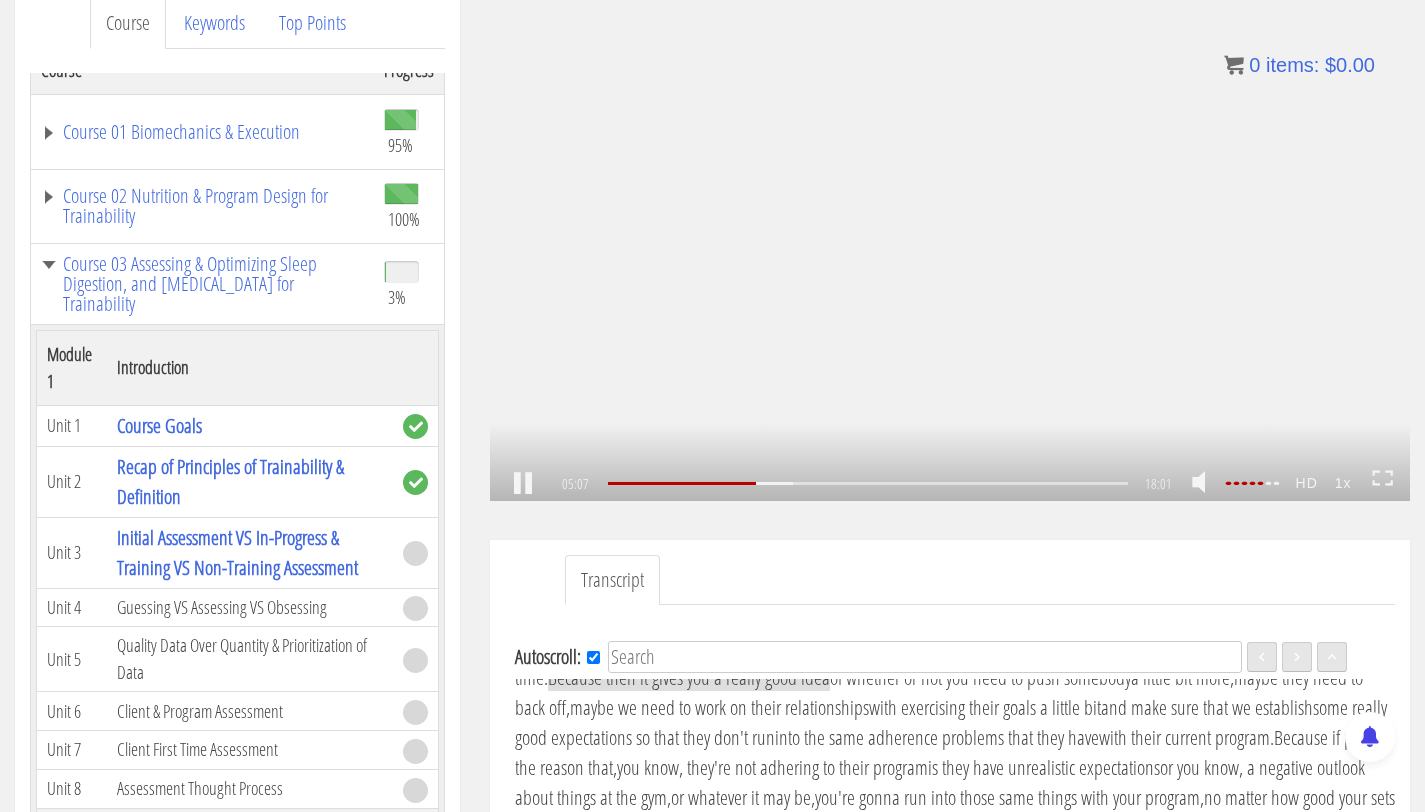 click on ".a{fill:#000;opacity:0.65;}.b{fill:#fff;opacity:1.0;}
.fp-color-play{opacity:0.65;}.controlbutton{fill:#fff;}
.fp-color-play{opacity:0.65;}.controlbutton{fill:#fff;}
.controlbuttonbg{opacity:0.65;}.controlbutton{fill:#fff;}
.fp-color-play{opacity:0.65;}.rect{fill:#fff;}
.fp-color-play{opacity:0.65;}.rect{fill:#fff;}
.fp-color-play{opacity:0.65;}.rect{fill:#fff;}
.fp-color-play{opacity:0.65;}.rect{fill:#fff;}
05:07                              09:26                                           18:01              12:54" at bounding box center (950, 242) 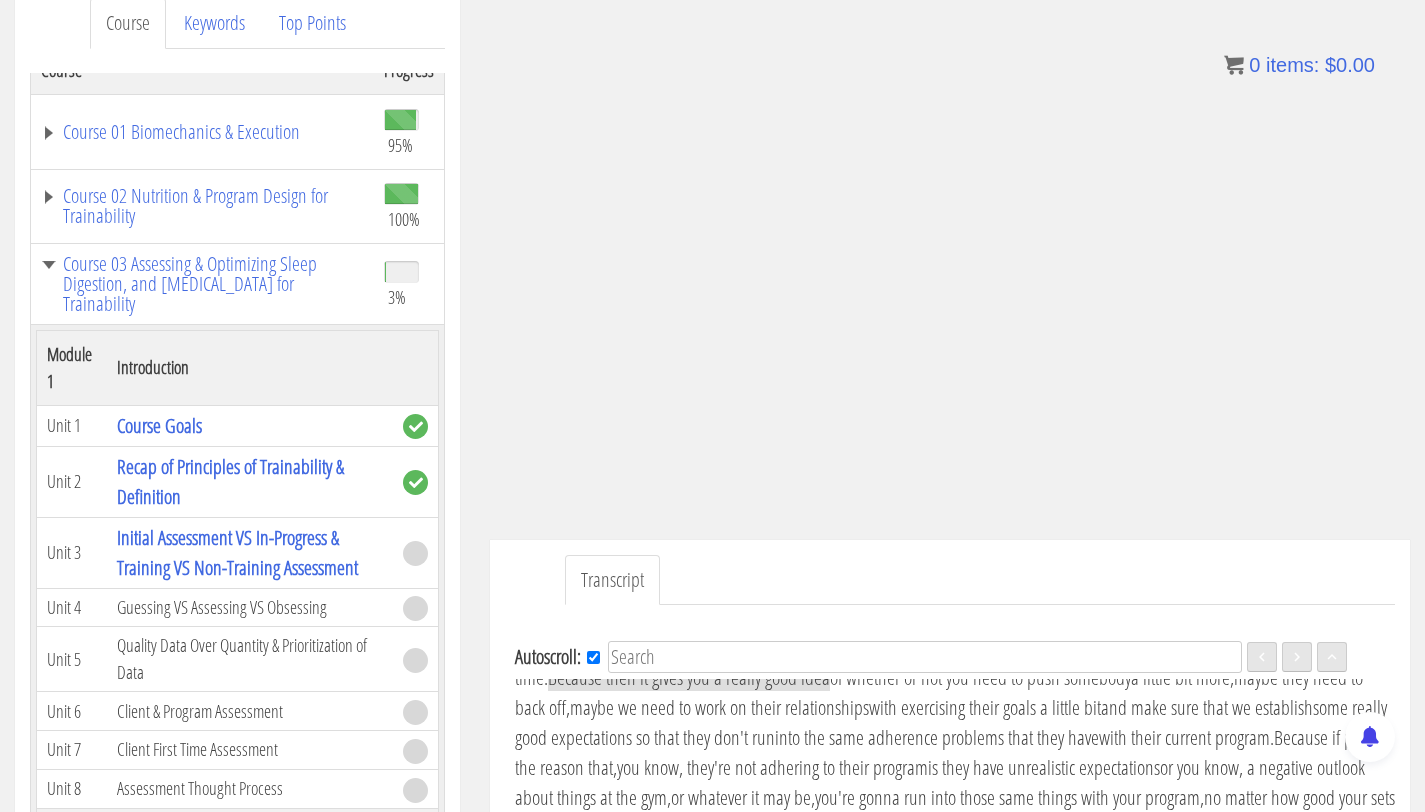 click on ""Are you excited?" at bounding box center [917, 632] 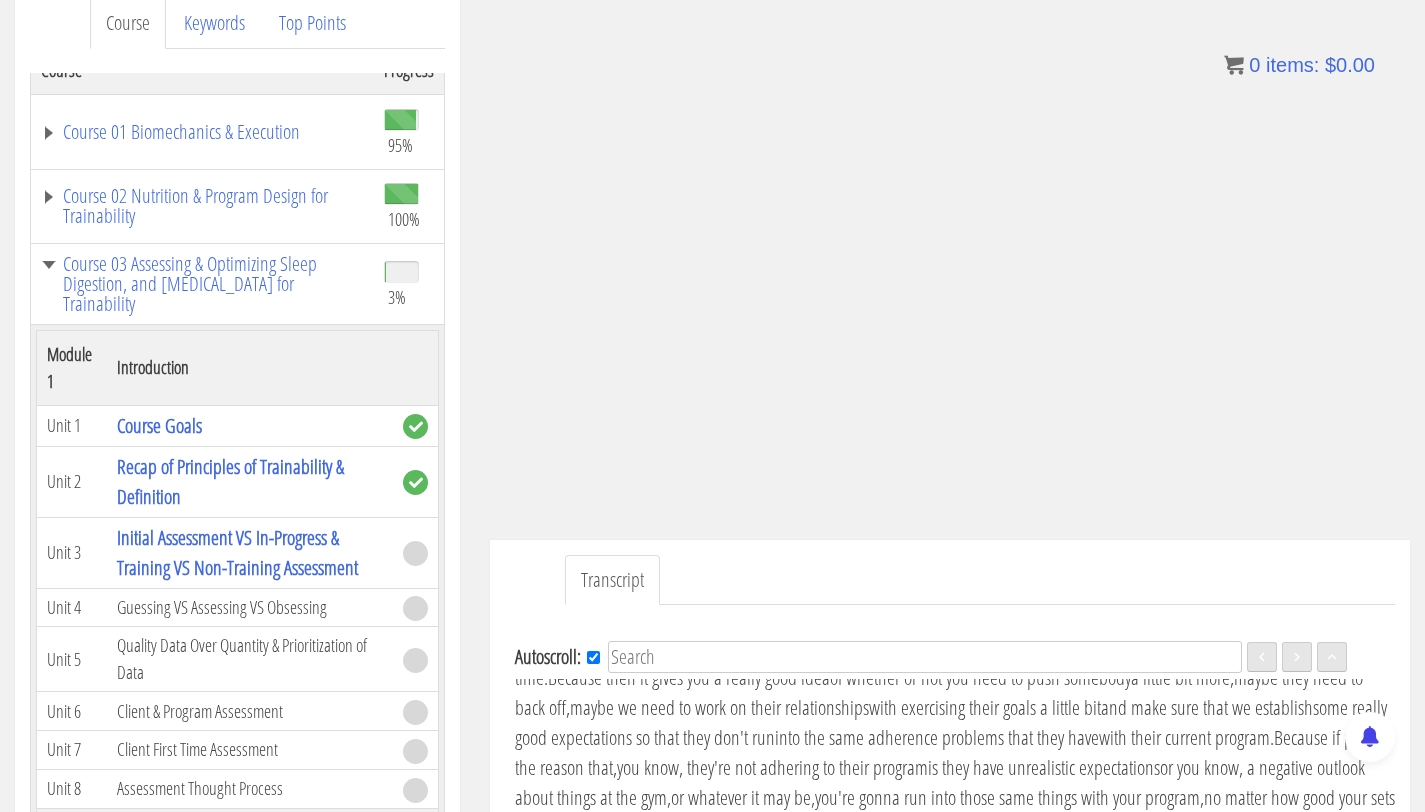 scroll, scrollTop: 1186, scrollLeft: 0, axis: vertical 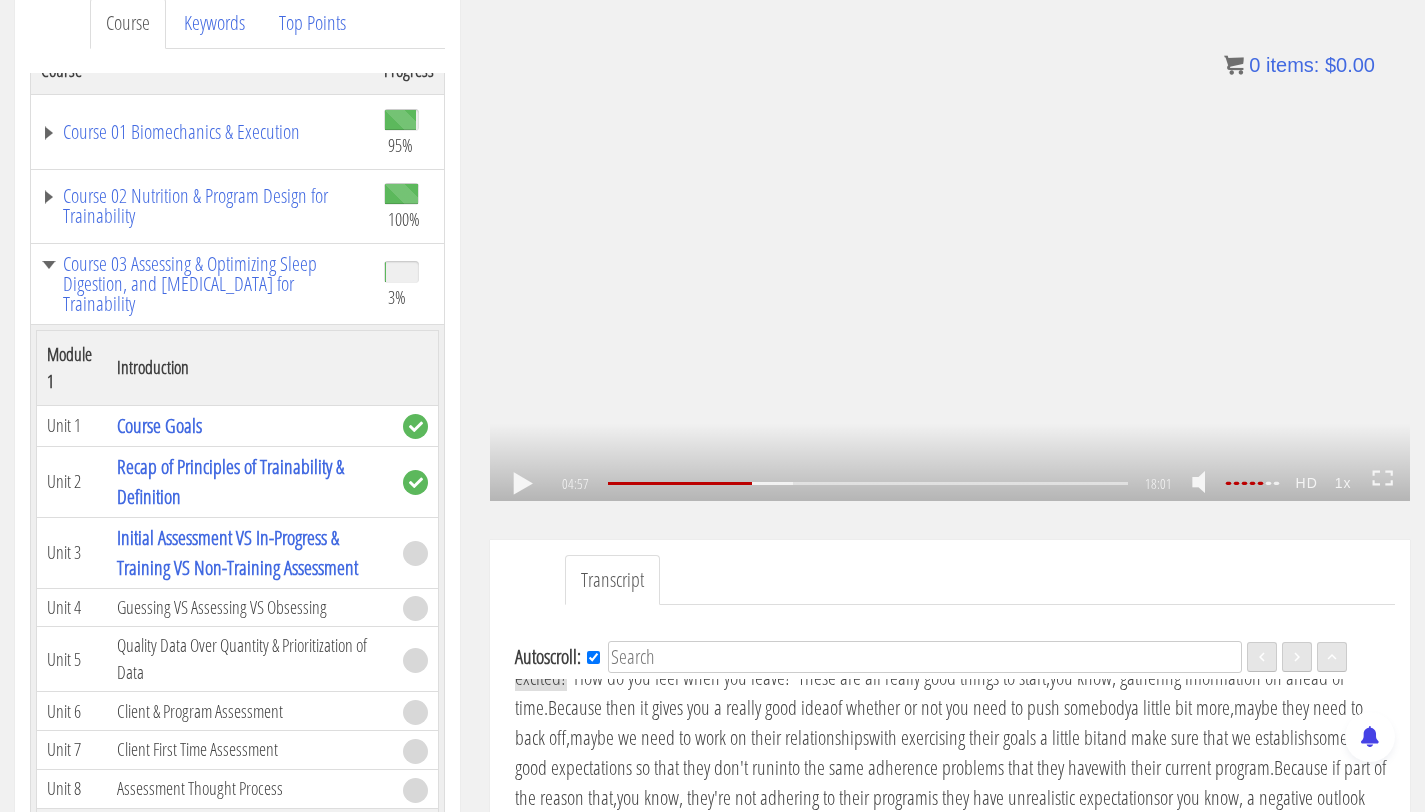 click on ".a{fill:#000;opacity:0.65;}.b{fill:#fff;opacity:1.0;}
.fp-color-play{opacity:0.65;}.controlbutton{fill:#fff;}
.fp-color-play{opacity:0.65;}.controlbutton{fill:#fff;}
.controlbuttonbg{opacity:0.65;}.controlbutton{fill:#fff;}
.fp-color-play{opacity:0.65;}.rect{fill:#fff;}
.fp-color-play{opacity:0.65;}.rect{fill:#fff;}
.fp-color-play{opacity:0.65;}.rect{fill:#fff;}
.fp-color-play{opacity:0.65;}.rect{fill:#fff;}
04:57                              09:26                                           18:01              13:04" at bounding box center [950, 242] 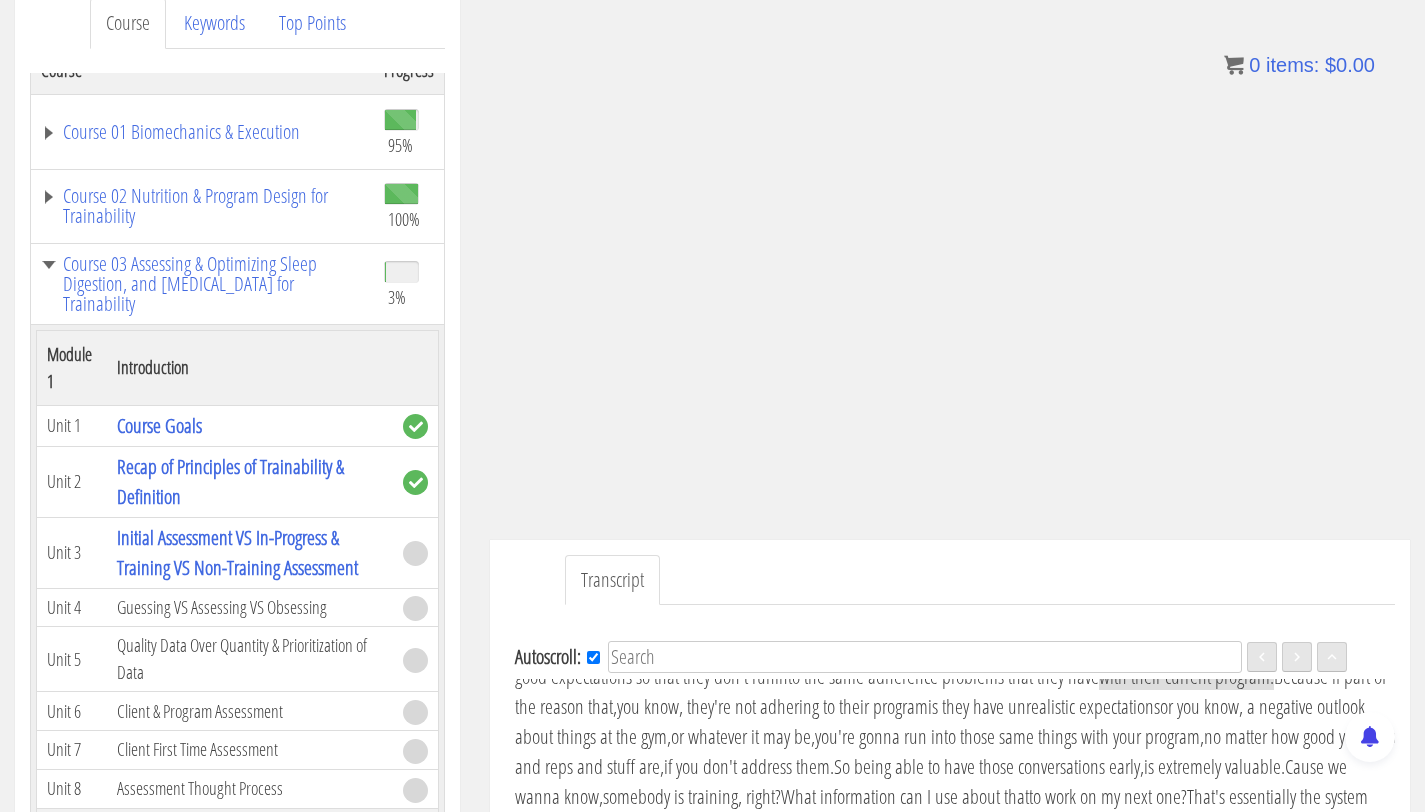 scroll, scrollTop: 1308, scrollLeft: 0, axis: vertical 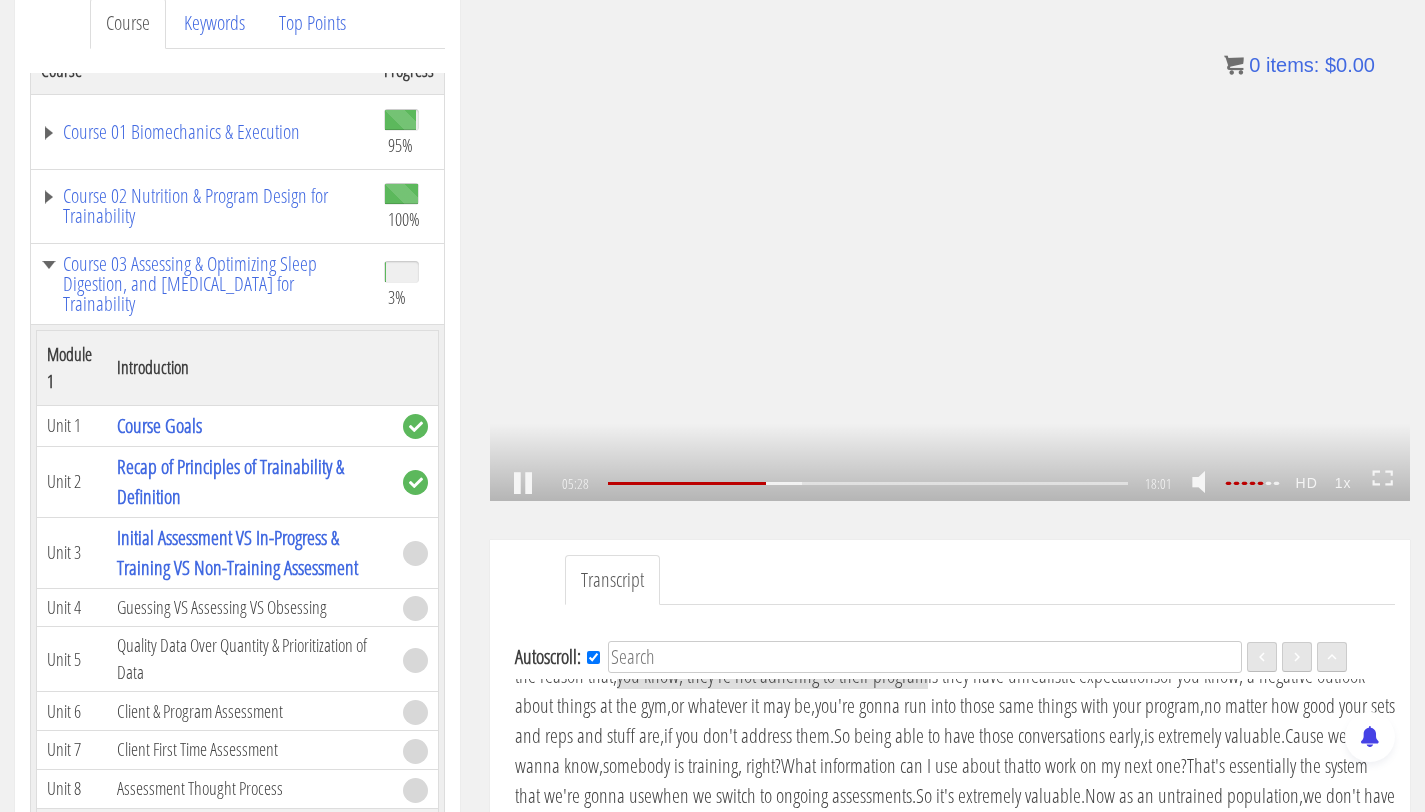 click on ".a{fill:#000;opacity:0.65;}.b{fill:#fff;opacity:1.0;}
.fp-color-play{opacity:0.65;}.controlbutton{fill:#fff;}
.fp-color-play{opacity:0.65;}.controlbutton{fill:#fff;}
.controlbuttonbg{opacity:0.65;}.controlbutton{fill:#fff;}
.fp-color-play{opacity:0.65;}.rect{fill:#fff;}
.fp-color-play{opacity:0.65;}.rect{fill:#fff;}
.fp-color-play{opacity:0.65;}.rect{fill:#fff;}
.fp-color-play{opacity:0.65;}.rect{fill:#fff;}
05:28                              09:26                                           18:01              12:34" at bounding box center [950, 242] 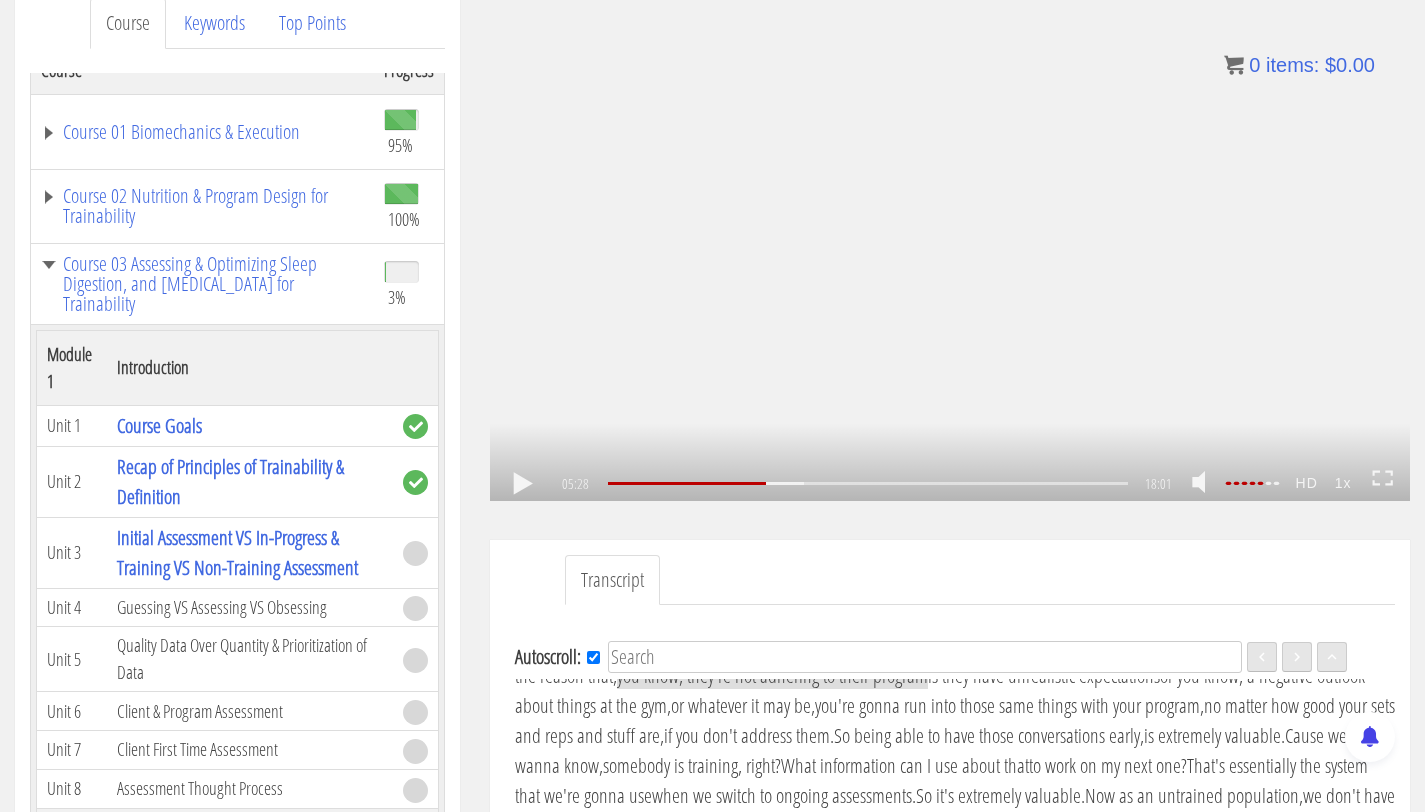 click on ".a{fill:#000;opacity:0.65;}.b{fill:#fff;opacity:1.0;}
.fp-color-play{opacity:0.65;}.controlbutton{fill:#fff;}
.fp-color-play{opacity:0.65;}.controlbutton{fill:#fff;}
.controlbuttonbg{opacity:0.65;}.controlbutton{fill:#fff;}
.fp-color-play{opacity:0.65;}.rect{fill:#fff;}
.fp-color-play{opacity:0.65;}.rect{fill:#fff;}
.fp-color-play{opacity:0.65;}.rect{fill:#fff;}
.fp-color-play{opacity:0.65;}.rect{fill:#fff;}
05:28                              09:26                                           18:01              12:33" at bounding box center (950, 242) 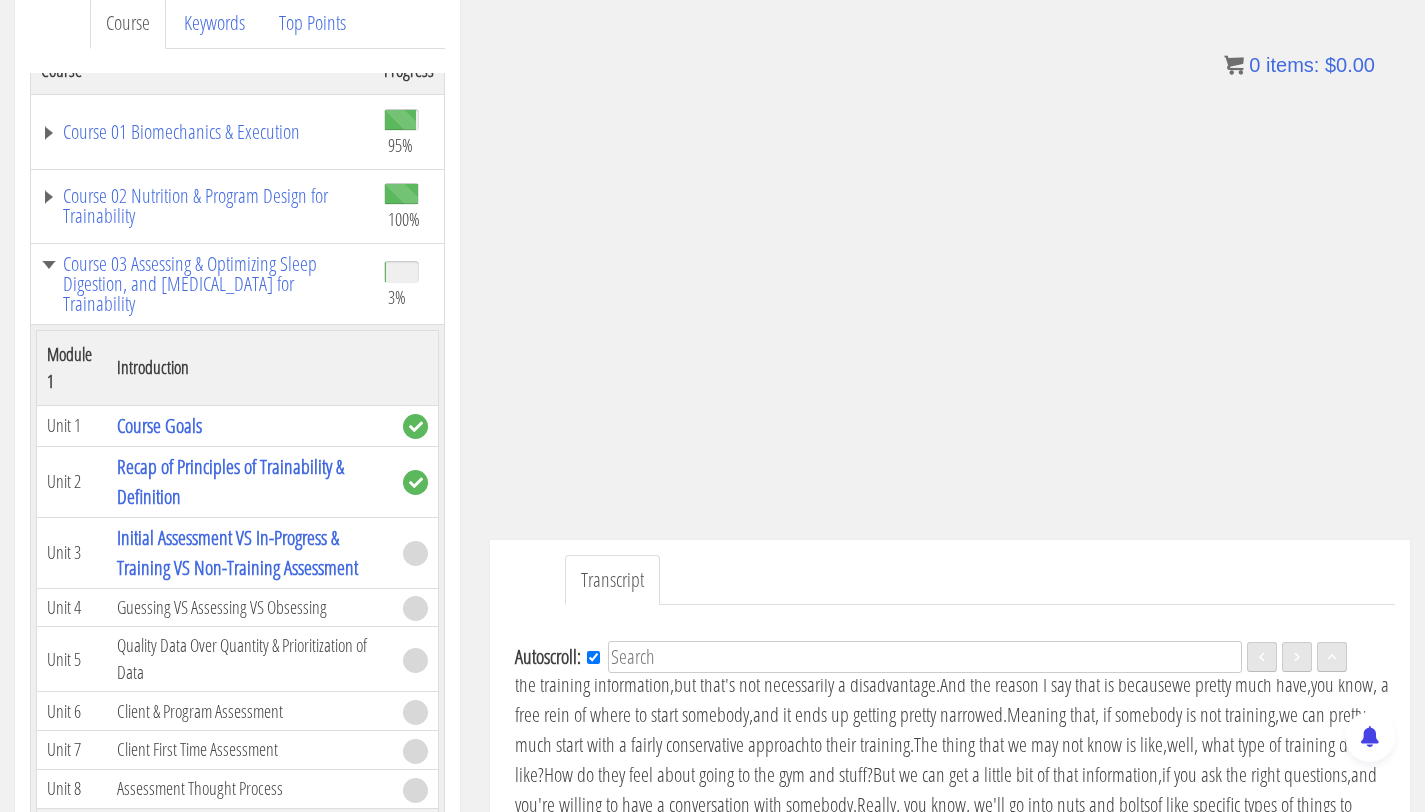 scroll, scrollTop: 1460, scrollLeft: 0, axis: vertical 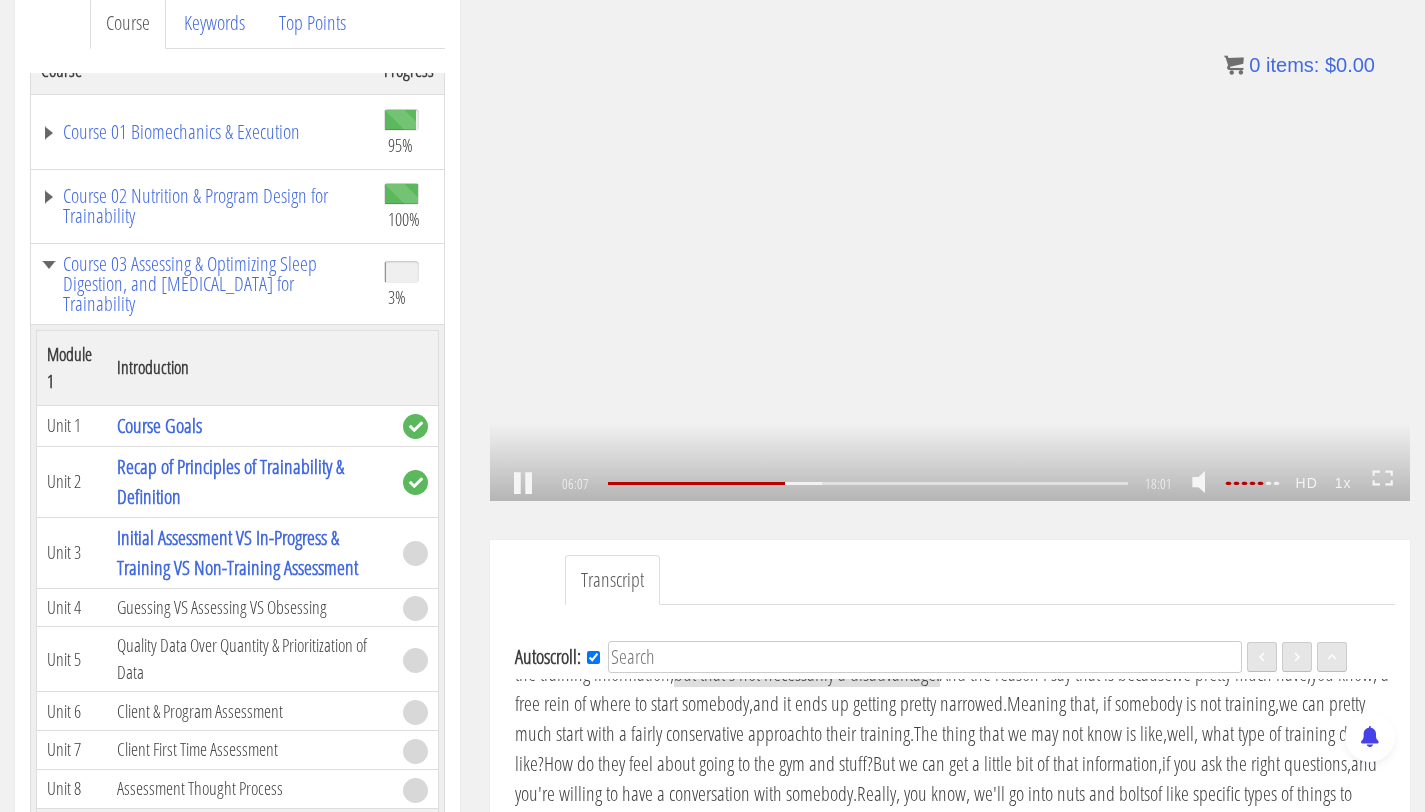 click on ".a{fill:#000;opacity:0.65;}.b{fill:#fff;opacity:1.0;}
.fp-color-play{opacity:0.65;}.controlbutton{fill:#fff;}
.fp-color-play{opacity:0.65;}.controlbutton{fill:#fff;}
.controlbuttonbg{opacity:0.65;}.controlbutton{fill:#fff;}
.fp-color-play{opacity:0.65;}.rect{fill:#fff;}
.fp-color-play{opacity:0.65;}.rect{fill:#fff;}
.fp-color-play{opacity:0.65;}.rect{fill:#fff;}
.fp-color-play{opacity:0.65;}.rect{fill:#fff;}
06:07                              09:26                                           18:01              11:54" at bounding box center [950, 242] 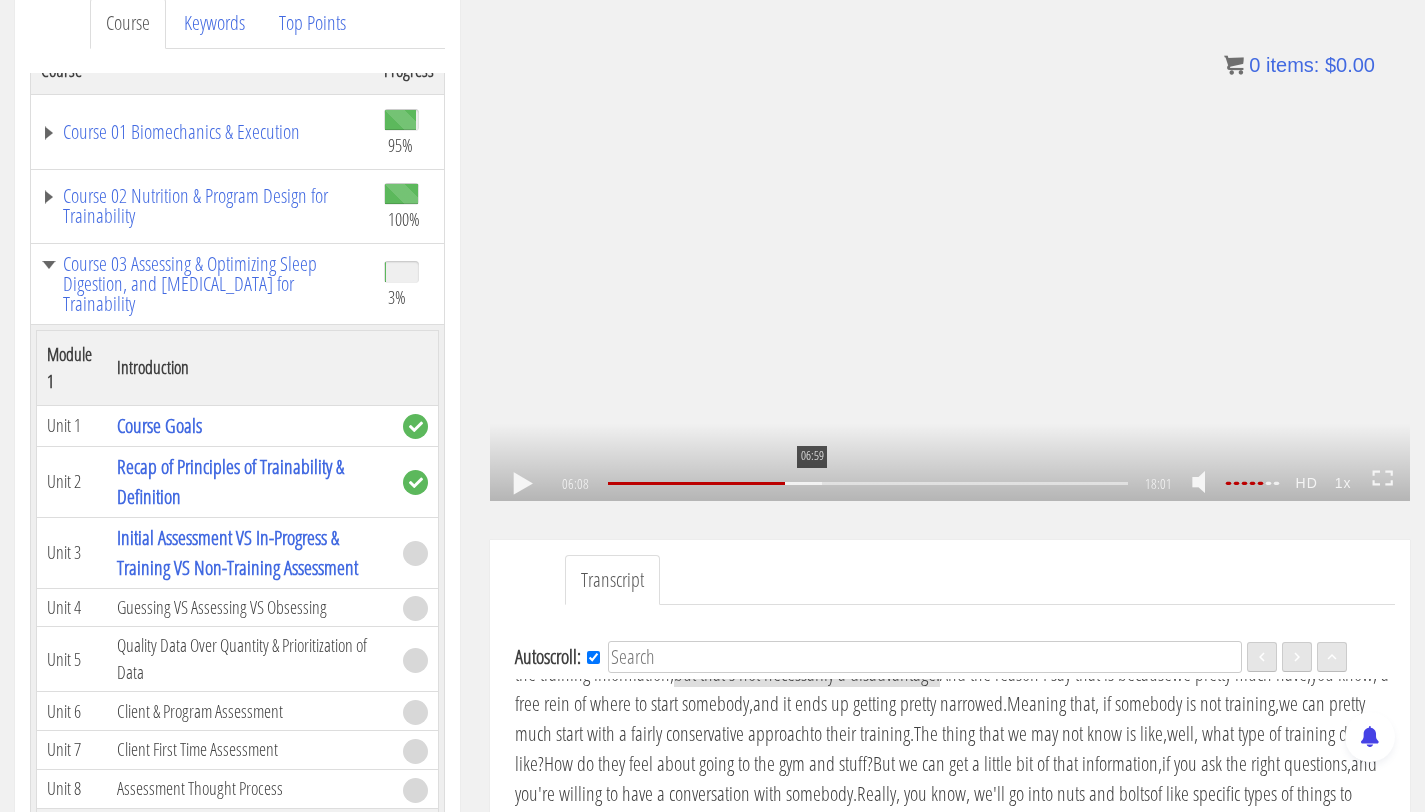 click on "06:59" at bounding box center (868, 483) 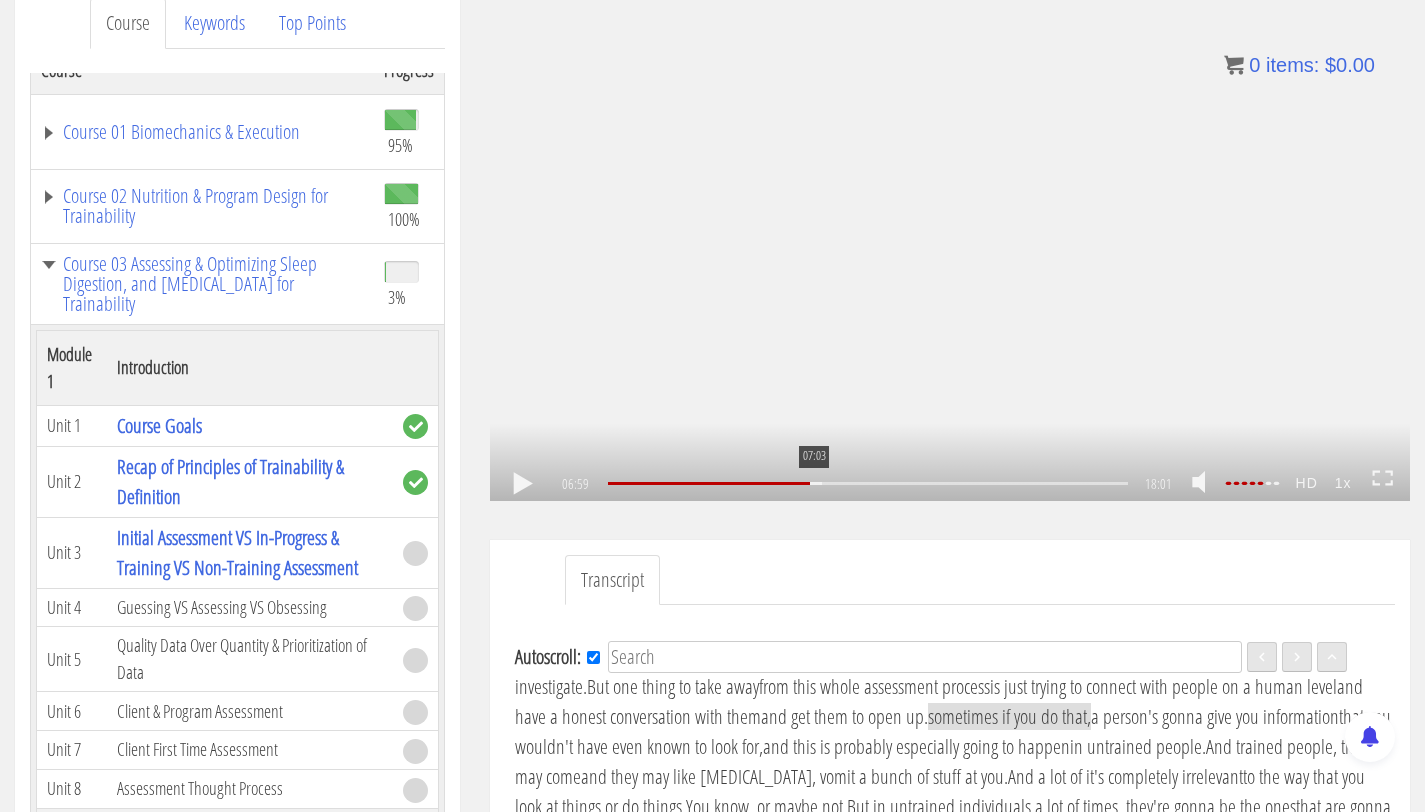 scroll, scrollTop: 1674, scrollLeft: 0, axis: vertical 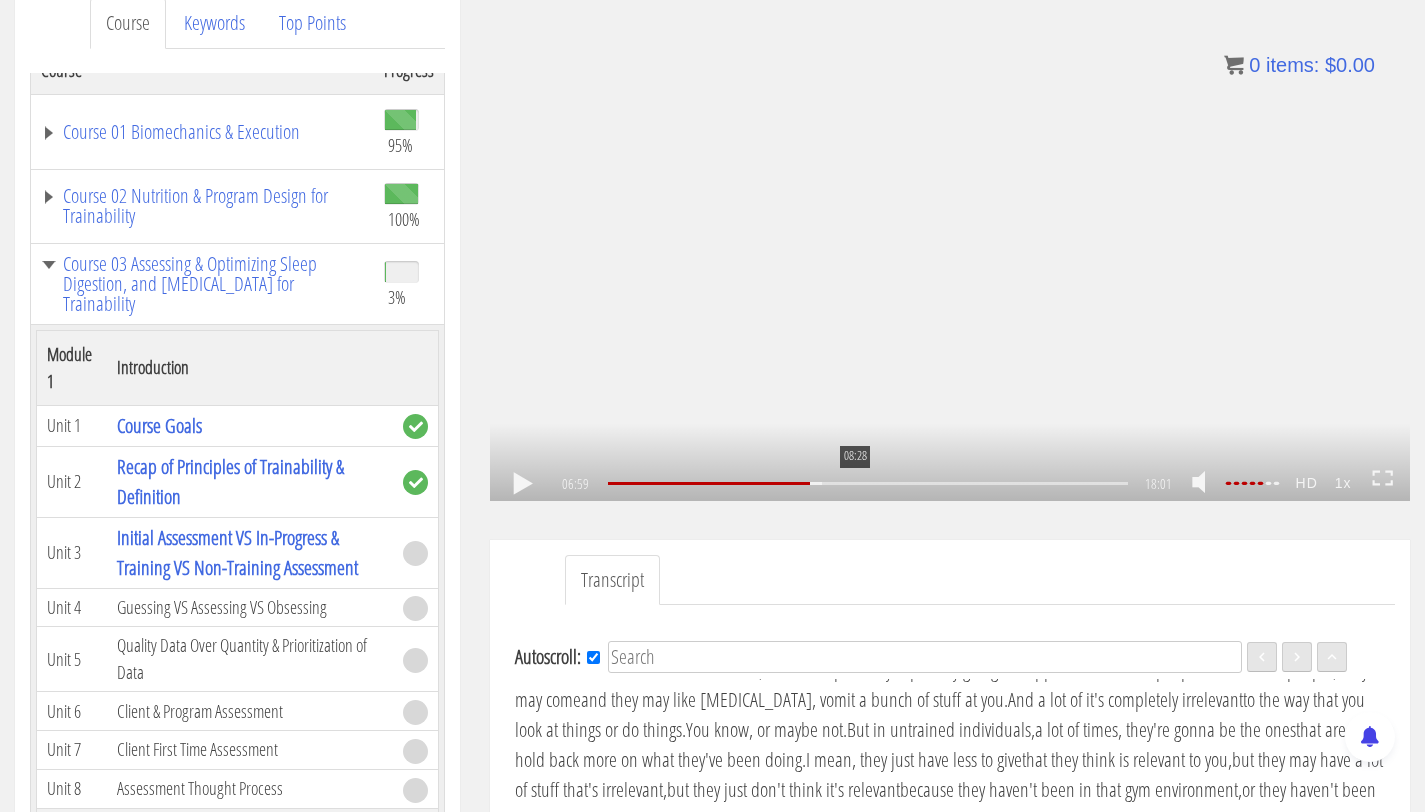 click on "08:28" at bounding box center (868, 483) 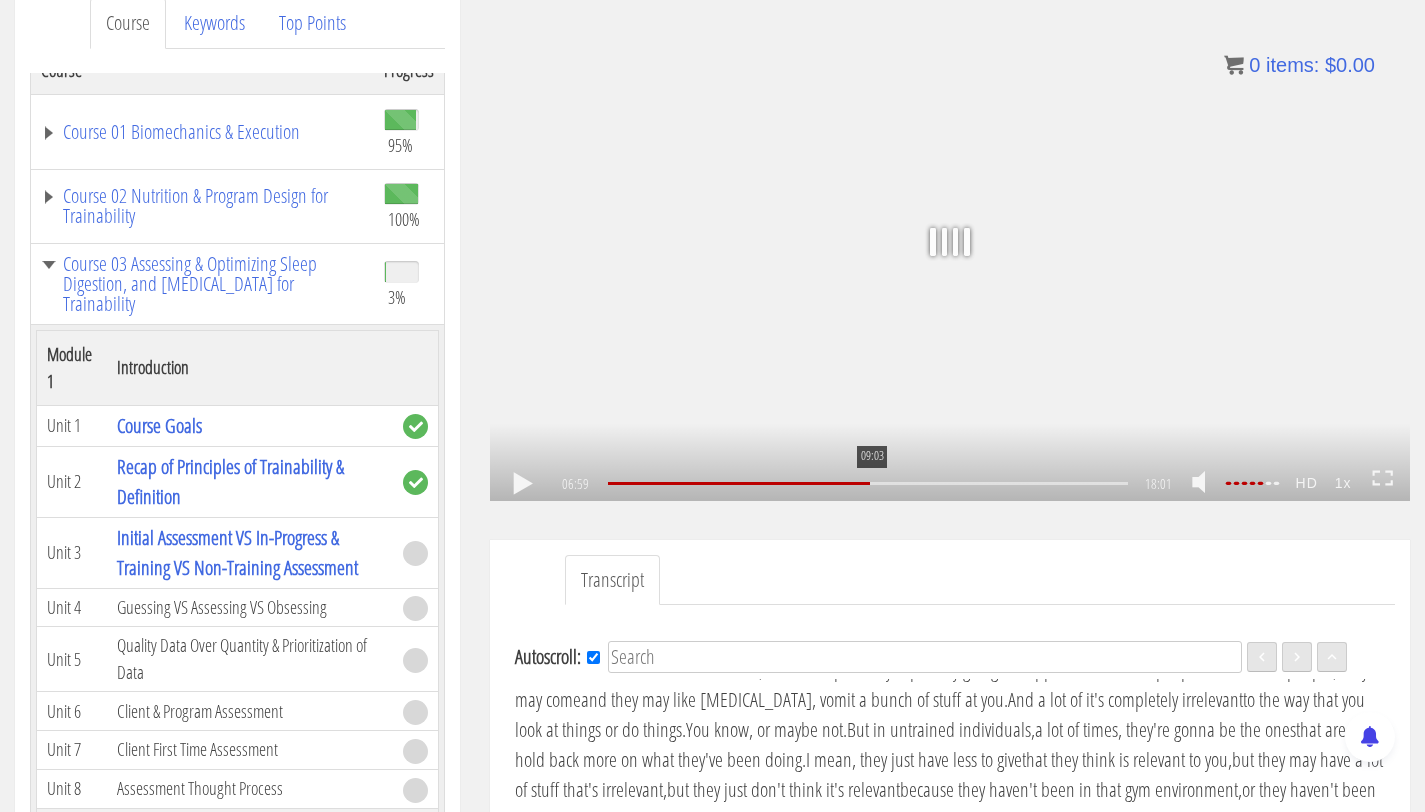click on "09:03" at bounding box center [868, 483] 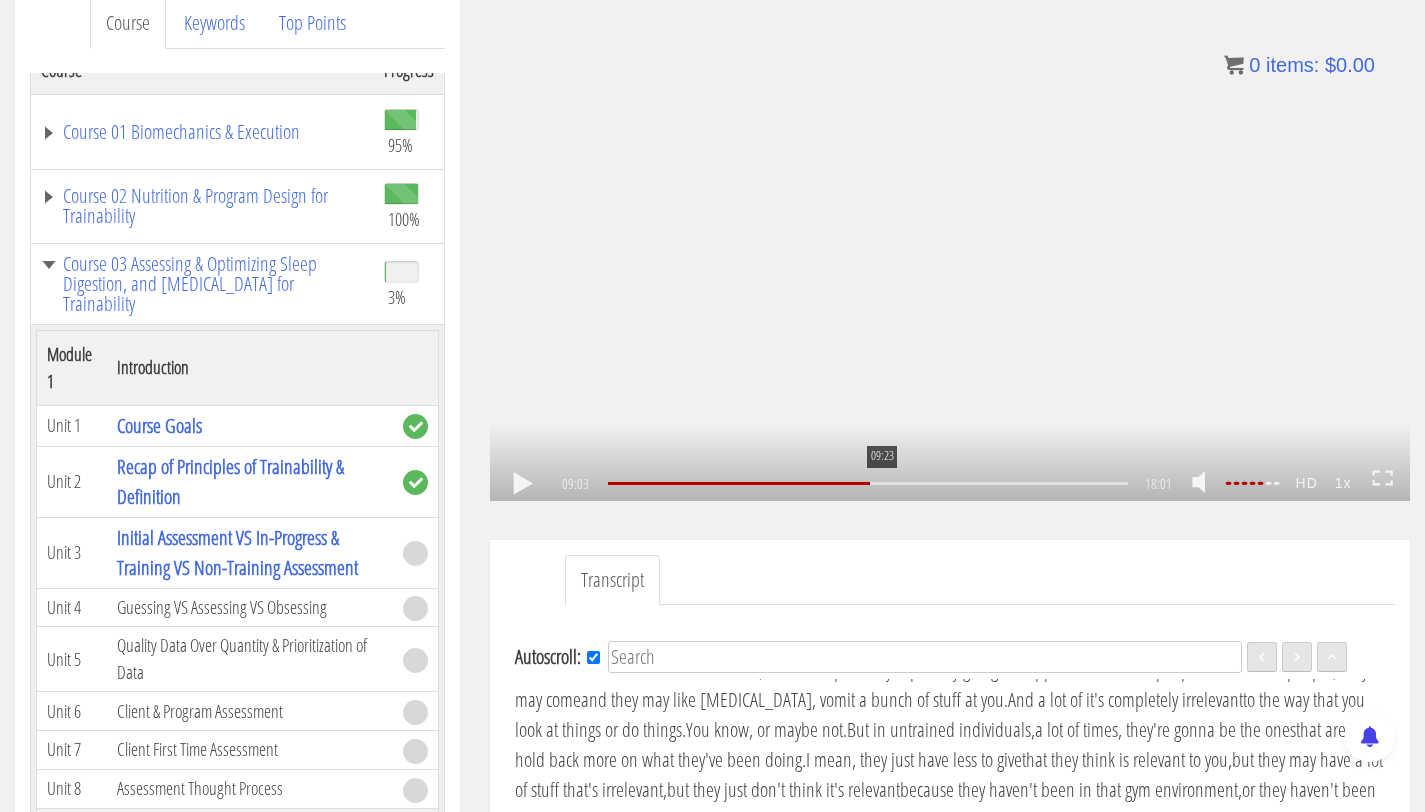 scroll, scrollTop: 2192, scrollLeft: 0, axis: vertical 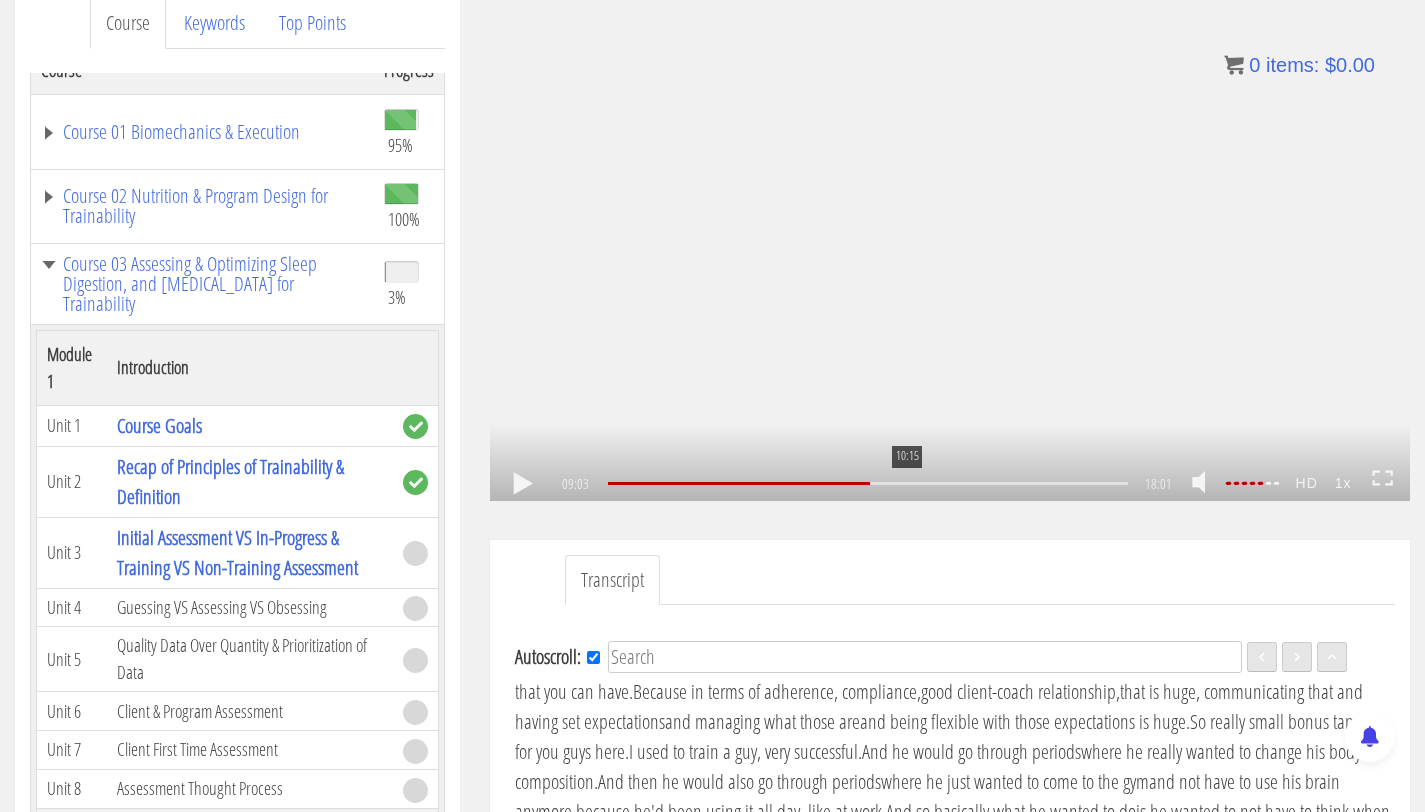 click on "10:15" at bounding box center (868, 483) 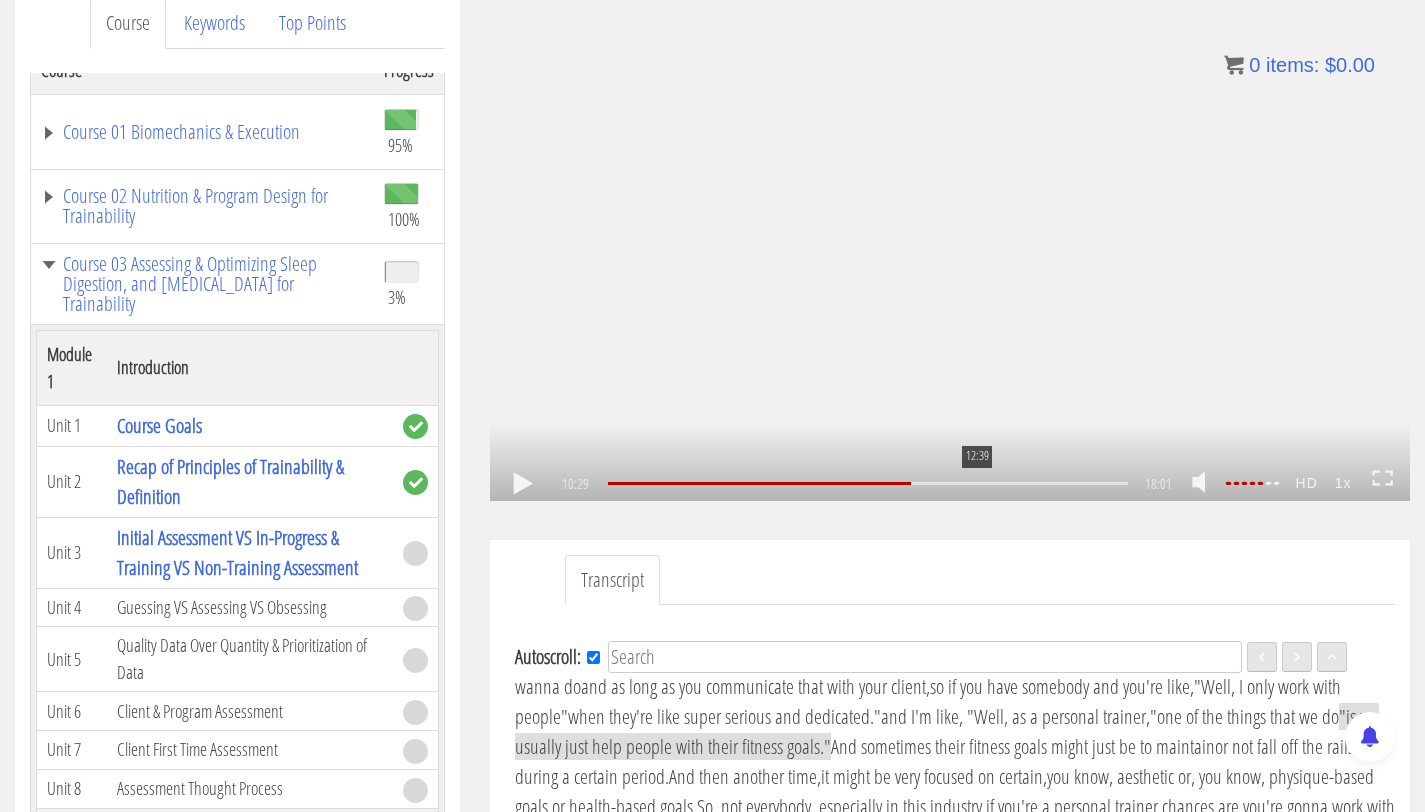 scroll, scrollTop: 2528, scrollLeft: 0, axis: vertical 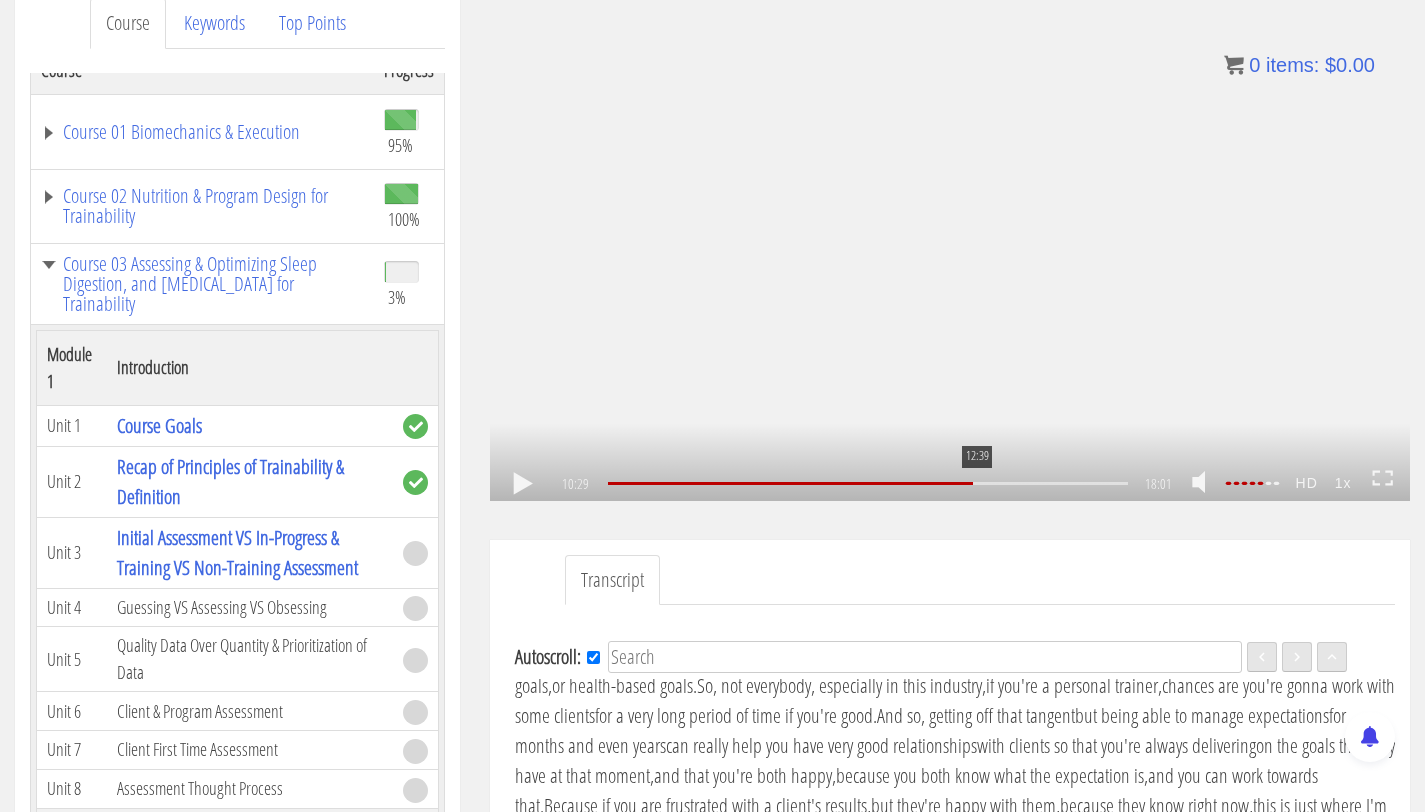 click on "12:39" at bounding box center (868, 483) 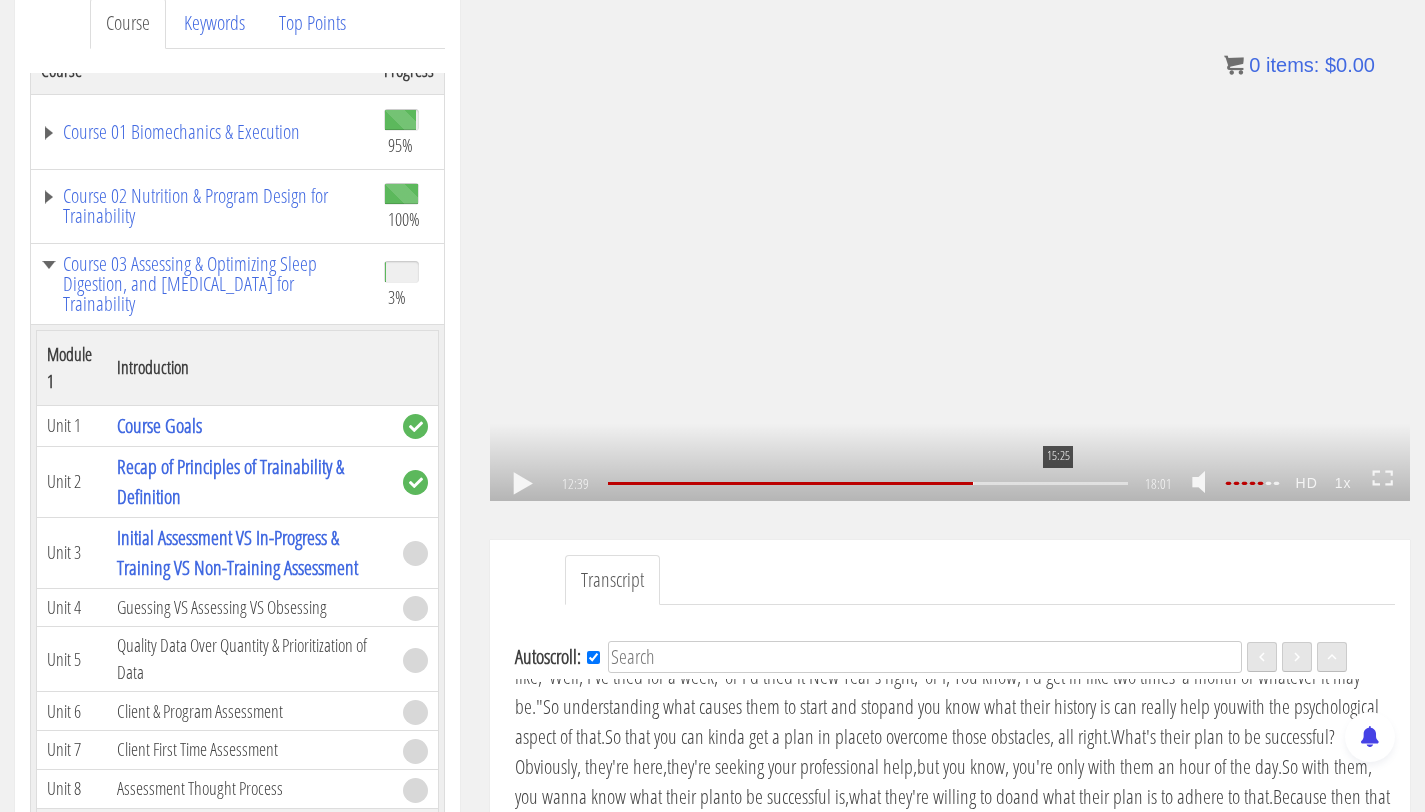 scroll, scrollTop: 3077, scrollLeft: 0, axis: vertical 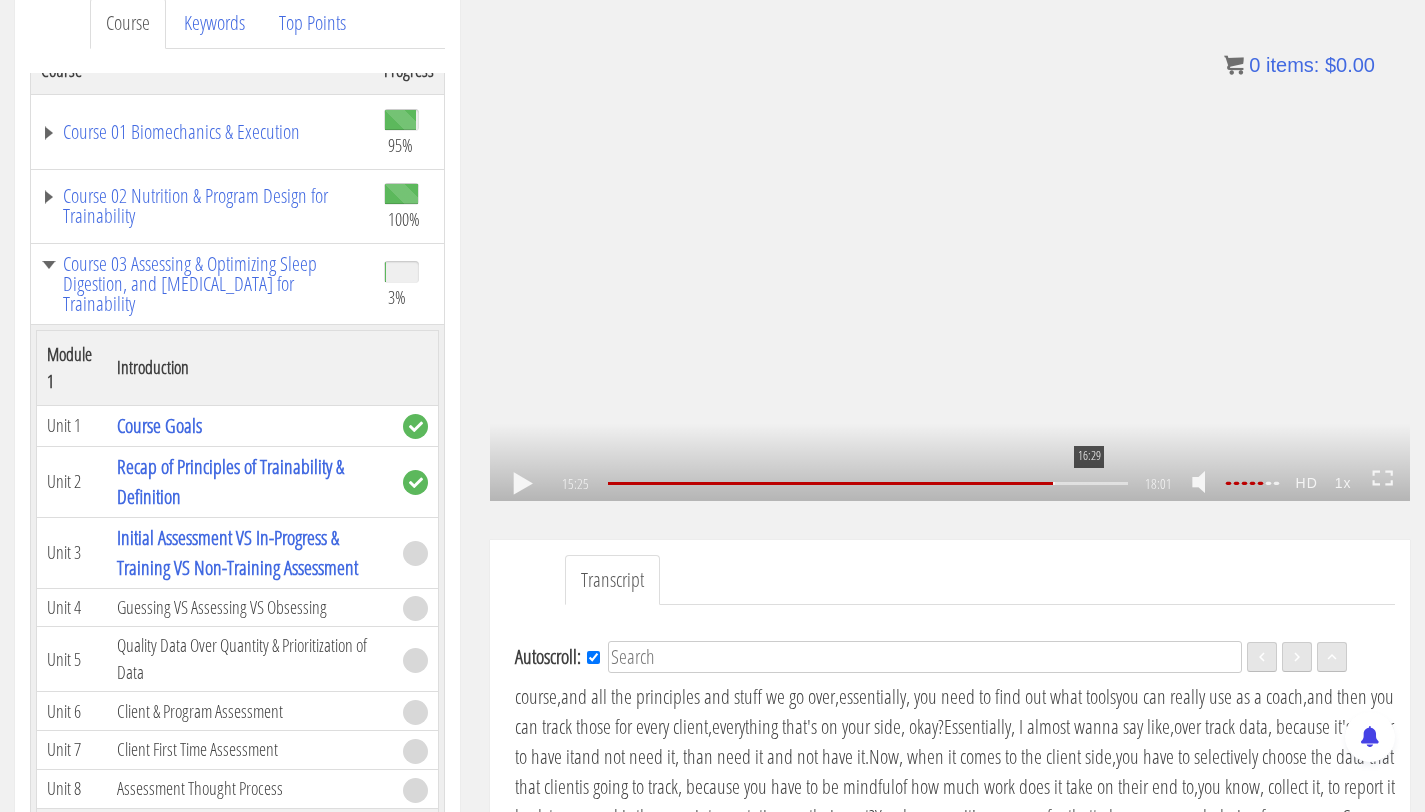 click on "16:29" at bounding box center (868, 483) 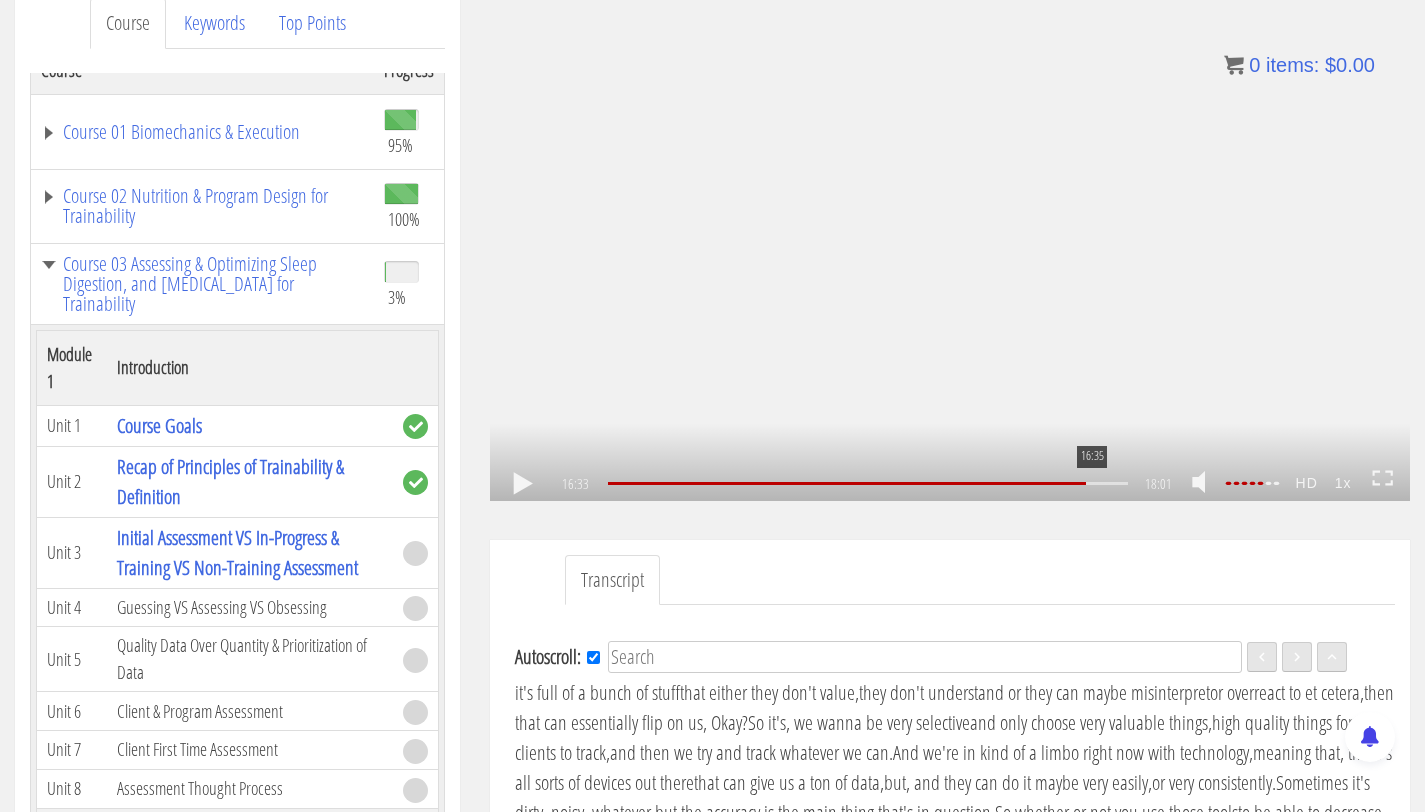 scroll, scrollTop: 3992, scrollLeft: 0, axis: vertical 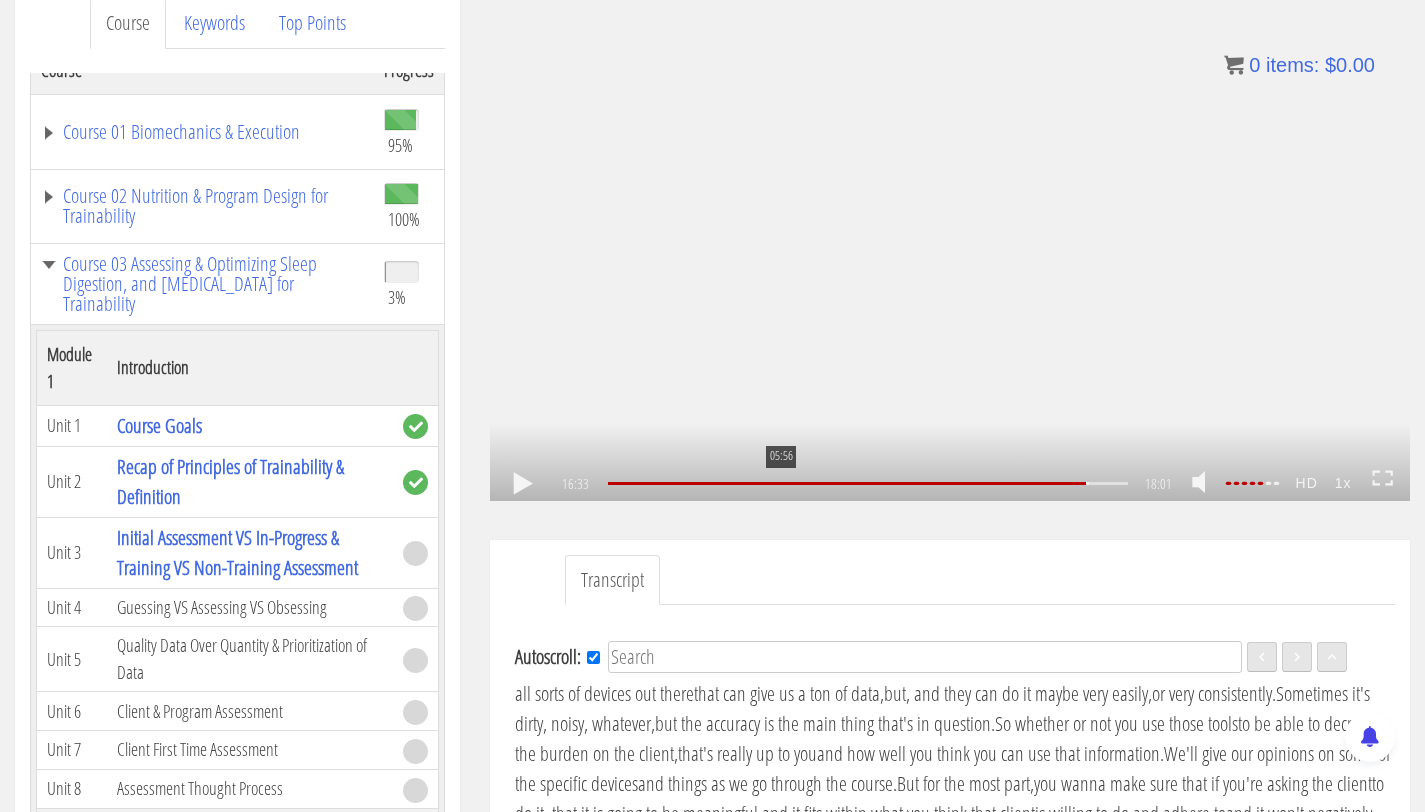 click on "05:56" at bounding box center [868, 483] 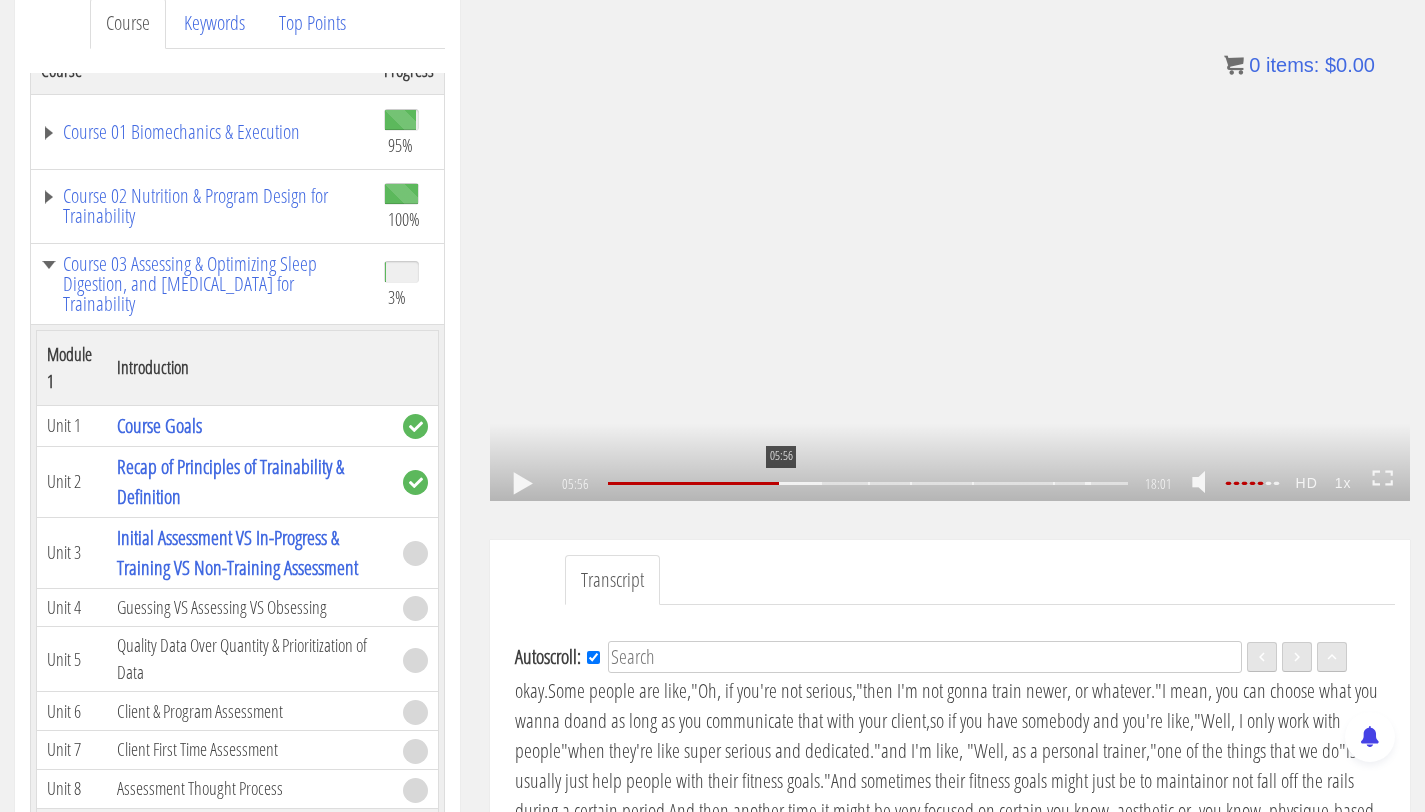 scroll, scrollTop: 1430, scrollLeft: 0, axis: vertical 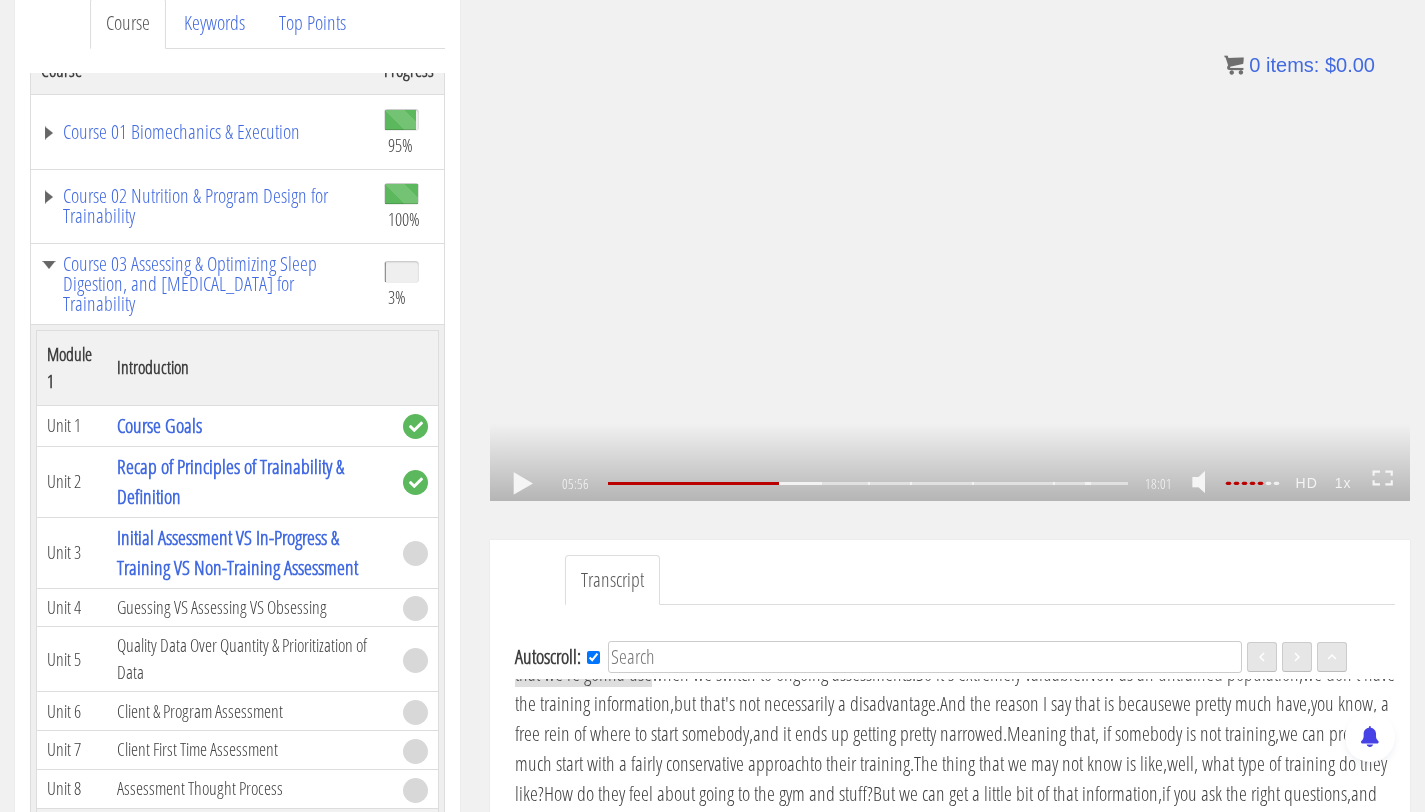 click on ".a{fill:#000;opacity:0.65;}.b{fill:#fff;opacity:1.0;}
.fp-color-play{opacity:0.65;}.controlbutton{fill:#fff;}
.fp-color-play{opacity:0.65;}.controlbutton{fill:#fff;}
.controlbuttonbg{opacity:0.65;}.controlbutton{fill:#fff;}
.fp-color-play{opacity:0.65;}.rect{fill:#fff;}
.fp-color-play{opacity:0.65;}.rect{fill:#fff;}
.fp-color-play{opacity:0.65;}.rect{fill:#fff;}
.fp-color-play{opacity:0.65;}.rect{fill:#fff;}
05:56                              06:14                                           18:01              12:06" at bounding box center [950, 242] 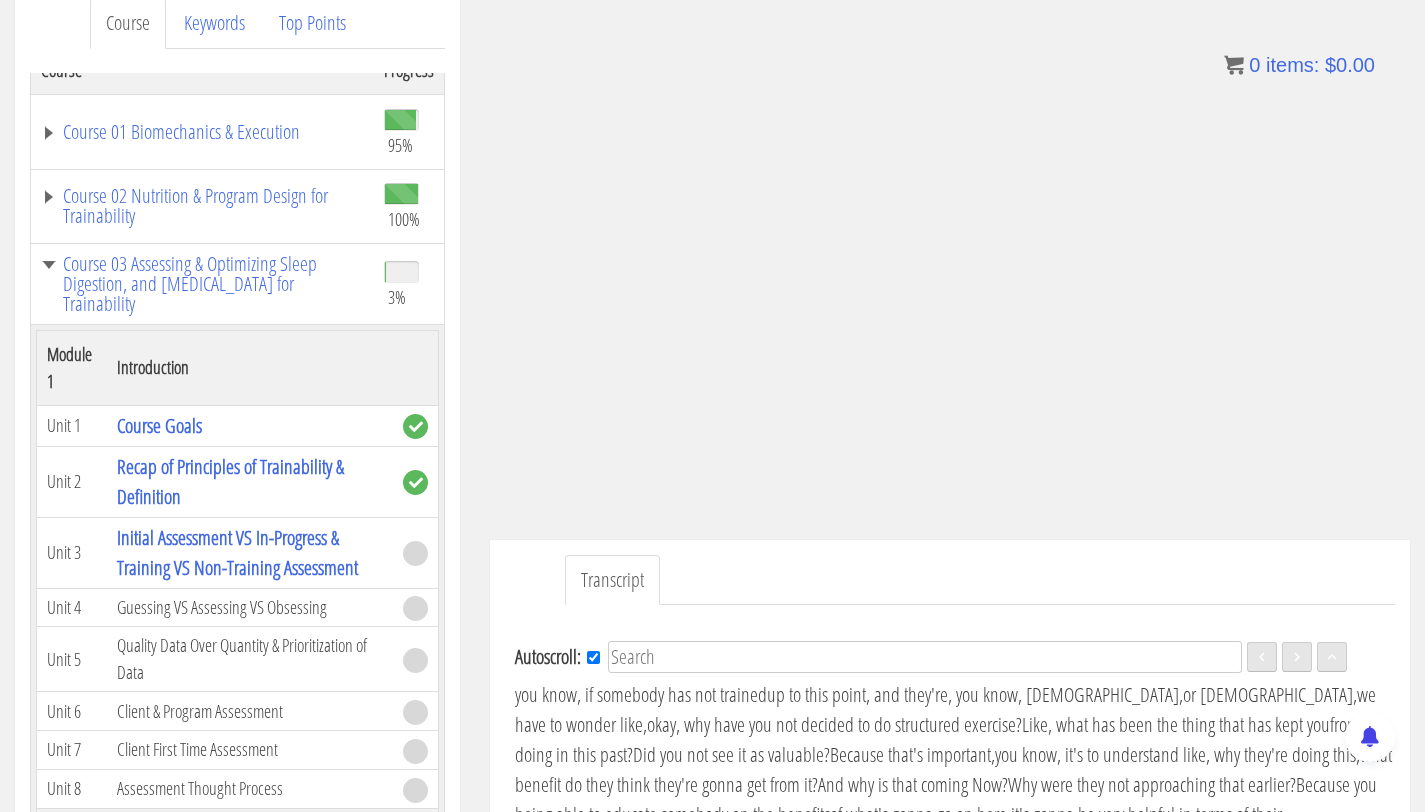 scroll, scrollTop: 2009, scrollLeft: 0, axis: vertical 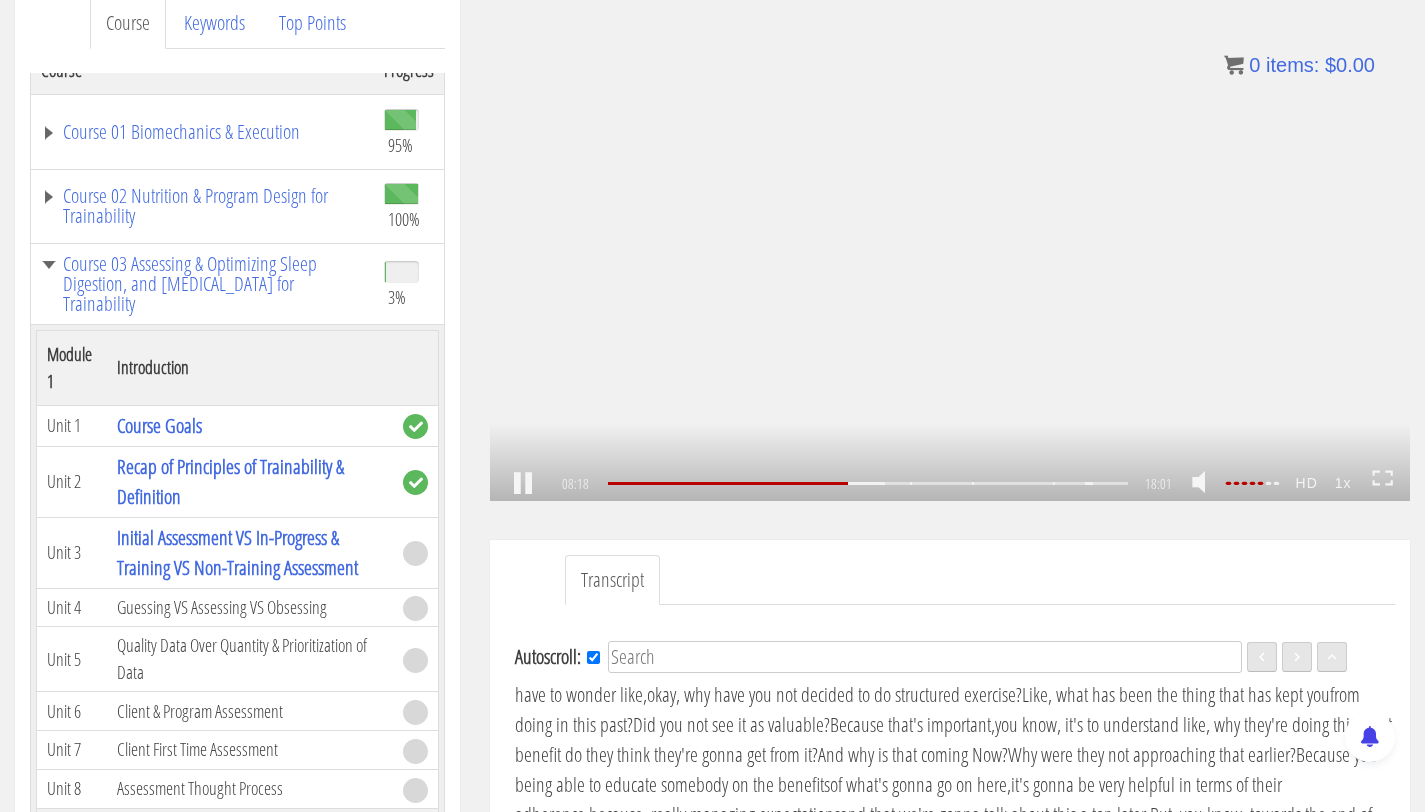 click on ".a{fill:#000;opacity:0.65;}.b{fill:#fff;opacity:1.0;}
.fp-color-play{opacity:0.65;}.controlbutton{fill:#fff;}
.fp-color-play{opacity:0.65;}.controlbutton{fill:#fff;}
.controlbuttonbg{opacity:0.65;}.controlbutton{fill:#fff;}
.fp-color-play{opacity:0.65;}.rect{fill:#fff;}
.fp-color-play{opacity:0.65;}.rect{fill:#fff;}
.fp-color-play{opacity:0.65;}.rect{fill:#fff;}
.fp-color-play{opacity:0.65;}.rect{fill:#fff;}
08:18                              06:14                                           18:01              09:43" at bounding box center [950, 242] 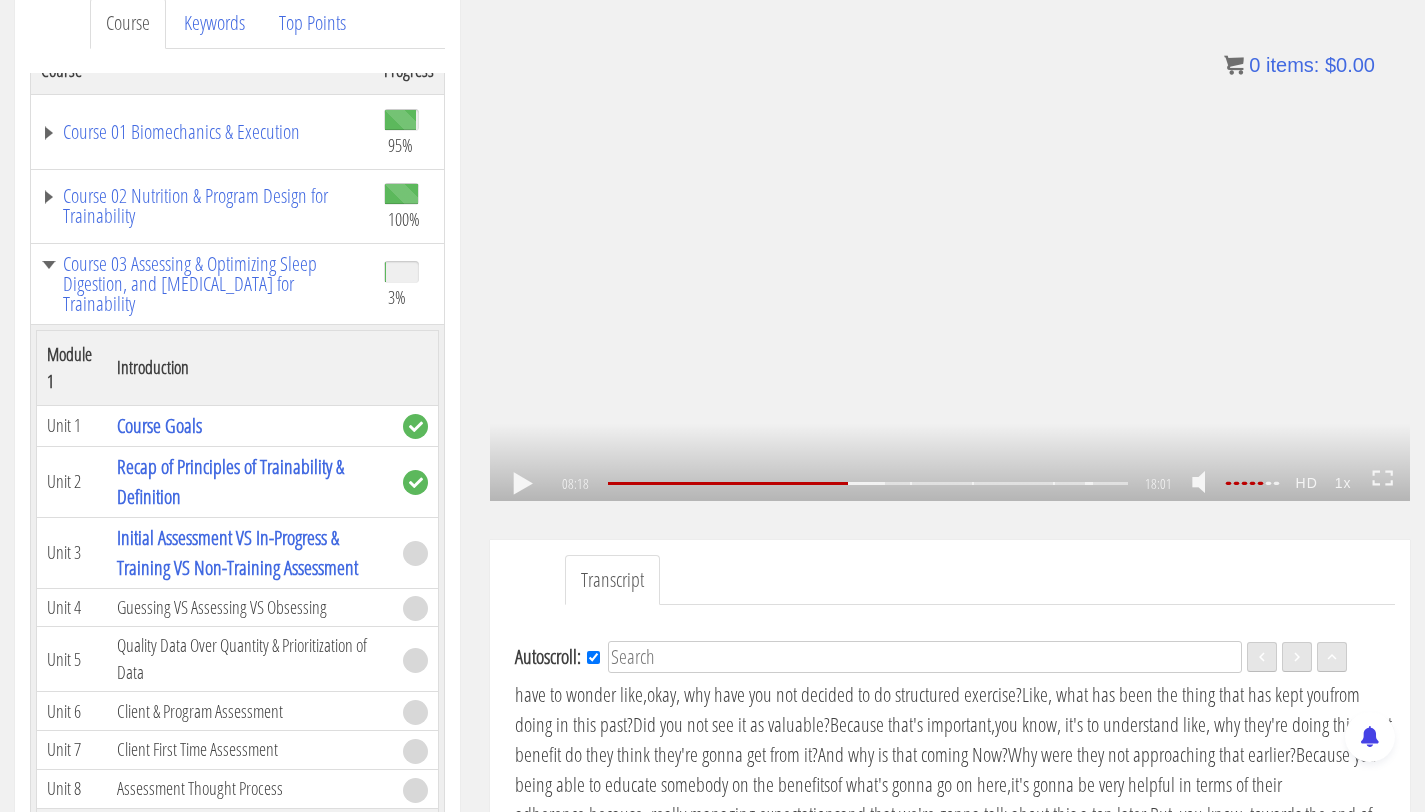 click on ".a{fill:#000;opacity:0.65;}.b{fill:#fff;opacity:1.0;}
.fp-color-play{opacity:0.65;}.controlbutton{fill:#fff;}
.fp-color-play{opacity:0.65;}.controlbutton{fill:#fff;}
.controlbuttonbg{opacity:0.65;}.controlbutton{fill:#fff;}
.fp-color-play{opacity:0.65;}.rect{fill:#fff;}
.fp-color-play{opacity:0.65;}.rect{fill:#fff;}
.fp-color-play{opacity:0.65;}.rect{fill:#fff;}
.fp-color-play{opacity:0.65;}.rect{fill:#fff;}
08:18                              11:08                                           18:01              09:43" at bounding box center [950, 242] 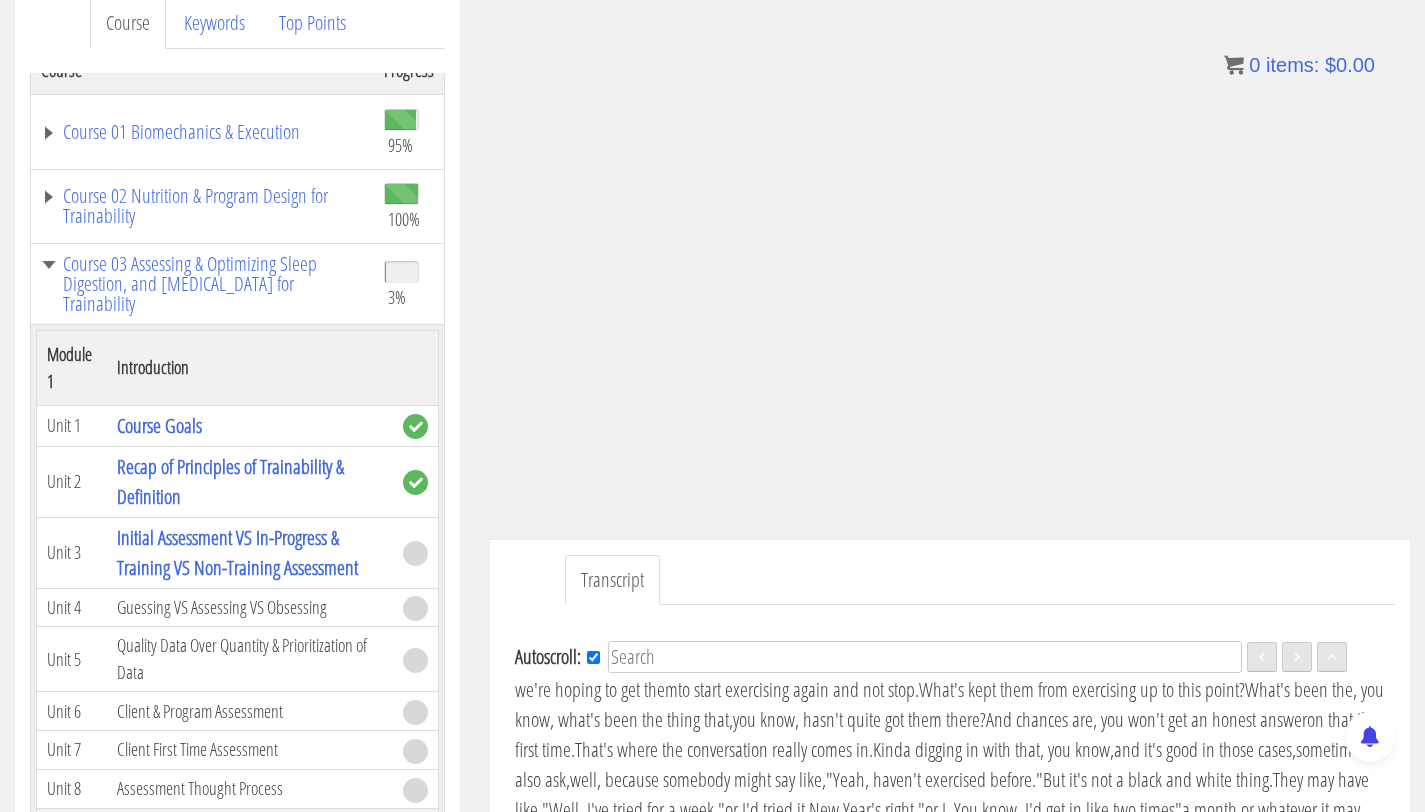 scroll, scrollTop: 2955, scrollLeft: 0, axis: vertical 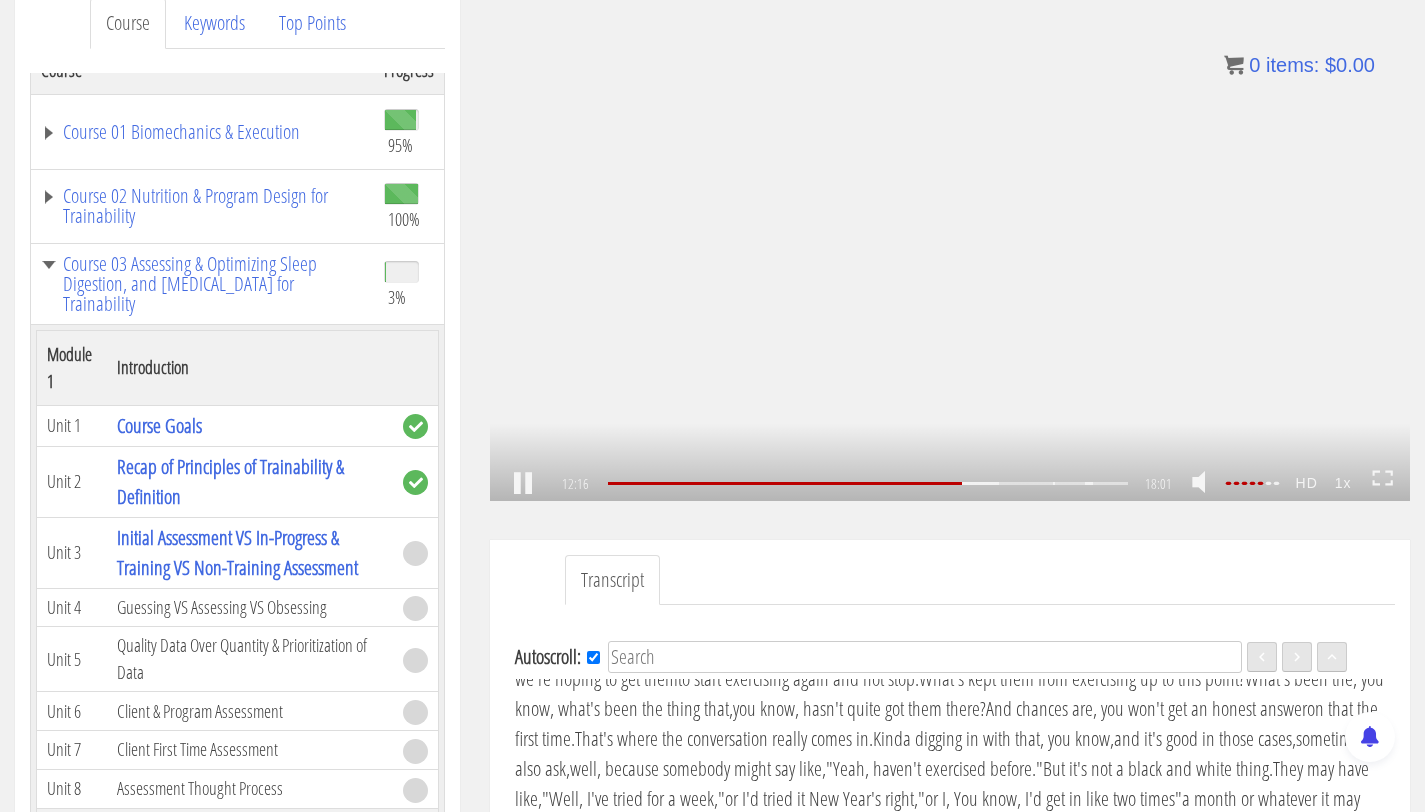 click on ".a{fill:#000;opacity:0.65;}.b{fill:#fff;opacity:1.0;}
.fp-color-play{opacity:0.65;}.controlbutton{fill:#fff;}
.fp-color-play{opacity:0.65;}.controlbutton{fill:#fff;}
.controlbuttonbg{opacity:0.65;}.controlbutton{fill:#fff;}
.fp-color-play{opacity:0.65;}.rect{fill:#fff;}
.fp-color-play{opacity:0.65;}.rect{fill:#fff;}
.fp-color-play{opacity:0.65;}.rect{fill:#fff;}
.fp-color-play{opacity:0.65;}.rect{fill:#fff;}
12:16                              11:08                                           18:01              05:45" at bounding box center (950, 242) 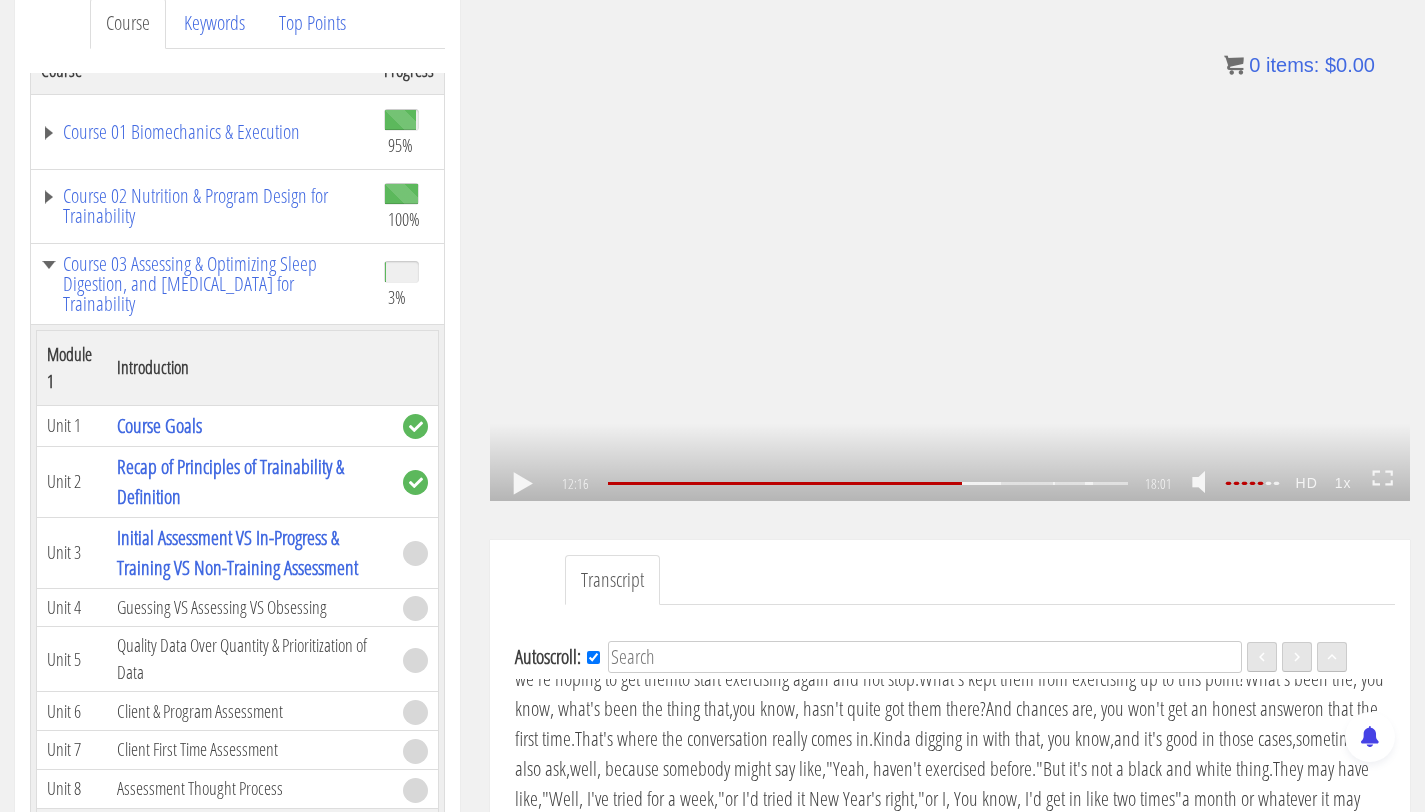 click on ".a{fill:#000;opacity:0.65;}.b{fill:#fff;opacity:1.0;}
.fp-color-play{opacity:0.65;}.controlbutton{fill:#fff;}
.fp-color-play{opacity:0.65;}.controlbutton{fill:#fff;}
.controlbuttonbg{opacity:0.65;}.controlbutton{fill:#fff;}
.fp-color-play{opacity:0.65;}.rect{fill:#fff;}
.fp-color-play{opacity:0.65;}.rect{fill:#fff;}
.fp-color-play{opacity:0.65;}.rect{fill:#fff;}
.fp-color-play{opacity:0.65;}.rect{fill:#fff;}
12:16                              11:08                                           18:01              05:45" at bounding box center (950, 242) 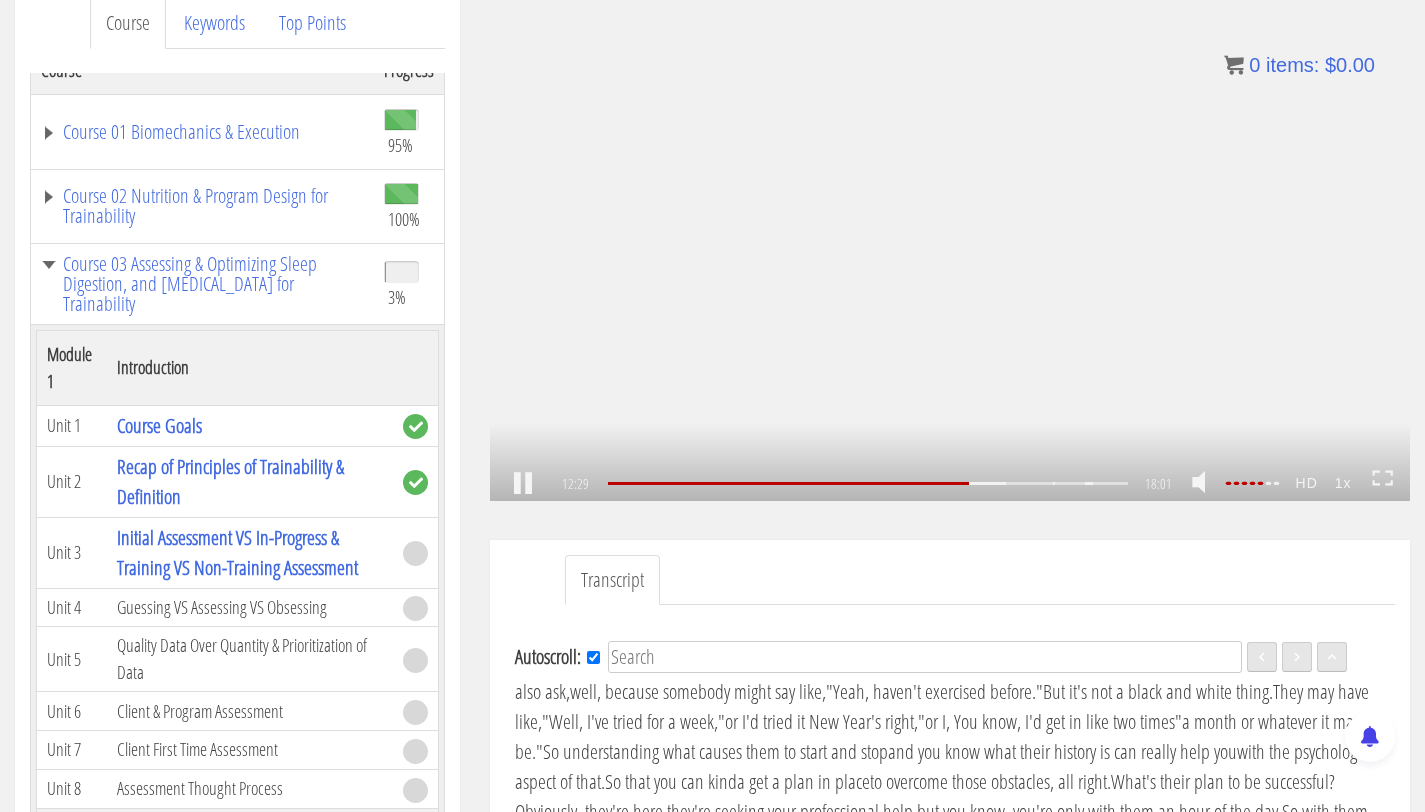 scroll, scrollTop: 3046, scrollLeft: 0, axis: vertical 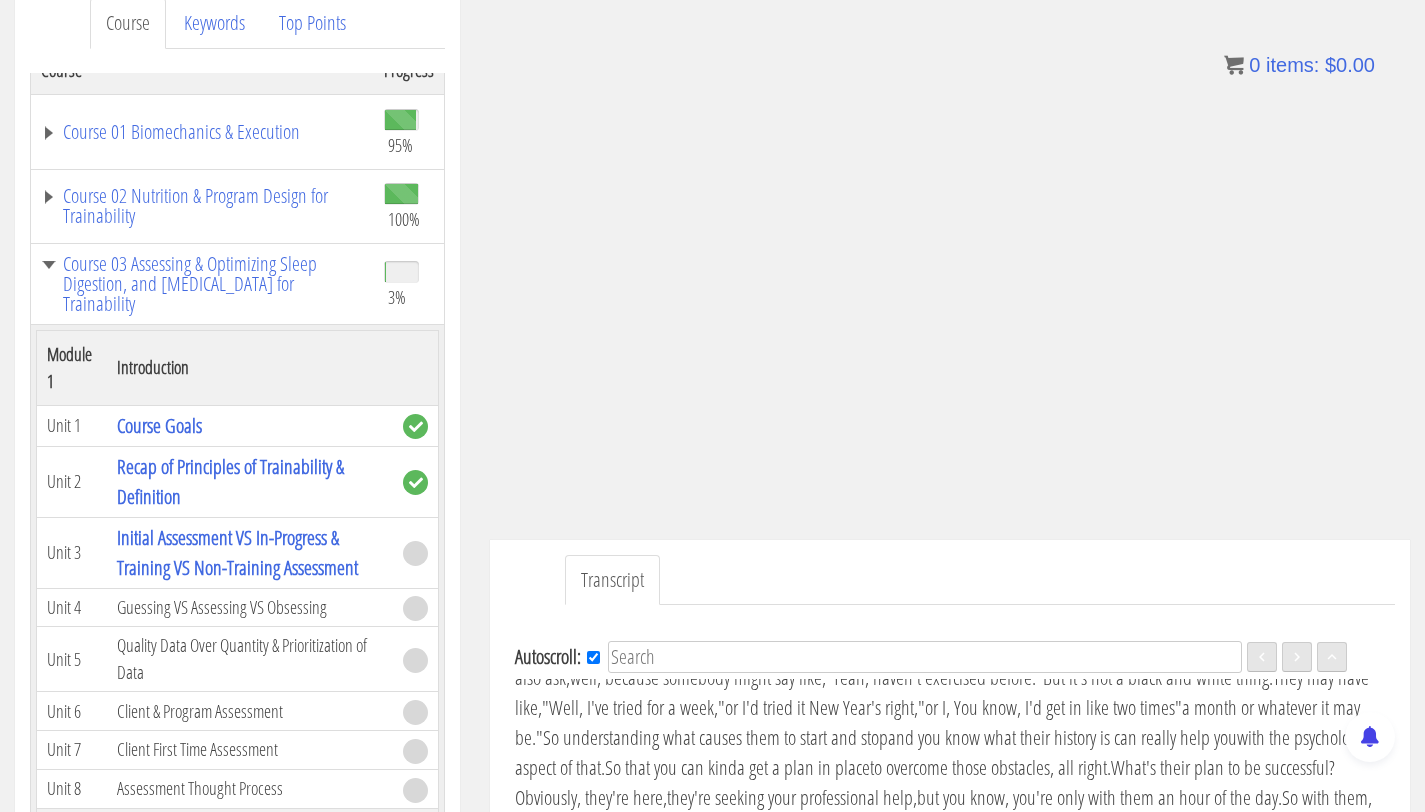 click on ".a{fill:#000;opacity:0.65;}.b{fill:#fff;opacity:1.0;}
.fp-color-play{opacity:0.65;}.controlbutton{fill:#fff;}
.fp-color-play{opacity:0.65;}.controlbutton{fill:#fff;}
.controlbuttonbg{opacity:0.65;}.controlbutton{fill:#fff;}
.fp-color-play{opacity:0.65;}.rect{fill:#fff;}
.fp-color-play{opacity:0.65;}.rect{fill:#fff;}
.fp-color-play{opacity:0.65;}.rect{fill:#fff;}
.fp-color-play{opacity:0.65;}.rect{fill:#fff;}
12:32                              11:08                                           18:01              05:30" at bounding box center (950, 242) 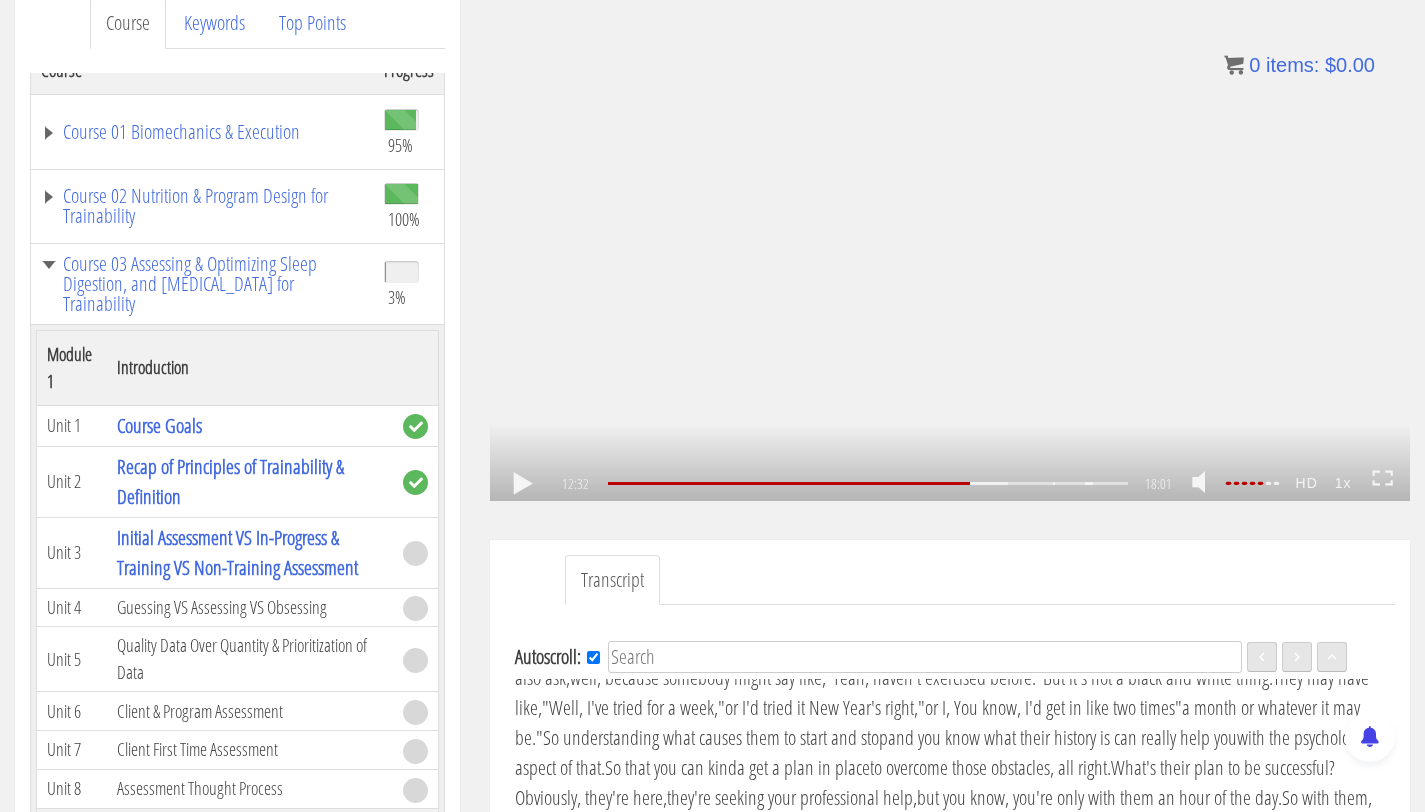 click on ".a{fill:#000;opacity:0.65;}.b{fill:#fff;opacity:1.0;}
.fp-color-play{opacity:0.65;}.controlbutton{fill:#fff;}
.fp-color-play{opacity:0.65;}.controlbutton{fill:#fff;}
.controlbuttonbg{opacity:0.65;}.controlbutton{fill:#fff;}
.fp-color-play{opacity:0.65;}.rect{fill:#fff;}
.fp-color-play{opacity:0.65;}.rect{fill:#fff;}
.fp-color-play{opacity:0.65;}.rect{fill:#fff;}
.fp-color-play{opacity:0.65;}.rect{fill:#fff;}
12:32                              11:08                                           18:01              05:29" at bounding box center [950, 242] 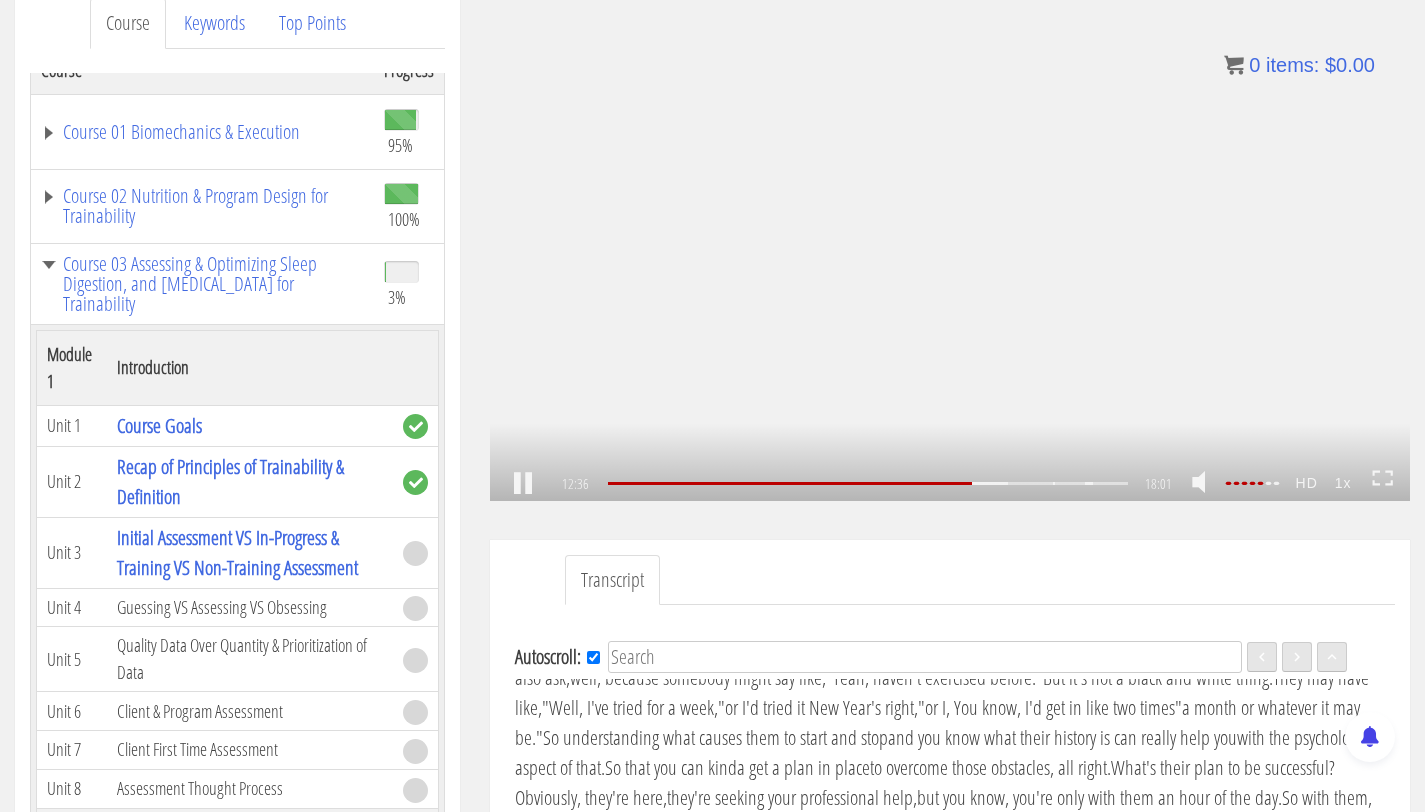 click on ".a{fill:#000;opacity:0.65;}.b{fill:#fff;opacity:1.0;}
.fp-color-play{opacity:0.65;}.controlbutton{fill:#fff;}
.fp-color-play{opacity:0.65;}.controlbutton{fill:#fff;}
.controlbuttonbg{opacity:0.65;}.controlbutton{fill:#fff;}
.fp-color-play{opacity:0.65;}.rect{fill:#fff;}
.fp-color-play{opacity:0.65;}.rect{fill:#fff;}
.fp-color-play{opacity:0.65;}.rect{fill:#fff;}
.fp-color-play{opacity:0.65;}.rect{fill:#fff;}
12:36                              11:08                                           18:01              05:25" at bounding box center (950, 242) 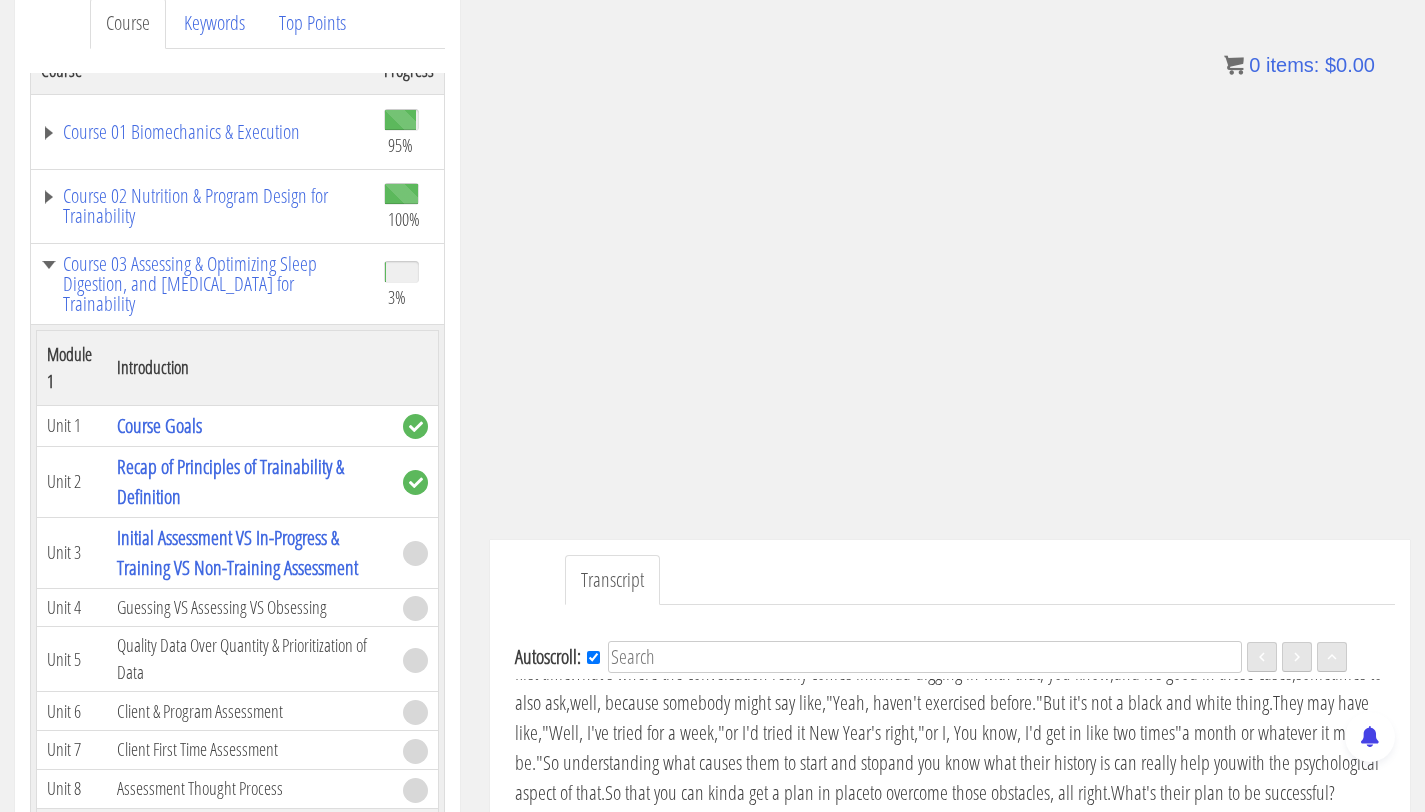 scroll, scrollTop: 3005, scrollLeft: 0, axis: vertical 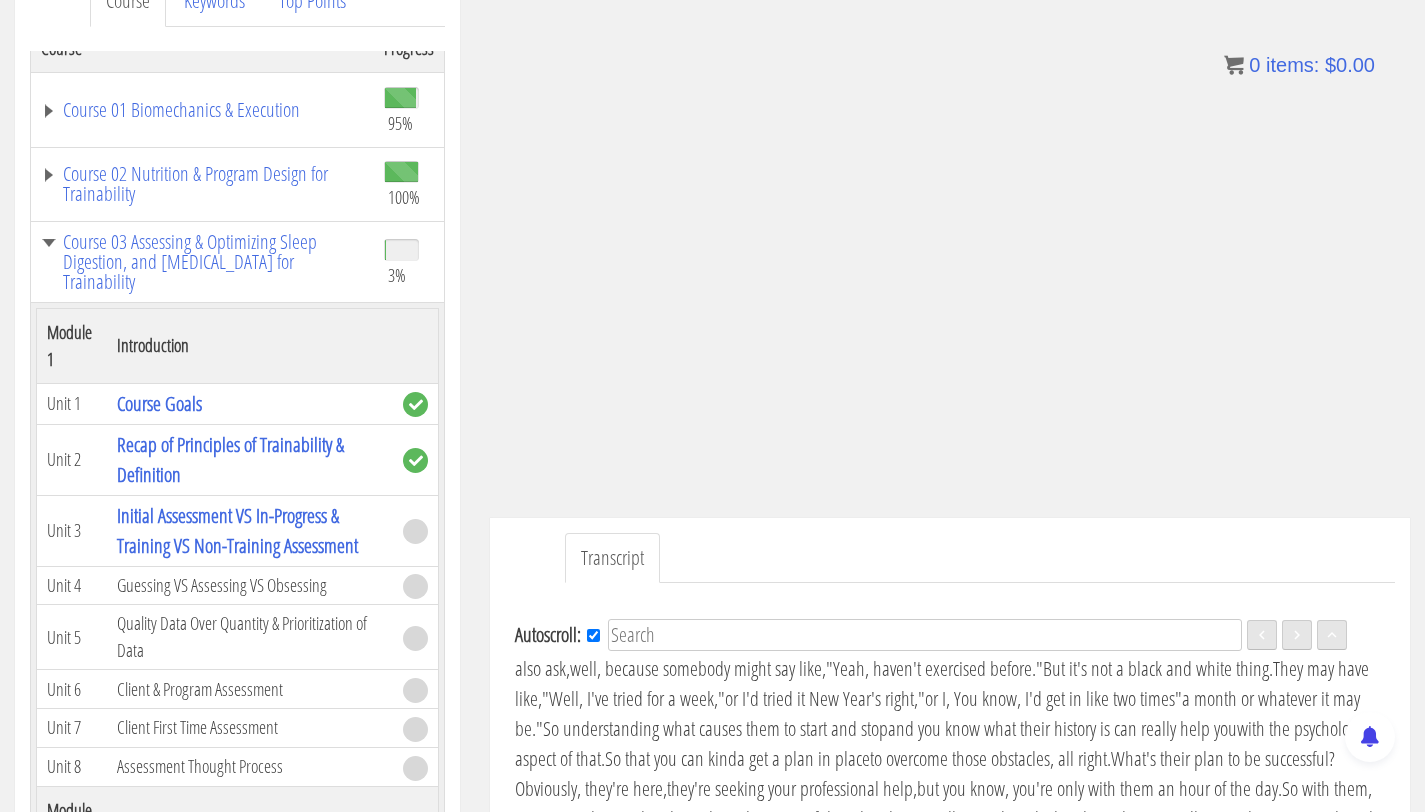 click on ".a{fill:#000;opacity:0.65;}.b{fill:#fff;opacity:1.0;}
.fp-color-play{opacity:0.65;}.controlbutton{fill:#fff;}
.fp-color-play{opacity:0.65;}.controlbutton{fill:#fff;}
.controlbuttonbg{opacity:0.65;}.controlbutton{fill:#fff;}
.fp-color-play{opacity:0.65;}.rect{fill:#fff;}
.fp-color-play{opacity:0.65;}.rect{fill:#fff;}
.fp-color-play{opacity:0.65;}.rect{fill:#fff;}
.fp-color-play{opacity:0.65;}.rect{fill:#fff;}
12:37                              15:52                                           18:01              05:25" at bounding box center [950, 220] 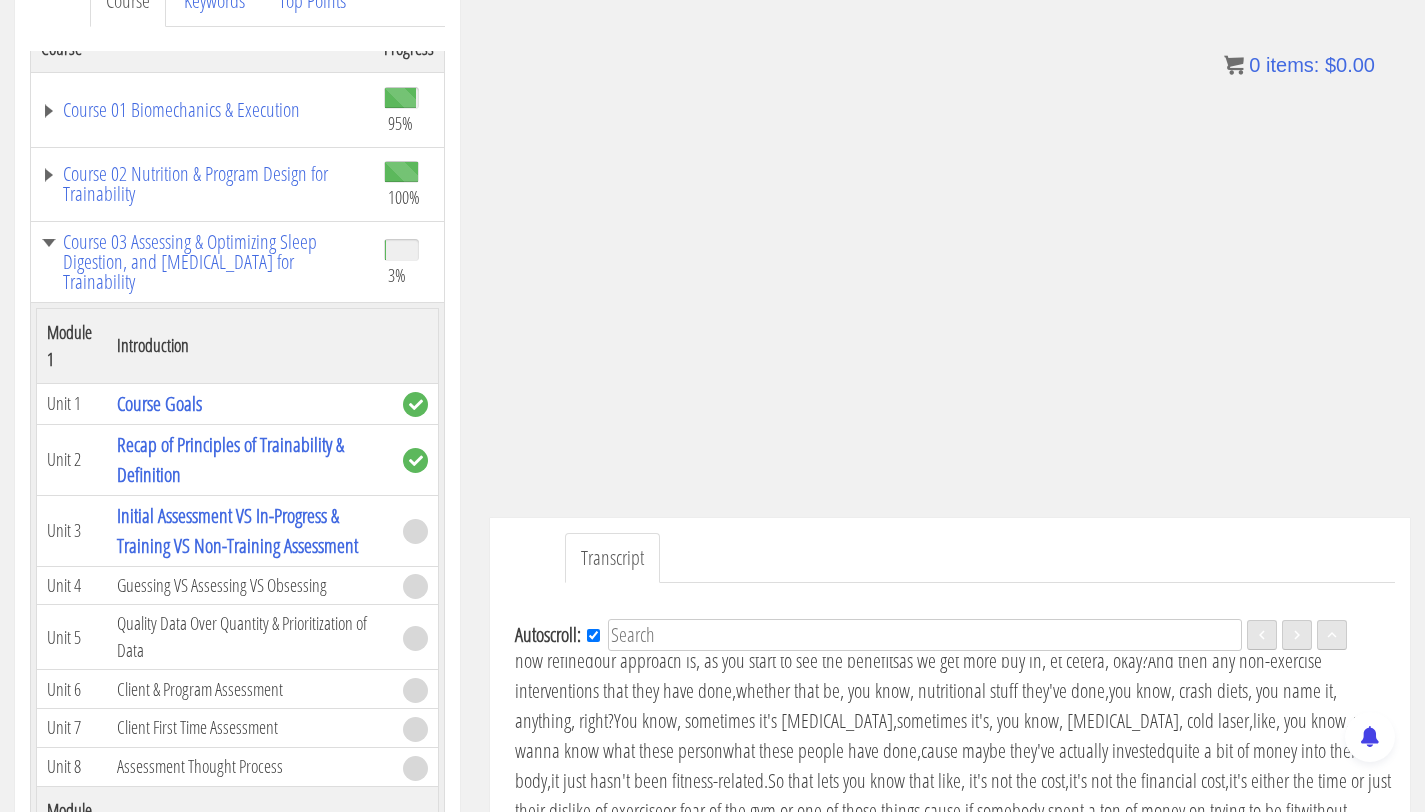 scroll, scrollTop: 3412, scrollLeft: 0, axis: vertical 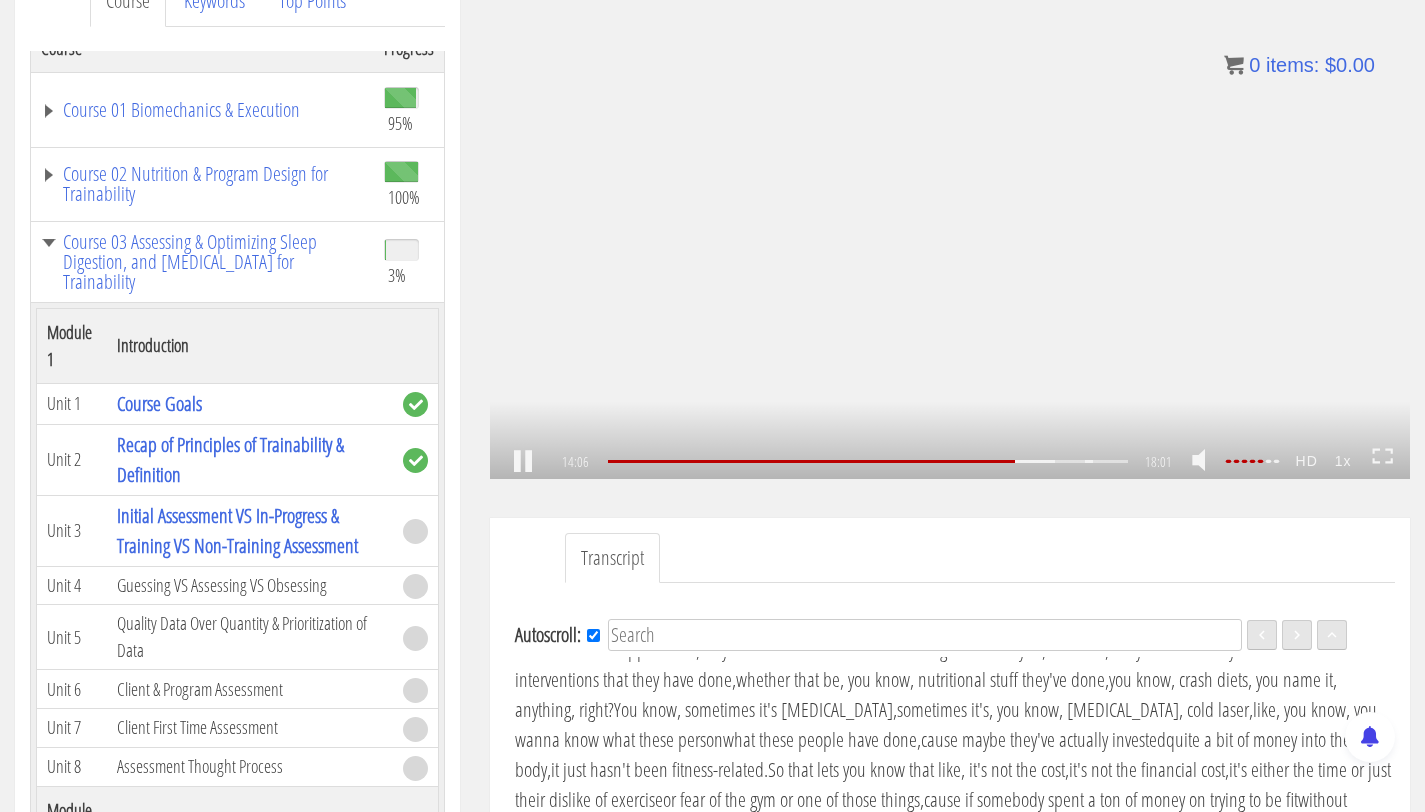 click on ".a{fill:#000;opacity:0.65;}.b{fill:#fff;opacity:1.0;}
.fp-color-play{opacity:0.65;}.controlbutton{fill:#fff;}
.fp-color-play{opacity:0.65;}.controlbutton{fill:#fff;}
.controlbuttonbg{opacity:0.65;}.controlbutton{fill:#fff;}
.fp-color-play{opacity:0.65;}.rect{fill:#fff;}
.fp-color-play{opacity:0.65;}.rect{fill:#fff;}
.fp-color-play{opacity:0.65;}.rect{fill:#fff;}
.fp-color-play{opacity:0.65;}.rect{fill:#fff;}
14:06                              15:52                                           18:01              03:55" at bounding box center [950, 220] 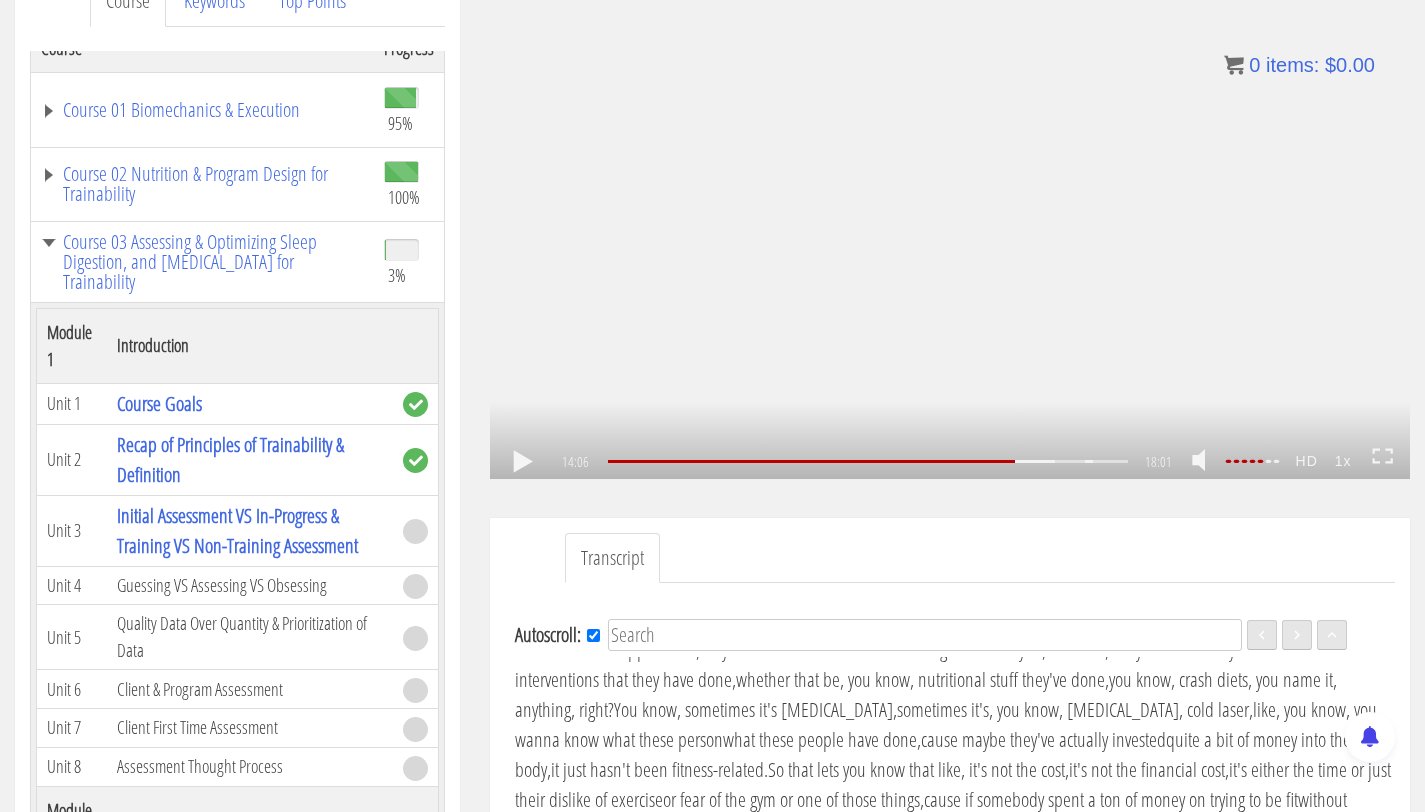 click on ".a{fill:#000;opacity:0.65;}.b{fill:#fff;opacity:1.0;}
.fp-color-play{opacity:0.65;}.controlbutton{fill:#fff;}
.fp-color-play{opacity:0.65;}.controlbutton{fill:#fff;}
.controlbuttonbg{opacity:0.65;}.controlbutton{fill:#fff;}
.fp-color-play{opacity:0.65;}.rect{fill:#fff;}
.fp-color-play{opacity:0.65;}.rect{fill:#fff;}
.fp-color-play{opacity:0.65;}.rect{fill:#fff;}
.fp-color-play{opacity:0.65;}.rect{fill:#fff;}
14:06                              15:52                                           18:01              03:55" at bounding box center [950, 220] 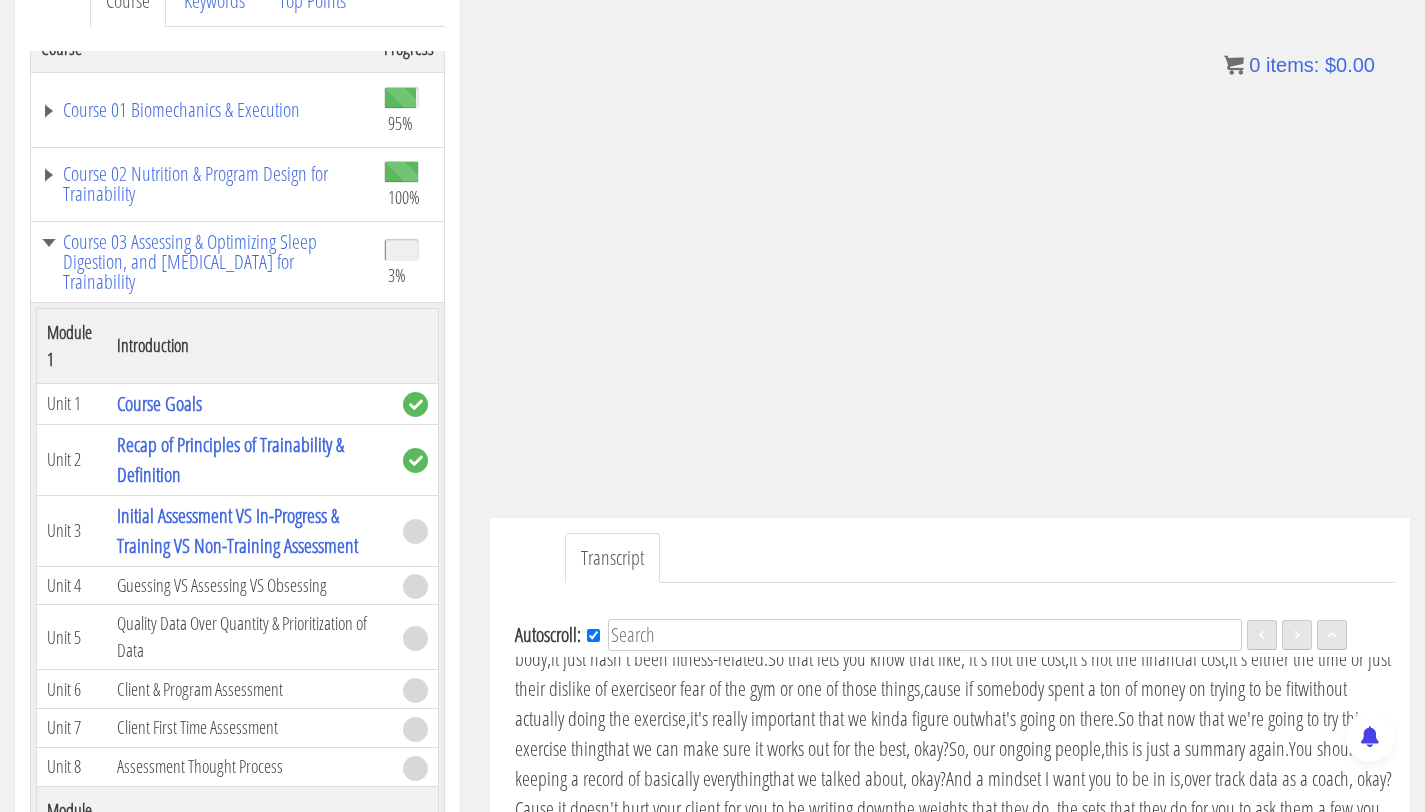 scroll, scrollTop: 3534, scrollLeft: 0, axis: vertical 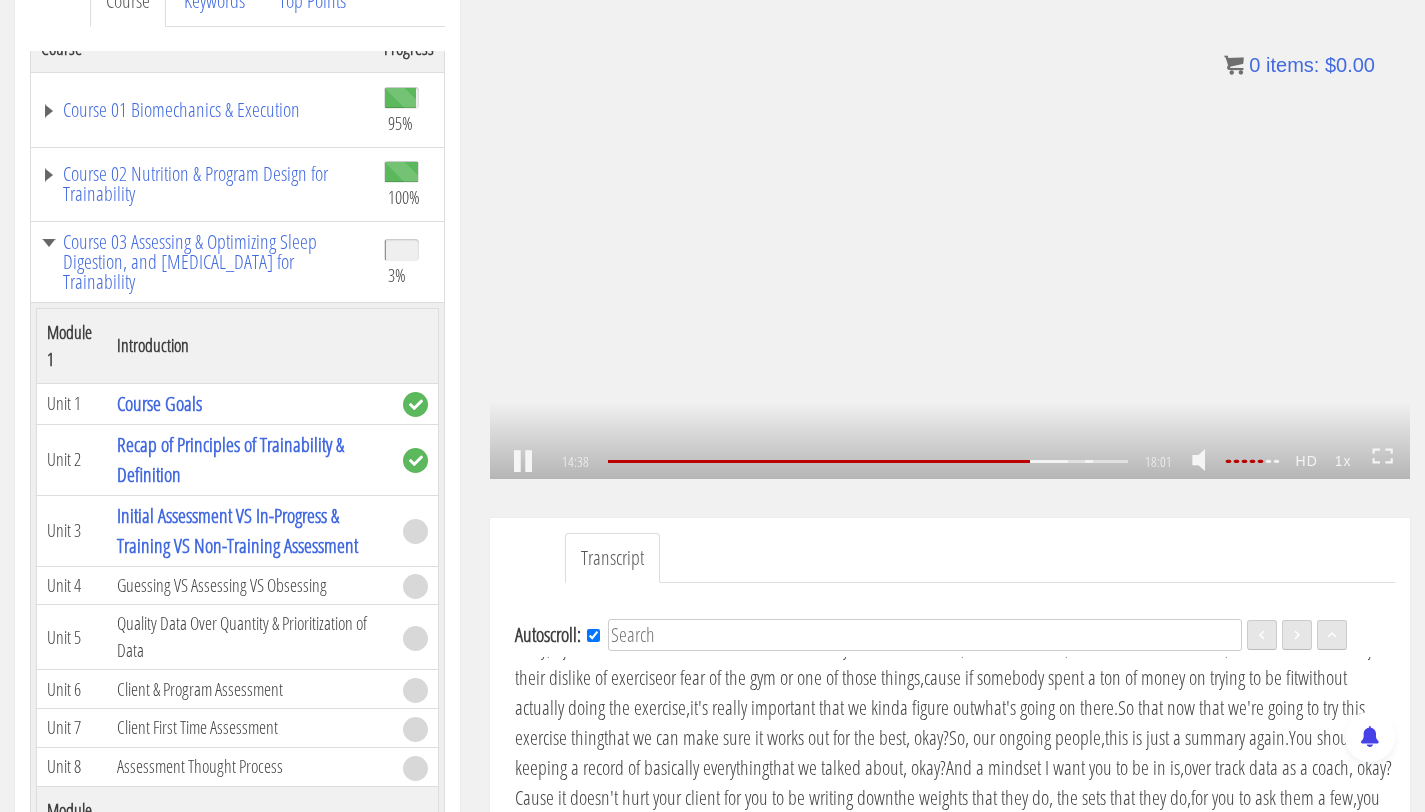 click on ".a{fill:#000;opacity:0.65;}.b{fill:#fff;opacity:1.0;}
.fp-color-play{opacity:0.65;}.controlbutton{fill:#fff;}
.fp-color-play{opacity:0.65;}.controlbutton{fill:#fff;}
.controlbuttonbg{opacity:0.65;}.controlbutton{fill:#fff;}
.fp-color-play{opacity:0.65;}.rect{fill:#fff;}
.fp-color-play{opacity:0.65;}.rect{fill:#fff;}
.fp-color-play{opacity:0.65;}.rect{fill:#fff;}
.fp-color-play{opacity:0.65;}.rect{fill:#fff;}
14:38                              15:52                                           18:01              03:23" at bounding box center [950, 220] 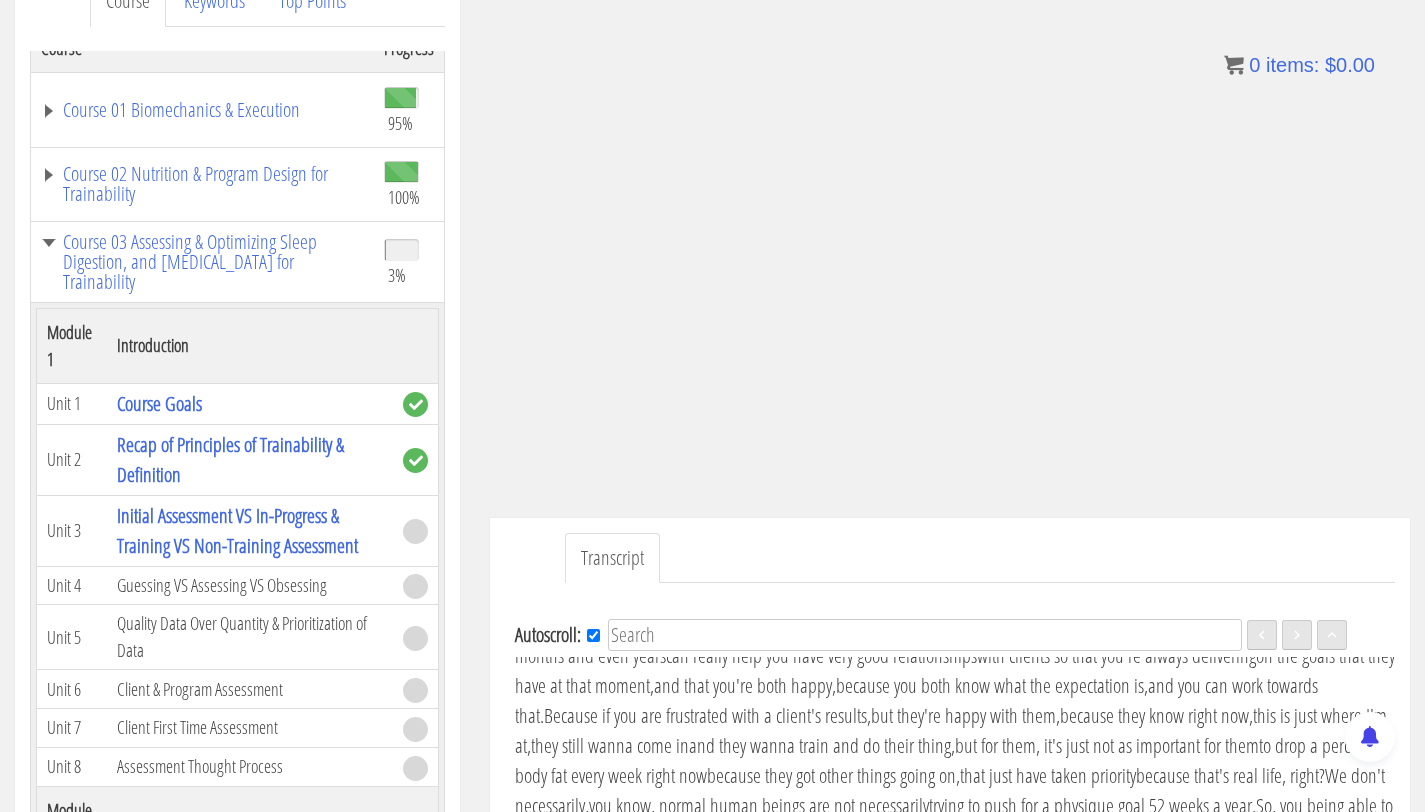 scroll, scrollTop: 2537, scrollLeft: 0, axis: vertical 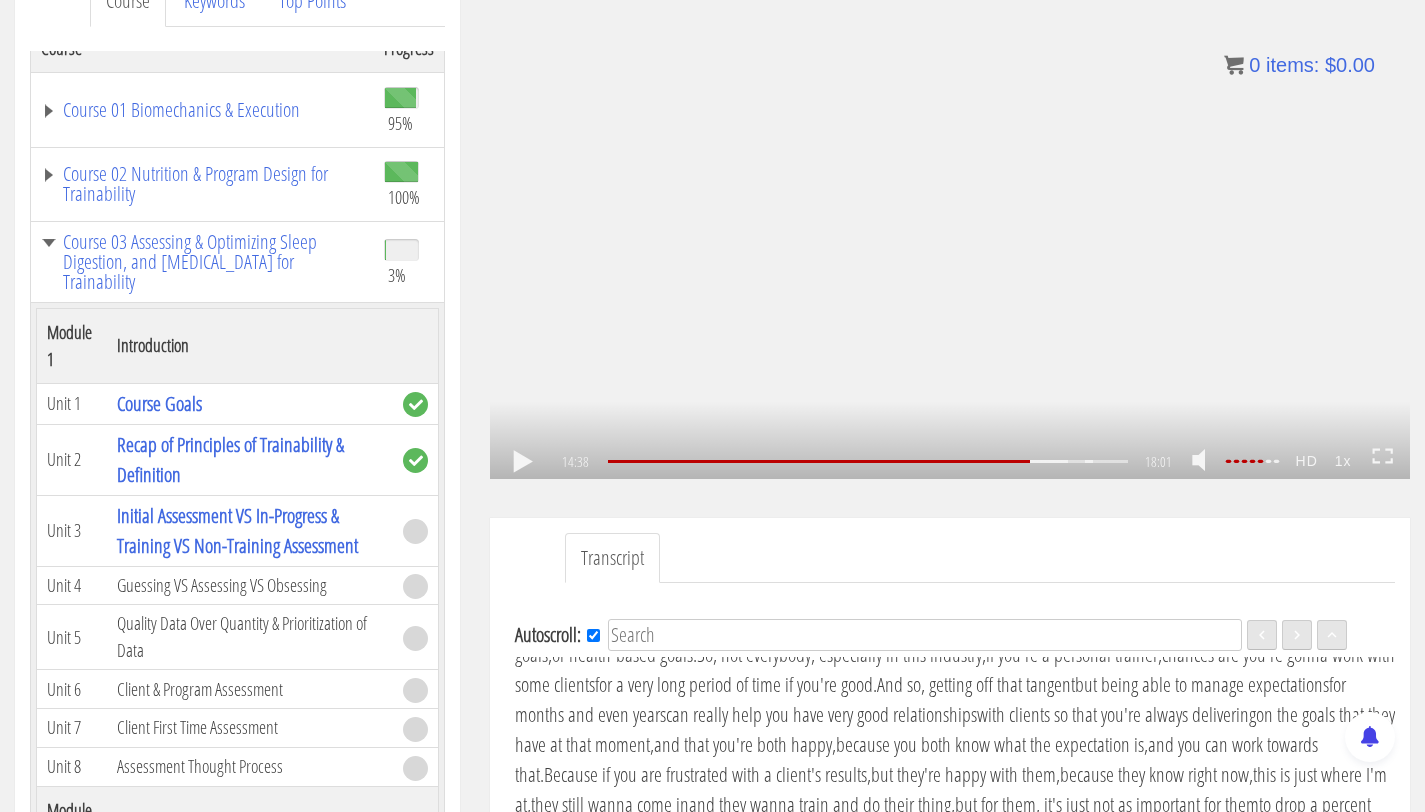 click on "14:38                              00:24                                           18:01              03:23                                                                                                                                                                                           CC HD 1x" at bounding box center (950, 462) 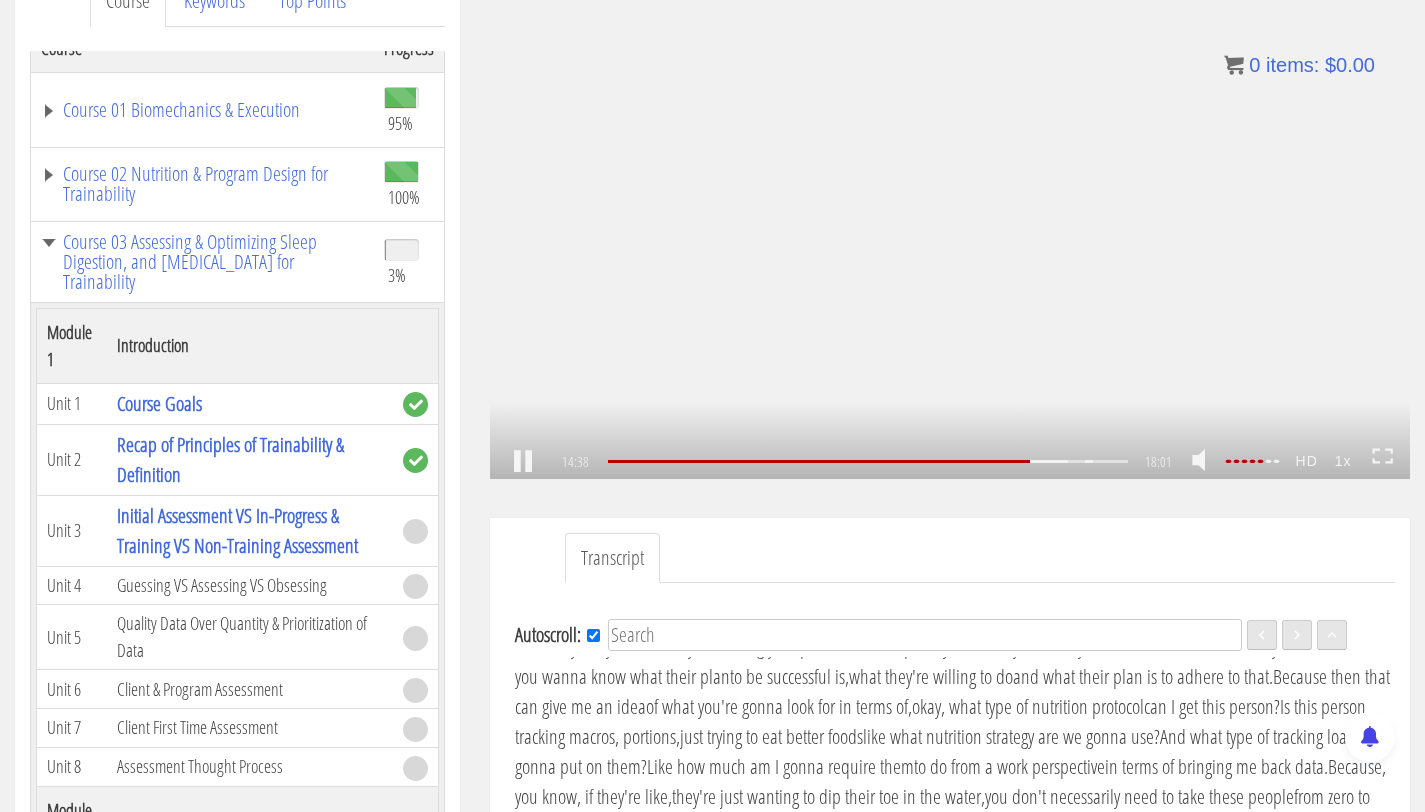 scroll, scrollTop: 3534, scrollLeft: 0, axis: vertical 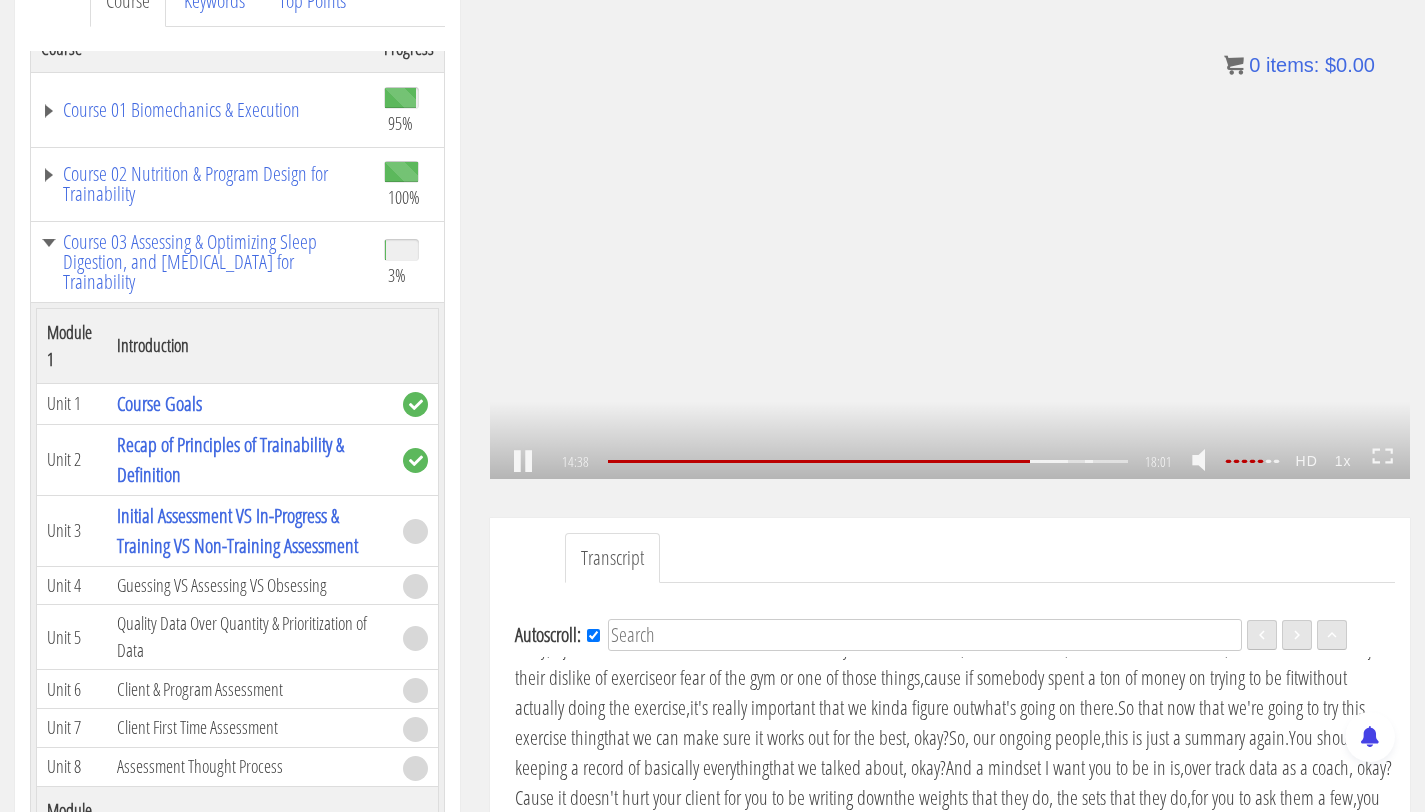 click at bounding box center (523, 462) 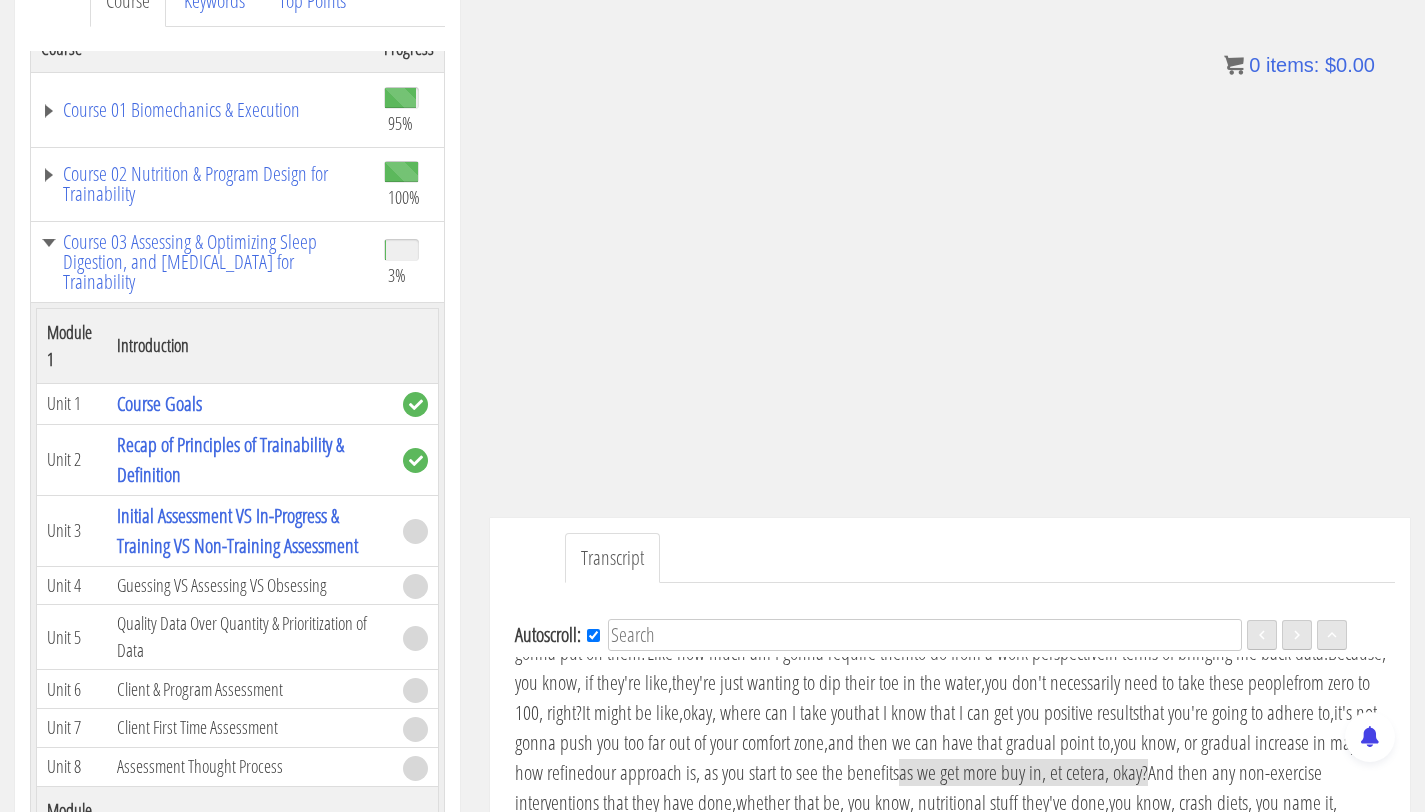 scroll, scrollTop: 3289, scrollLeft: 0, axis: vertical 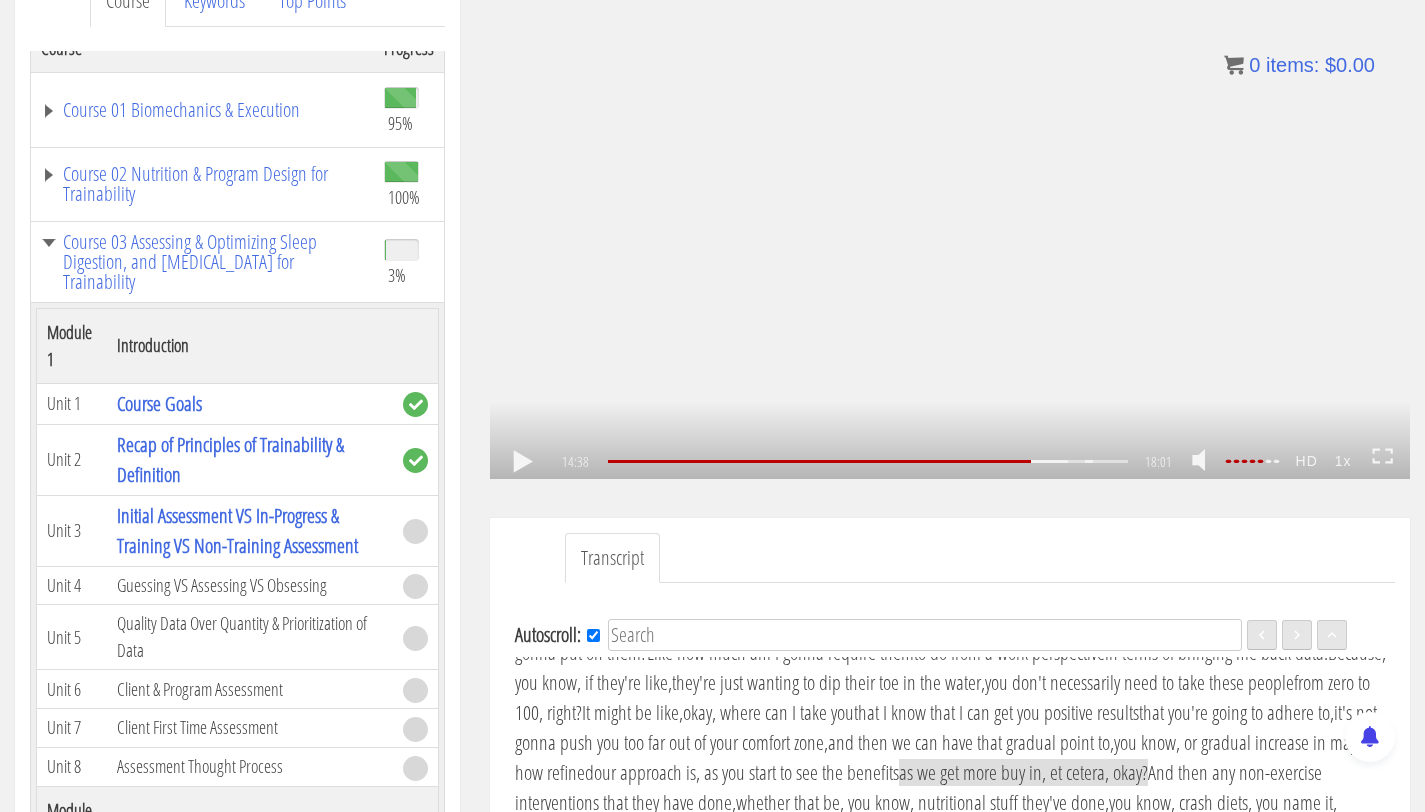 click on ".a{fill:#000;opacity:0.65;}.b{fill:#fff;opacity:1.0;}
.fp-color-play{opacity:0.65;}.controlbutton{fill:#fff;}
.fp-color-play{opacity:0.65;}.controlbutton{fill:#fff;}
.controlbuttonbg{opacity:0.65;}.controlbutton{fill:#fff;}
.fp-color-play{opacity:0.65;}.rect{fill:#fff;}
.fp-color-play{opacity:0.65;}.rect{fill:#fff;}
.fp-color-play{opacity:0.65;}.rect{fill:#fff;}
.fp-color-play{opacity:0.65;}.rect{fill:#fff;}
14:38                              16:35                                           18:01              03:23" at bounding box center [950, 220] 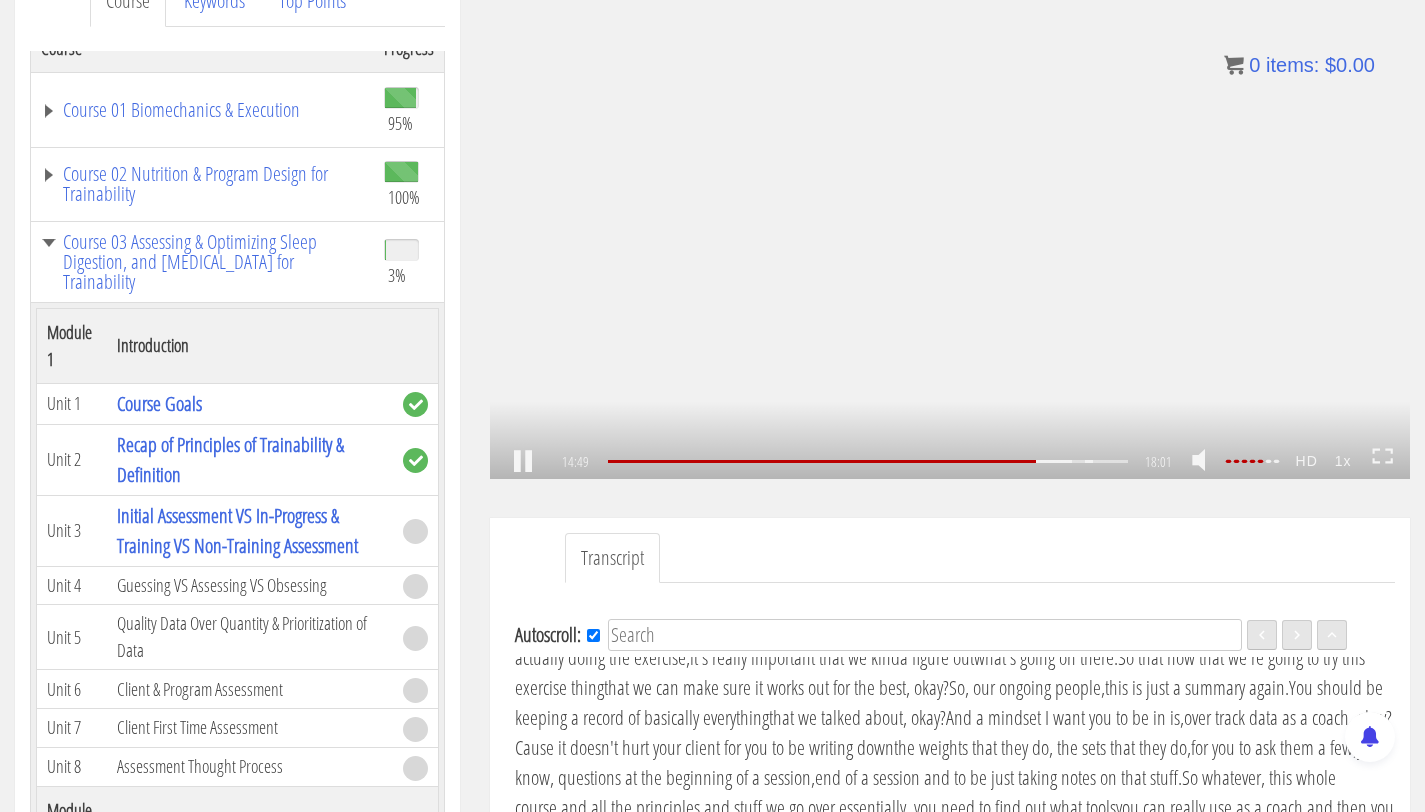 scroll, scrollTop: 3595, scrollLeft: 0, axis: vertical 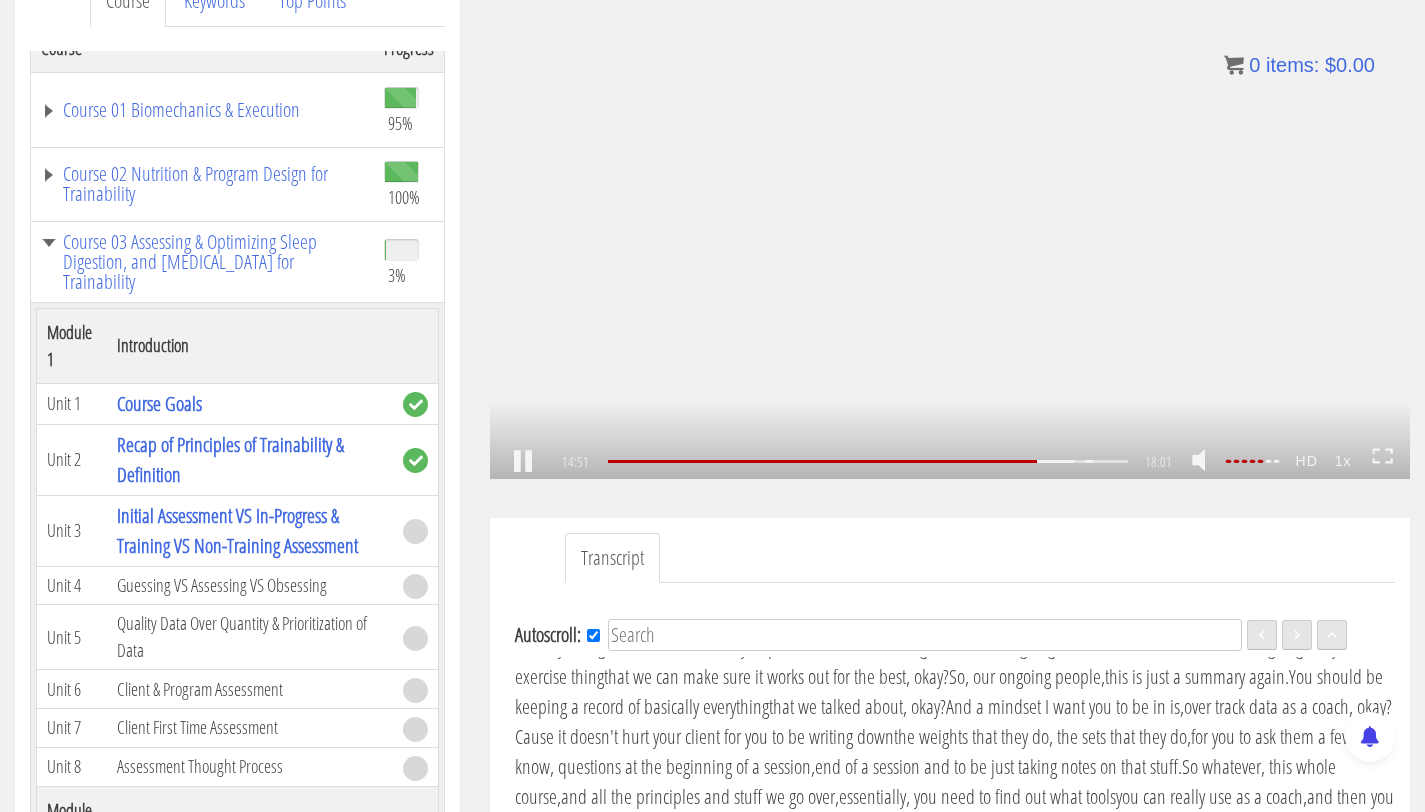 click on ".a{fill:#000;opacity:0.65;}.b{fill:#fff;opacity:1.0;}
.fp-color-play{opacity:0.65;}.controlbutton{fill:#fff;}
.fp-color-play{opacity:0.65;}.controlbutton{fill:#fff;}
.controlbuttonbg{opacity:0.65;}.controlbutton{fill:#fff;}
.fp-color-play{opacity:0.65;}.rect{fill:#fff;}
.fp-color-play{opacity:0.65;}.rect{fill:#fff;}
.fp-color-play{opacity:0.65;}.rect{fill:#fff;}
.fp-color-play{opacity:0.65;}.rect{fill:#fff;}
14:51                              16:35                                           18:01              03:10" at bounding box center (950, 220) 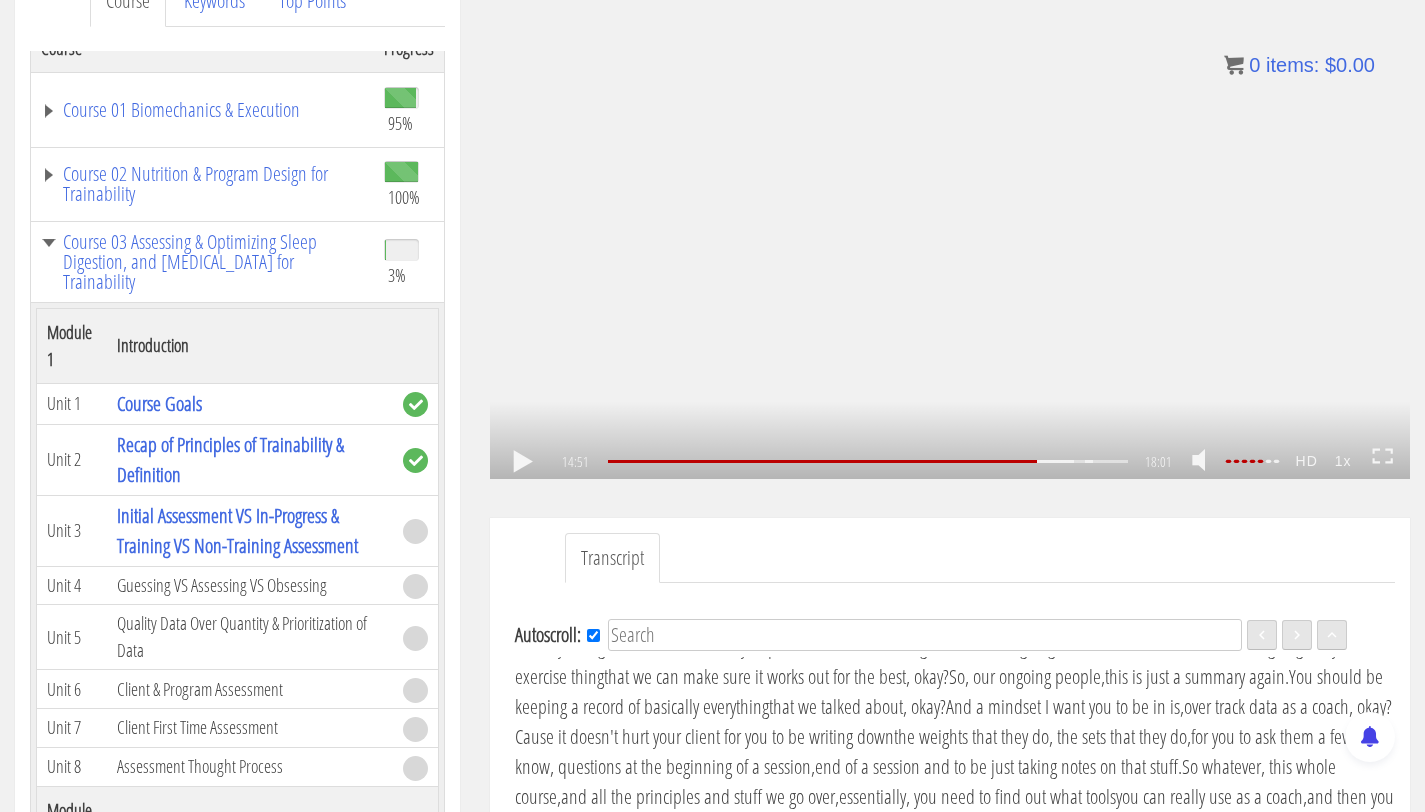click on ".a{fill:#000;opacity:0.65;}.b{fill:#fff;opacity:1.0;}
.fp-color-play{opacity:0.65;}.controlbutton{fill:#fff;}
.fp-color-play{opacity:0.65;}.controlbutton{fill:#fff;}
.controlbuttonbg{opacity:0.65;}.controlbutton{fill:#fff;}
.fp-color-play{opacity:0.65;}.rect{fill:#fff;}
.fp-color-play{opacity:0.65;}.rect{fill:#fff;}
.fp-color-play{opacity:0.65;}.rect{fill:#fff;}
.fp-color-play{opacity:0.65;}.rect{fill:#fff;}
14:51                              16:35                                           18:01              03:10" at bounding box center (950, 220) 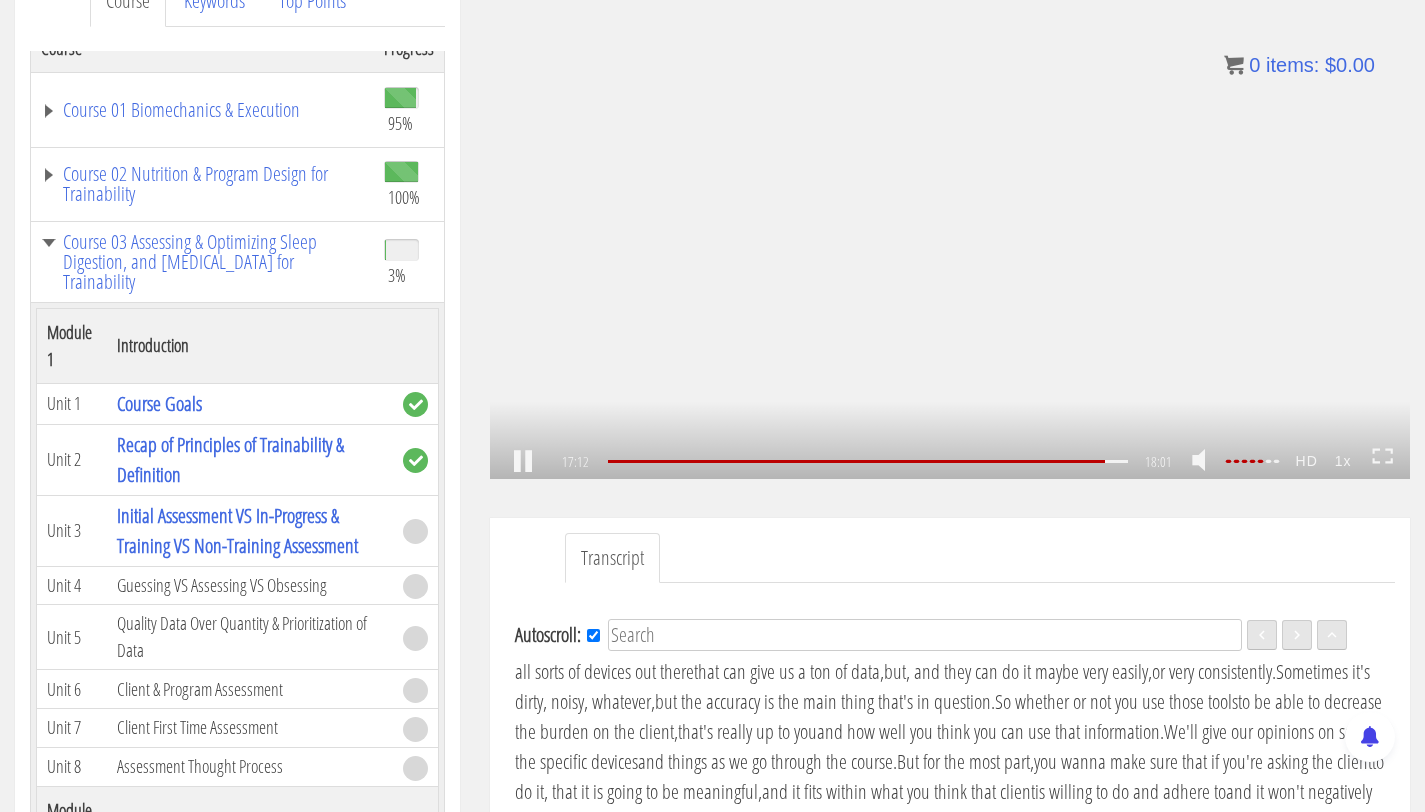scroll, scrollTop: 4144, scrollLeft: 0, axis: vertical 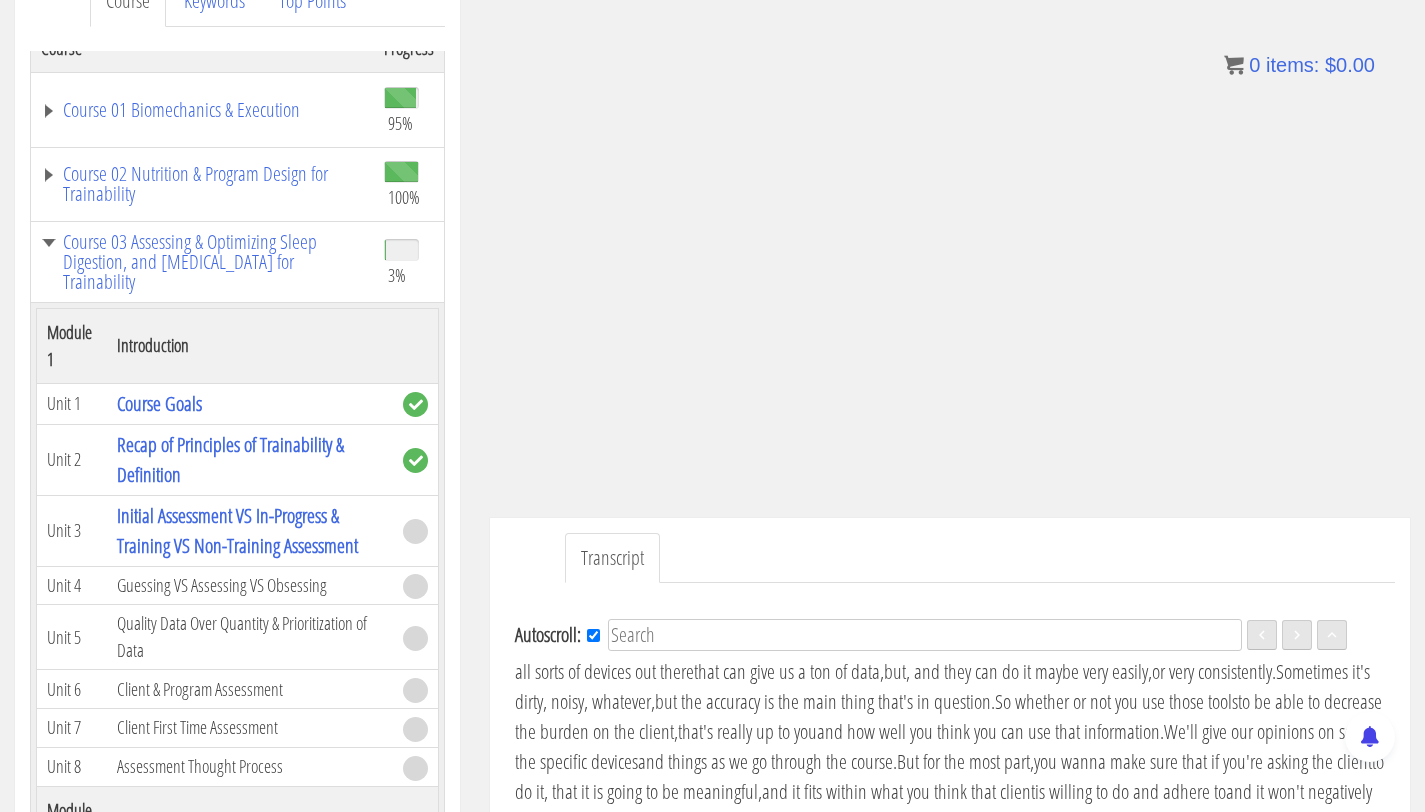 click on ".a{fill:#000;opacity:0.65;}.b{fill:#fff;opacity:1.0;}
.fp-color-play{opacity:0.65;}.controlbutton{fill:#fff;}
.fp-color-play{opacity:0.65;}.controlbutton{fill:#fff;}
.controlbuttonbg{opacity:0.65;}.controlbutton{fill:#fff;}
.fp-color-play{opacity:0.65;}.rect{fill:#fff;}
.fp-color-play{opacity:0.65;}.rect{fill:#fff;}
.fp-color-play{opacity:0.65;}.rect{fill:#fff;}
.fp-color-play{opacity:0.65;}.rect{fill:#fff;}
17:13                              16:35                                           18:01              00:48" at bounding box center [950, 220] 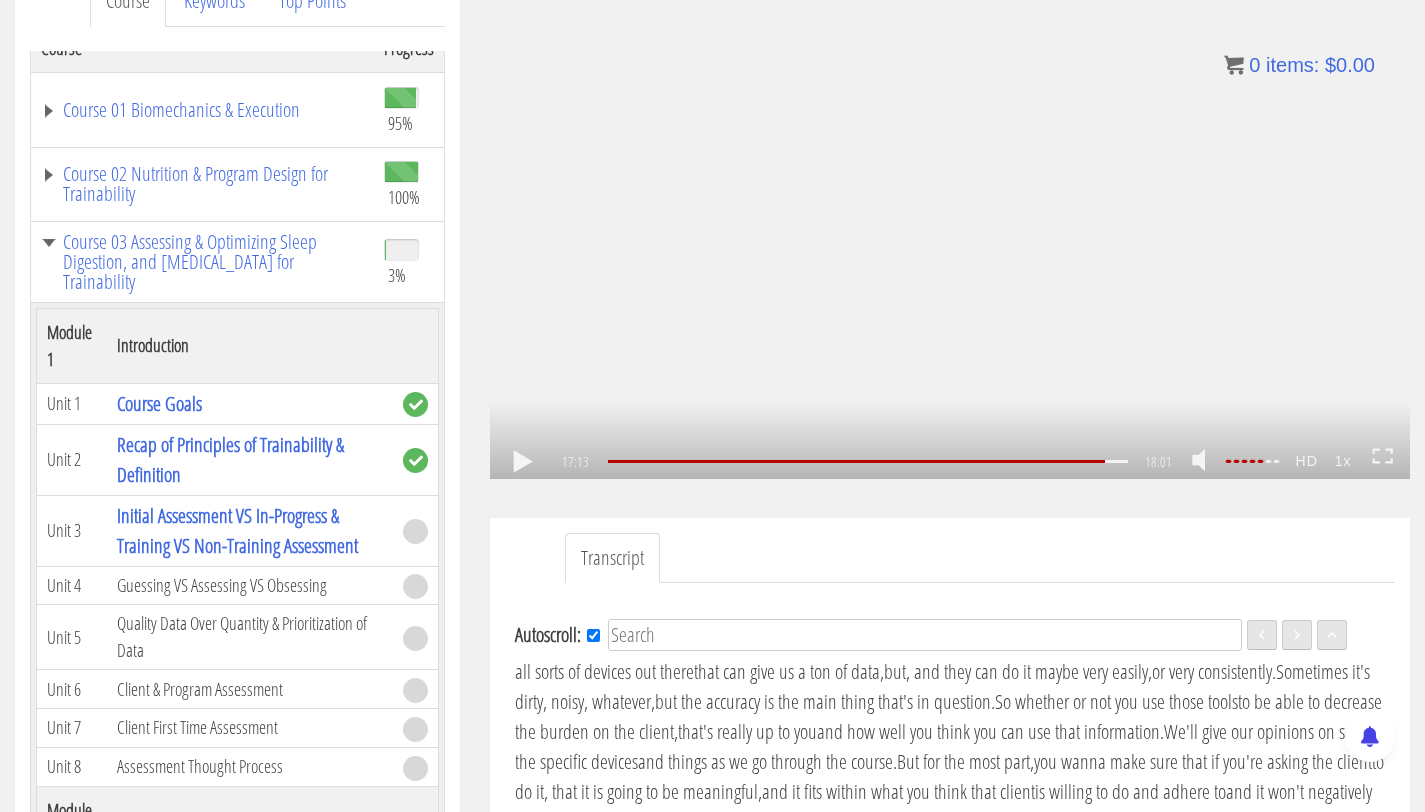 click on ".a{fill:#000;opacity:0.65;}.b{fill:#fff;opacity:1.0;}
.fp-color-play{opacity:0.65;}.controlbutton{fill:#fff;}
.fp-color-play{opacity:0.65;}.controlbutton{fill:#fff;}
.controlbuttonbg{opacity:0.65;}.controlbutton{fill:#fff;}
.fp-color-play{opacity:0.65;}.rect{fill:#fff;}
.fp-color-play{opacity:0.65;}.rect{fill:#fff;}
.fp-color-play{opacity:0.65;}.rect{fill:#fff;}
.fp-color-play{opacity:0.65;}.rect{fill:#fff;}
17:13                              16:35                                           18:01              00:48" at bounding box center [950, 220] 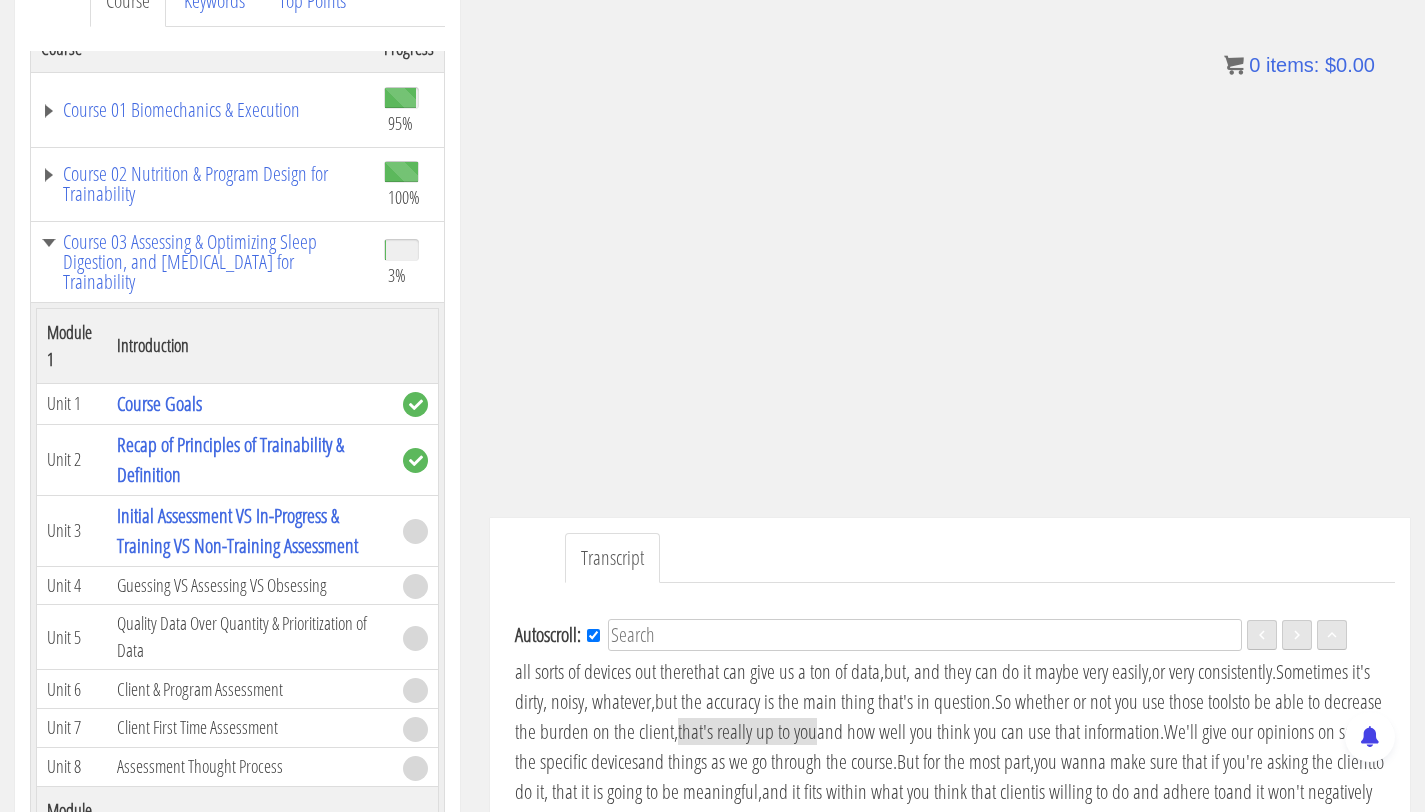 scroll, scrollTop: 4212, scrollLeft: 0, axis: vertical 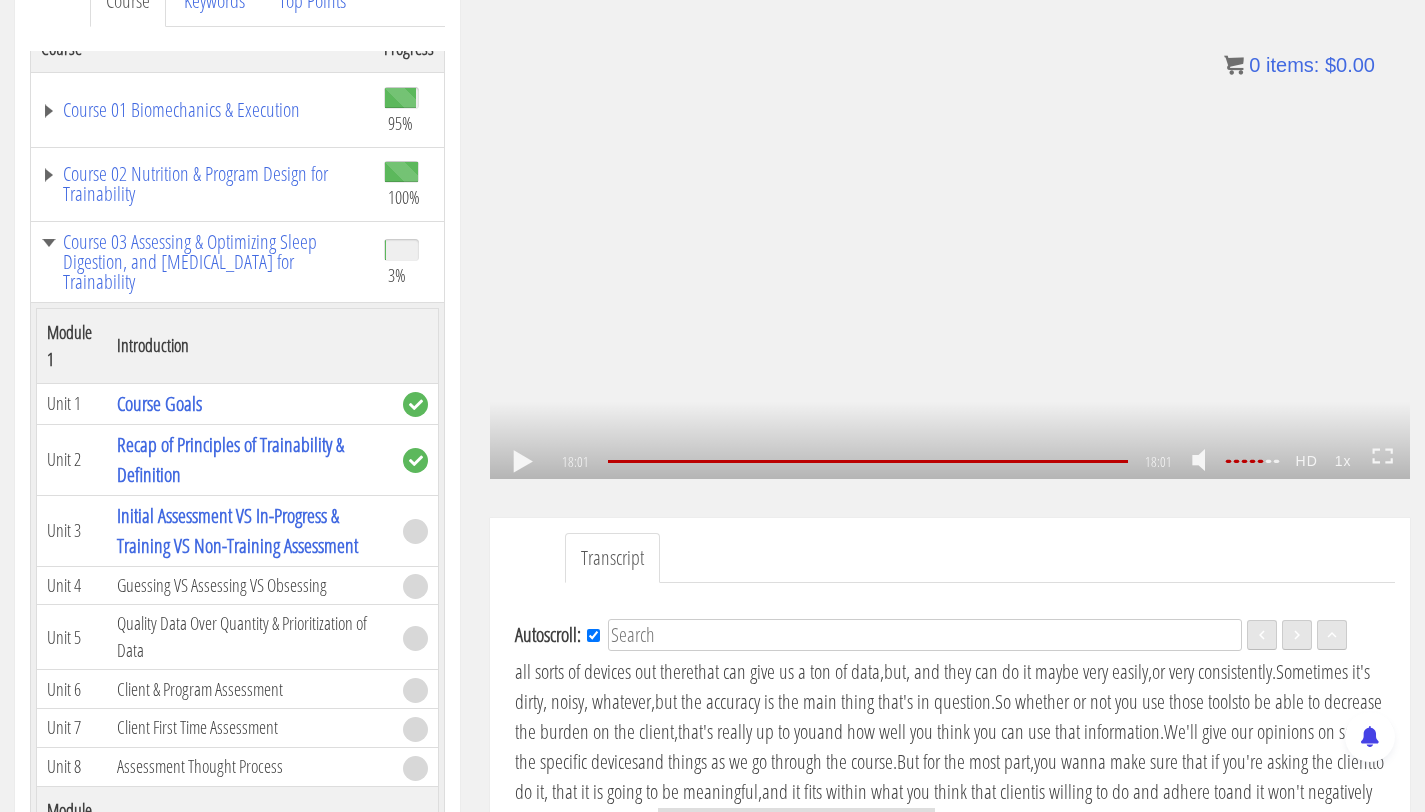 click on ".a{fill:#000;opacity:0.65;}.b{fill:#fff;opacity:1.0;}
.fp-color-play{opacity:0.65;}.controlbutton{fill:#fff;}
.fp-color-play{opacity:0.65;}.controlbutton{fill:#fff;}
.controlbuttonbg{opacity:0.65;}.controlbutton{fill:#fff;}
.fp-color-play{opacity:0.65;}.rect{fill:#fff;}
.fp-color-play{opacity:0.65;}.rect{fill:#fff;}
.fp-color-play{opacity:0.65;}.rect{fill:#fff;}
.fp-color-play{opacity:0.65;}.rect{fill:#fff;}
18:01                              16:35                                           18:01              00:00" at bounding box center (950, 220) 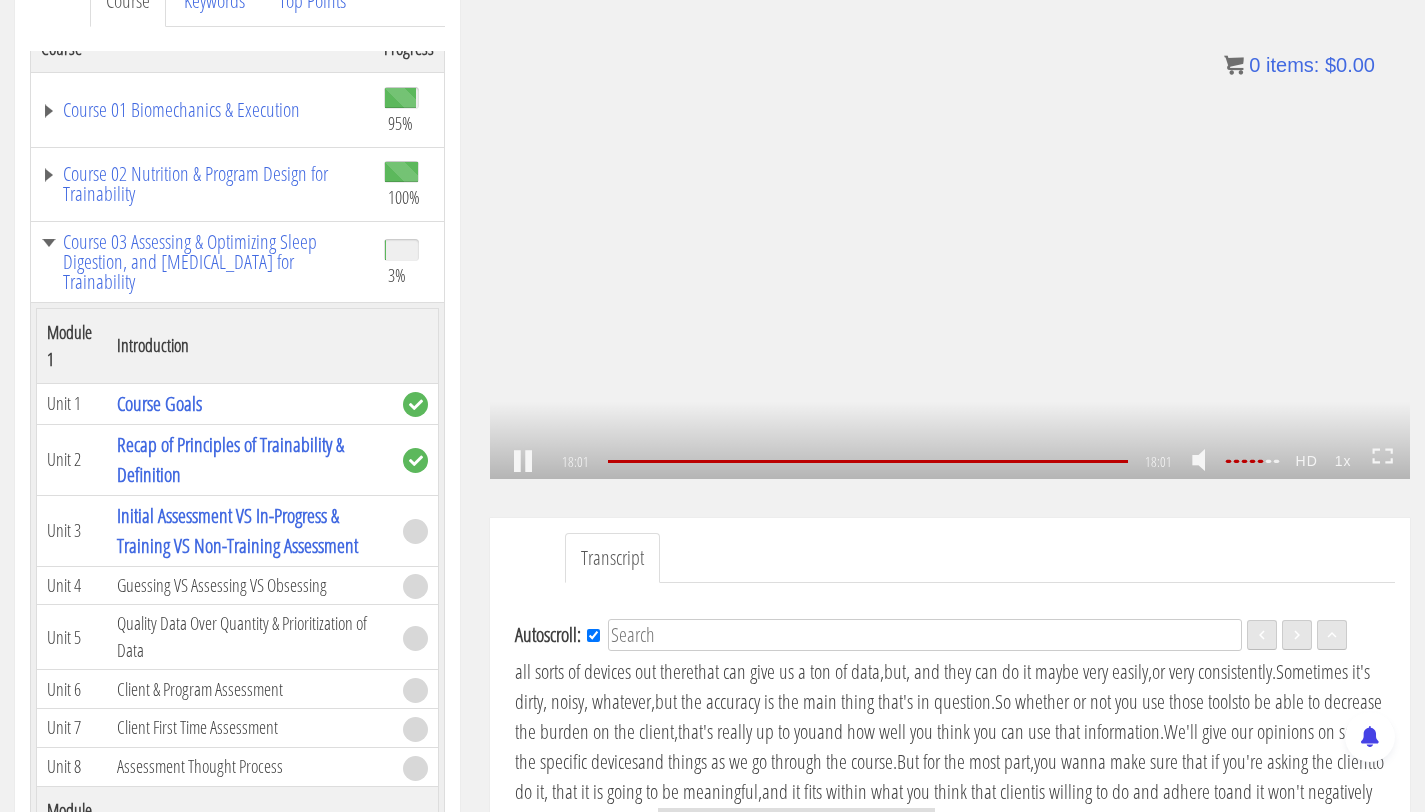 click on ".a{fill:#000;opacity:0.65;}.b{fill:#fff;opacity:1.0;}
.fp-color-play{opacity:0.65;}.controlbutton{fill:#fff;}
.fp-color-play{opacity:0.65;}.controlbutton{fill:#fff;}
.controlbuttonbg{opacity:0.65;}.controlbutton{fill:#fff;}
.fp-color-play{opacity:0.65;}.rect{fill:#fff;}
.fp-color-play{opacity:0.65;}.rect{fill:#fff;}
.fp-color-play{opacity:0.65;}.rect{fill:#fff;}
.fp-color-play{opacity:0.65;}.rect{fill:#fff;}
18:01                              16:35                                           18:01              00:00" at bounding box center (950, 220) 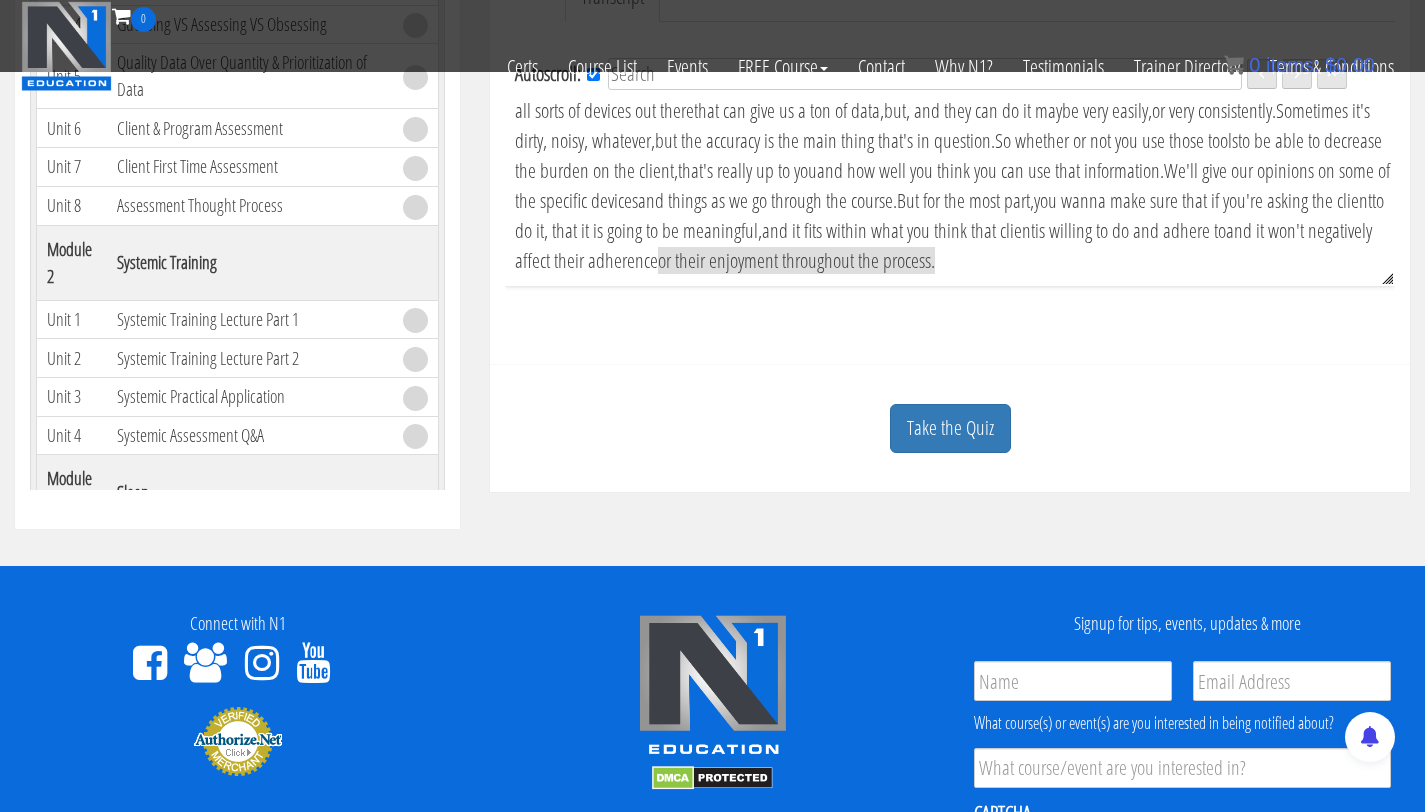 scroll, scrollTop: 814, scrollLeft: 0, axis: vertical 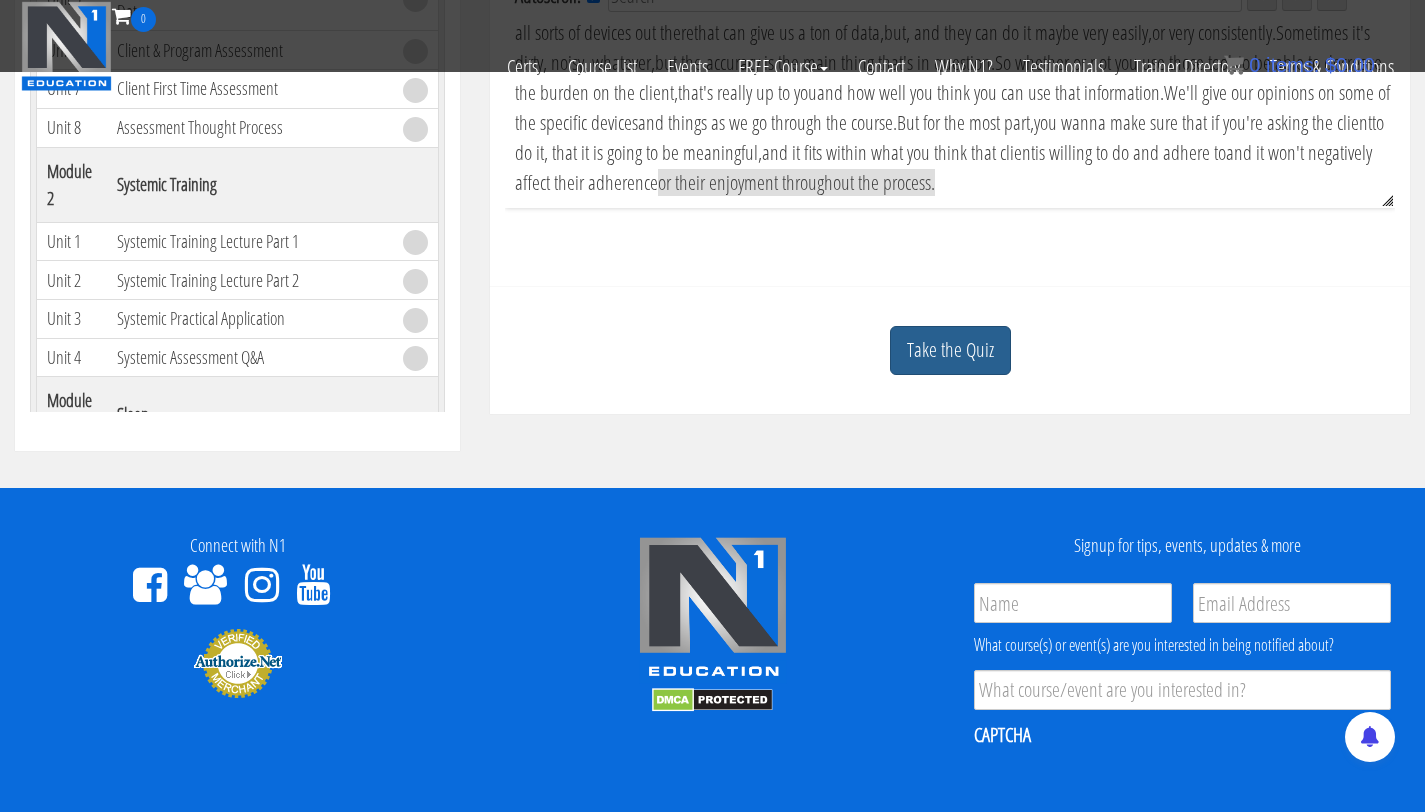 click on "Take the Quiz" at bounding box center (950, 350) 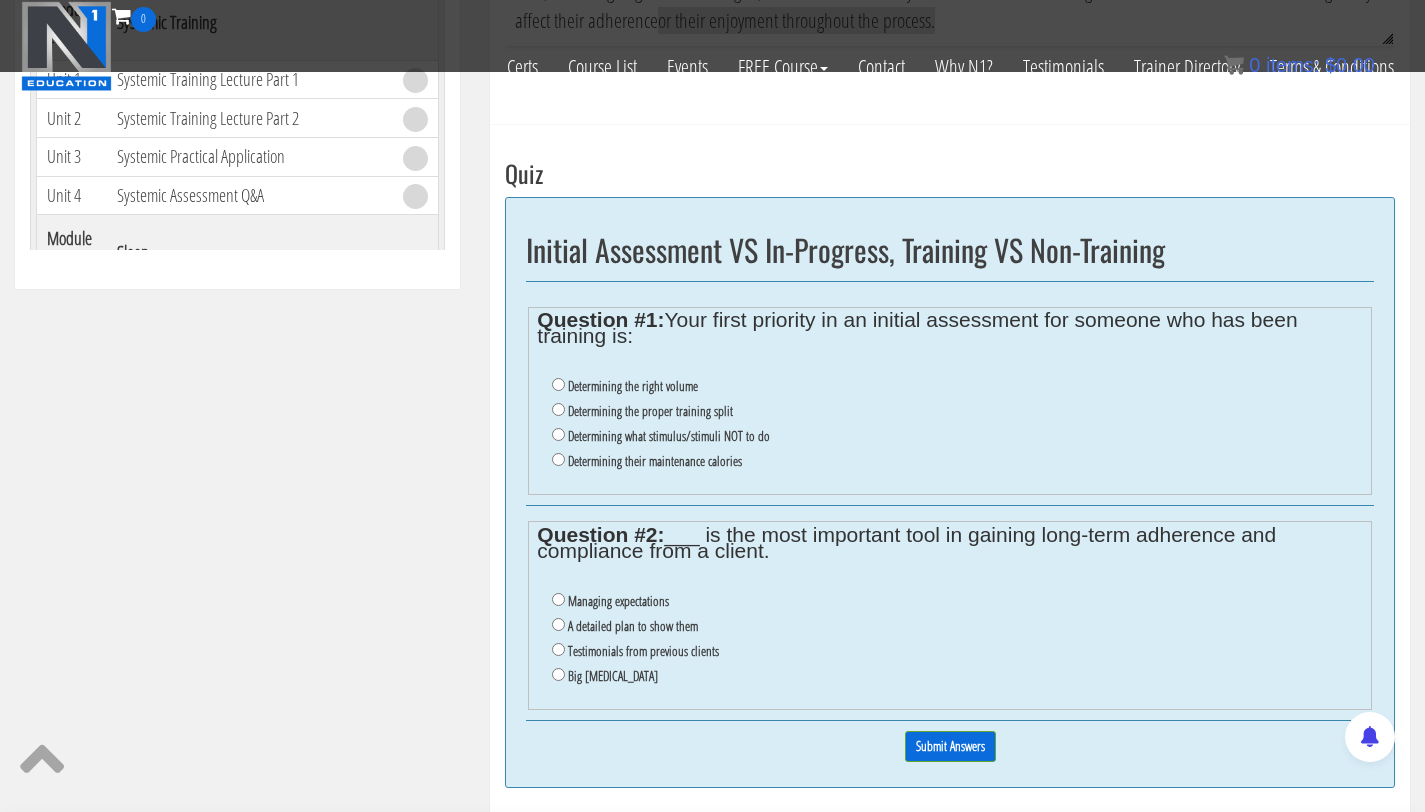 scroll, scrollTop: 978, scrollLeft: 0, axis: vertical 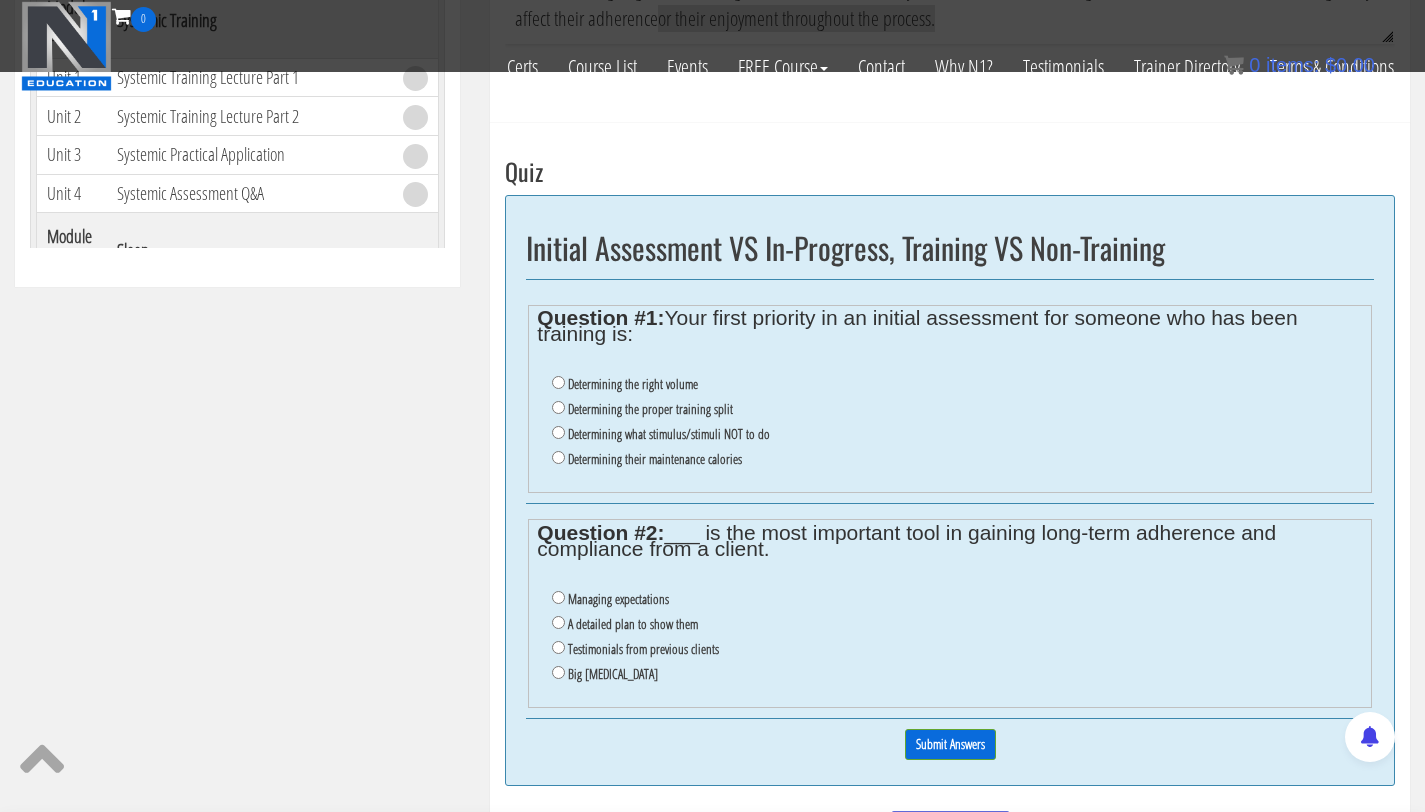 click on "Determining what stimulus/stimuli NOT to do" at bounding box center [669, 434] 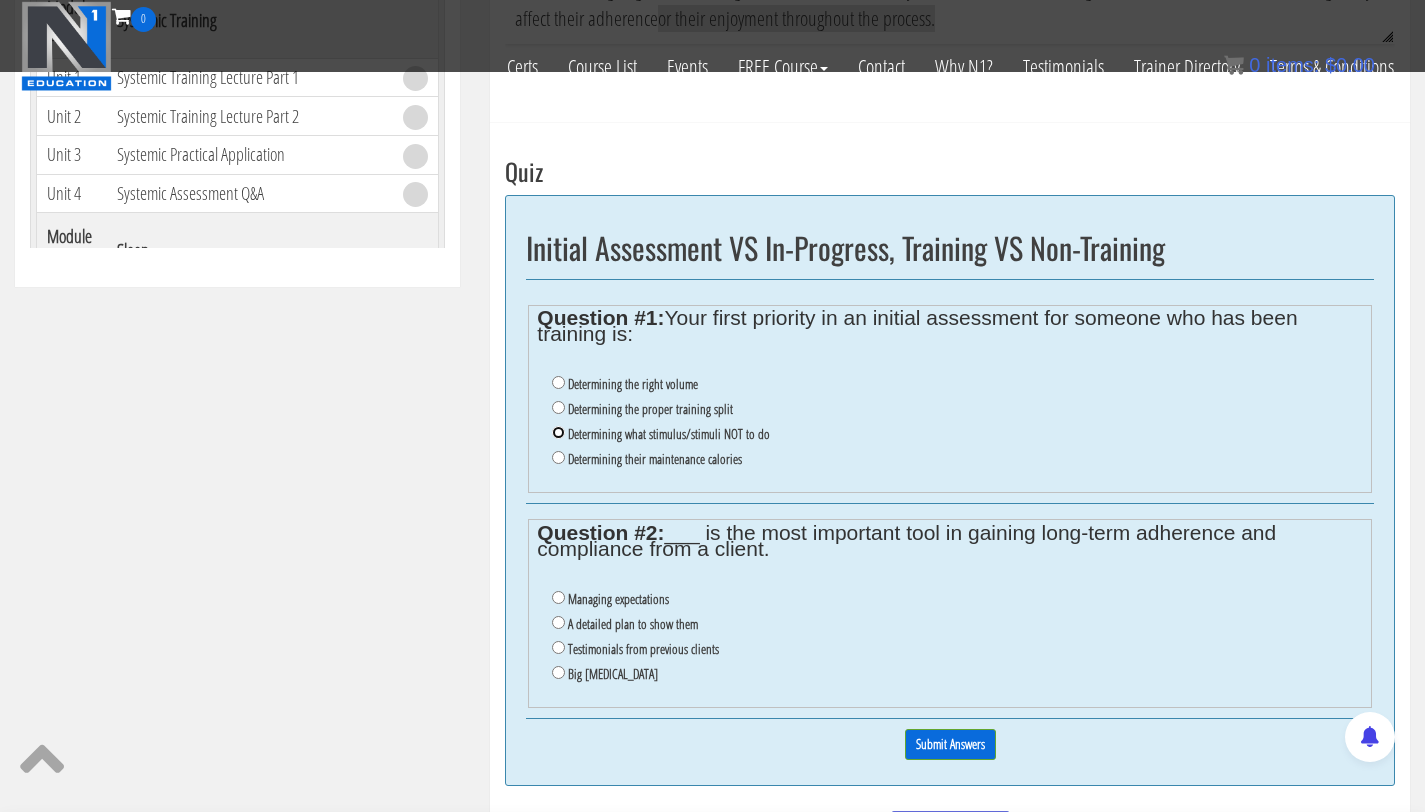 click on "Determining what stimulus/stimuli NOT to do" at bounding box center (558, 432) 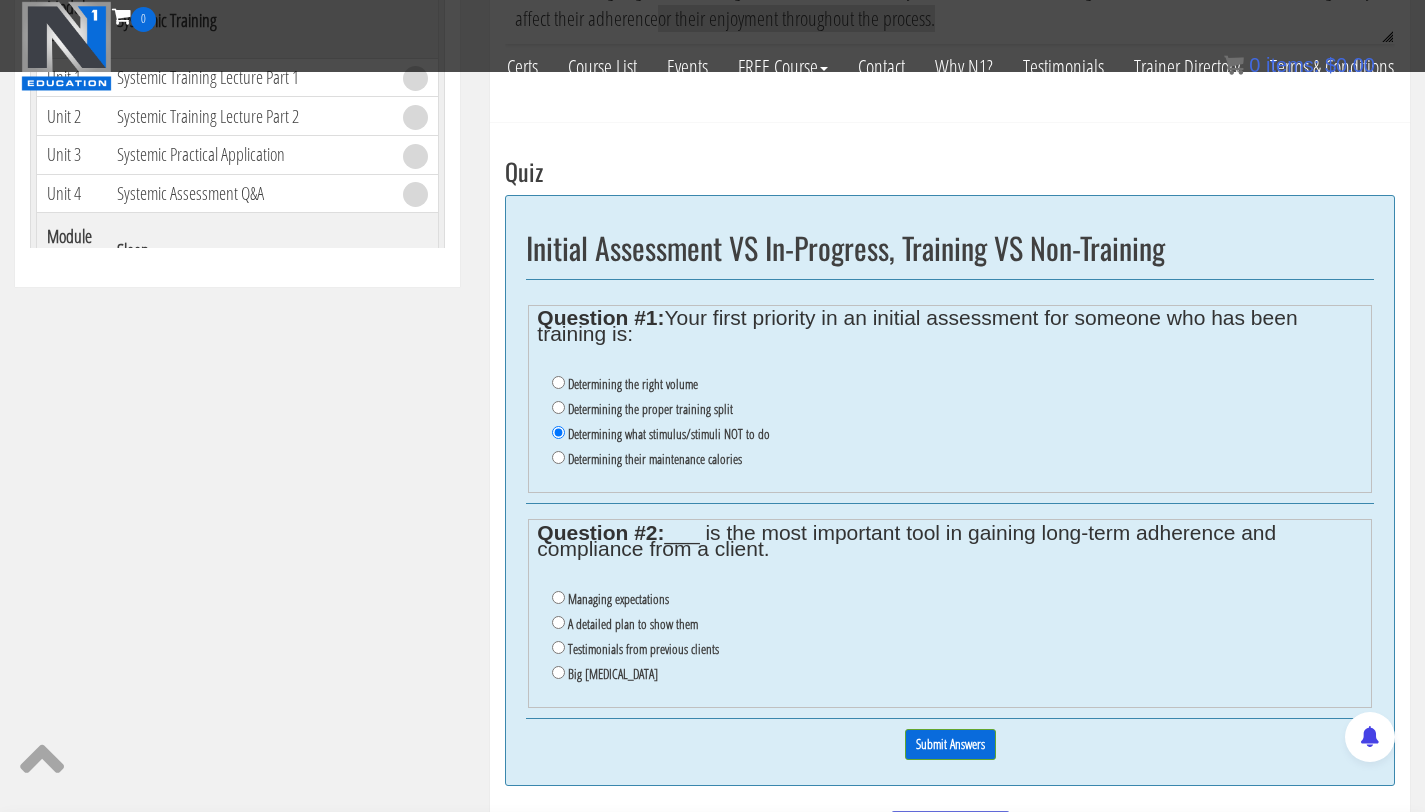 click on "Determining their maintenance calories" at bounding box center [655, 459] 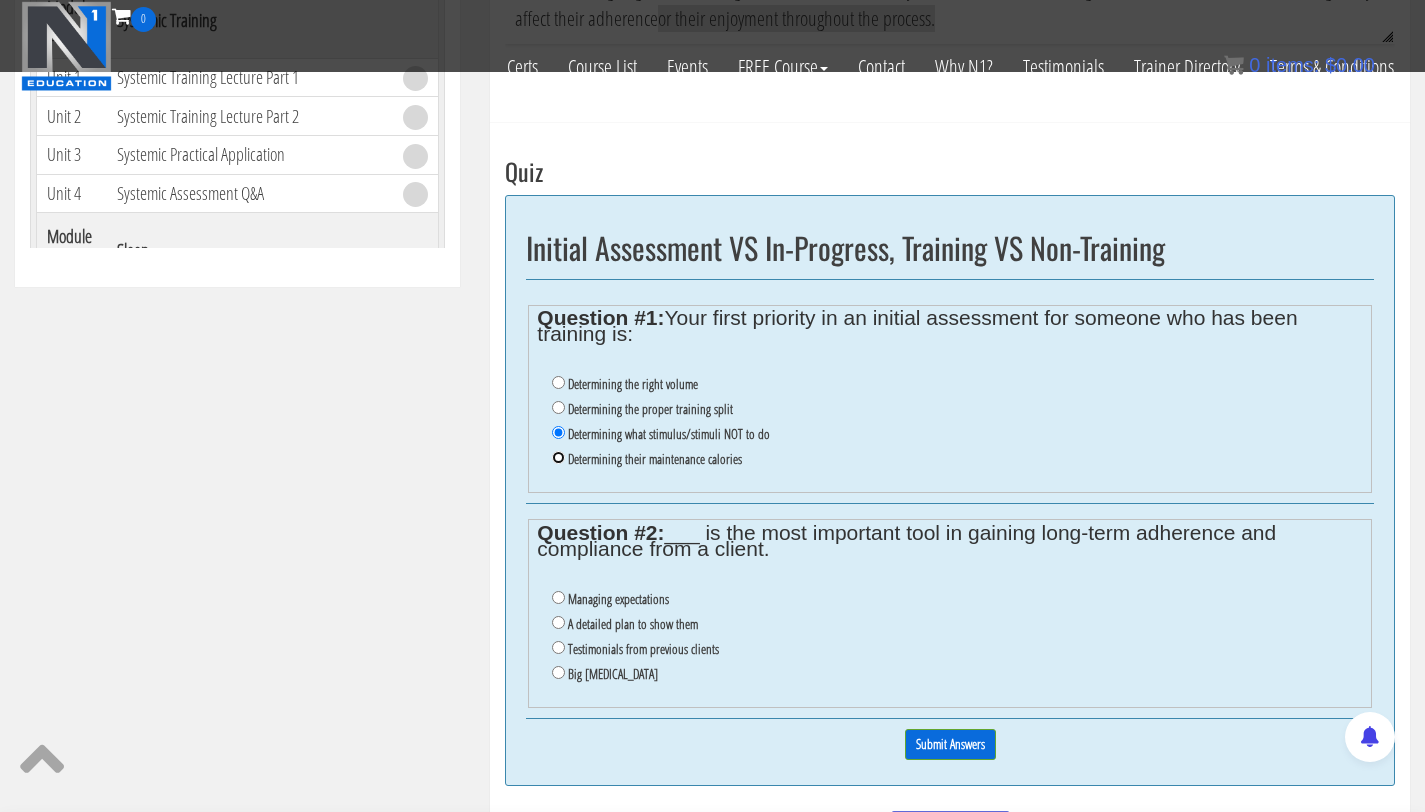 click on "Determining their maintenance calories" at bounding box center (558, 457) 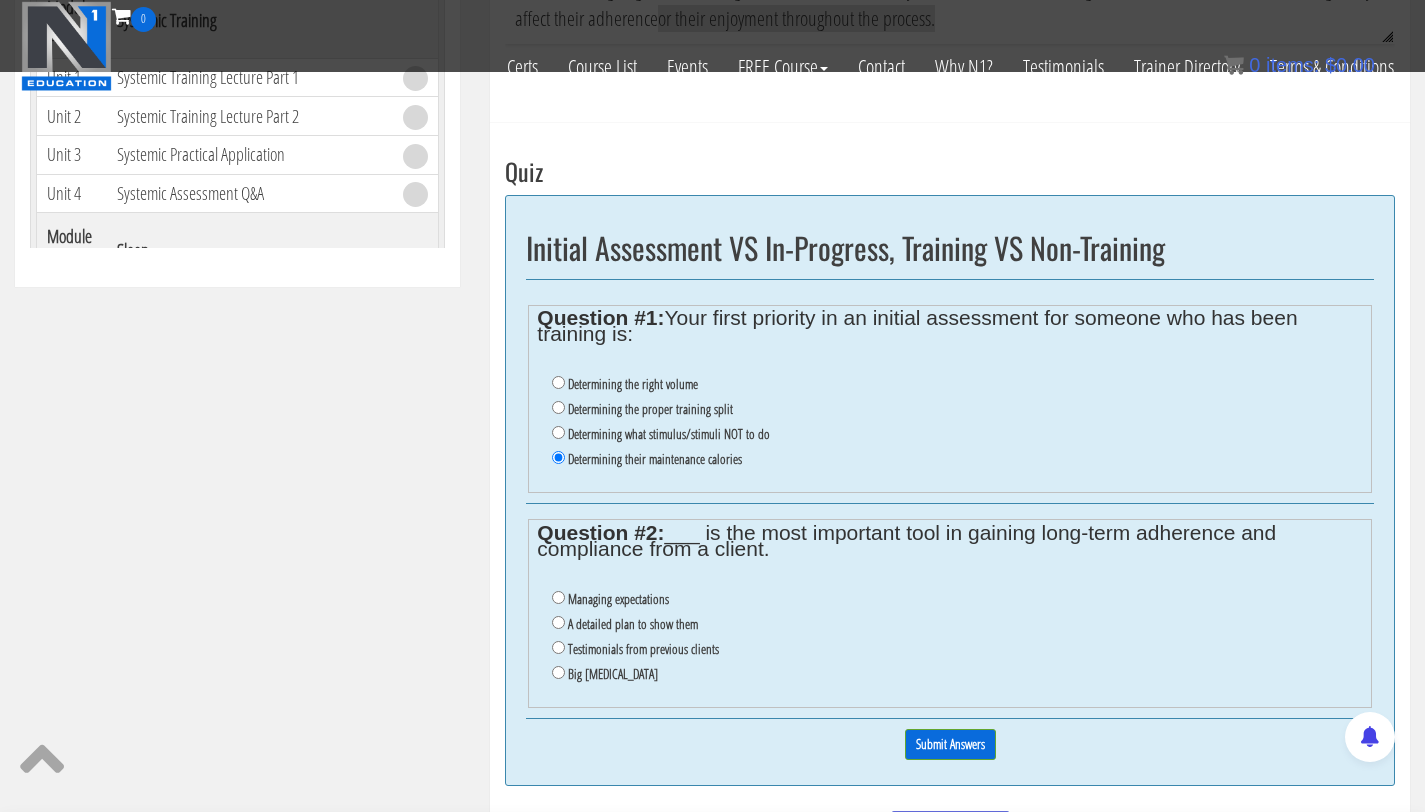 click on "Determining what stimulus/stimuli NOT to do" at bounding box center [669, 434] 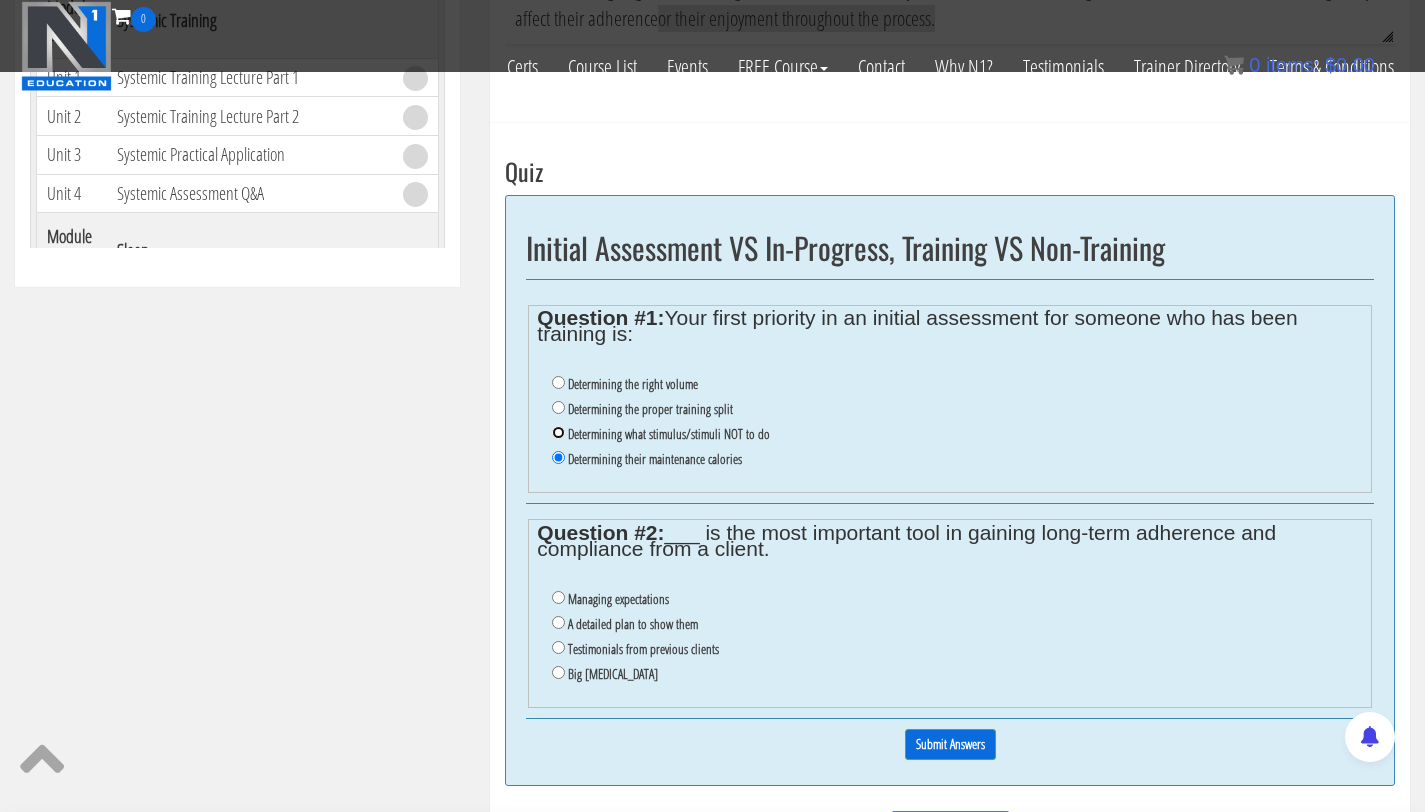 click on "Determining what stimulus/stimuli NOT to do" at bounding box center [558, 432] 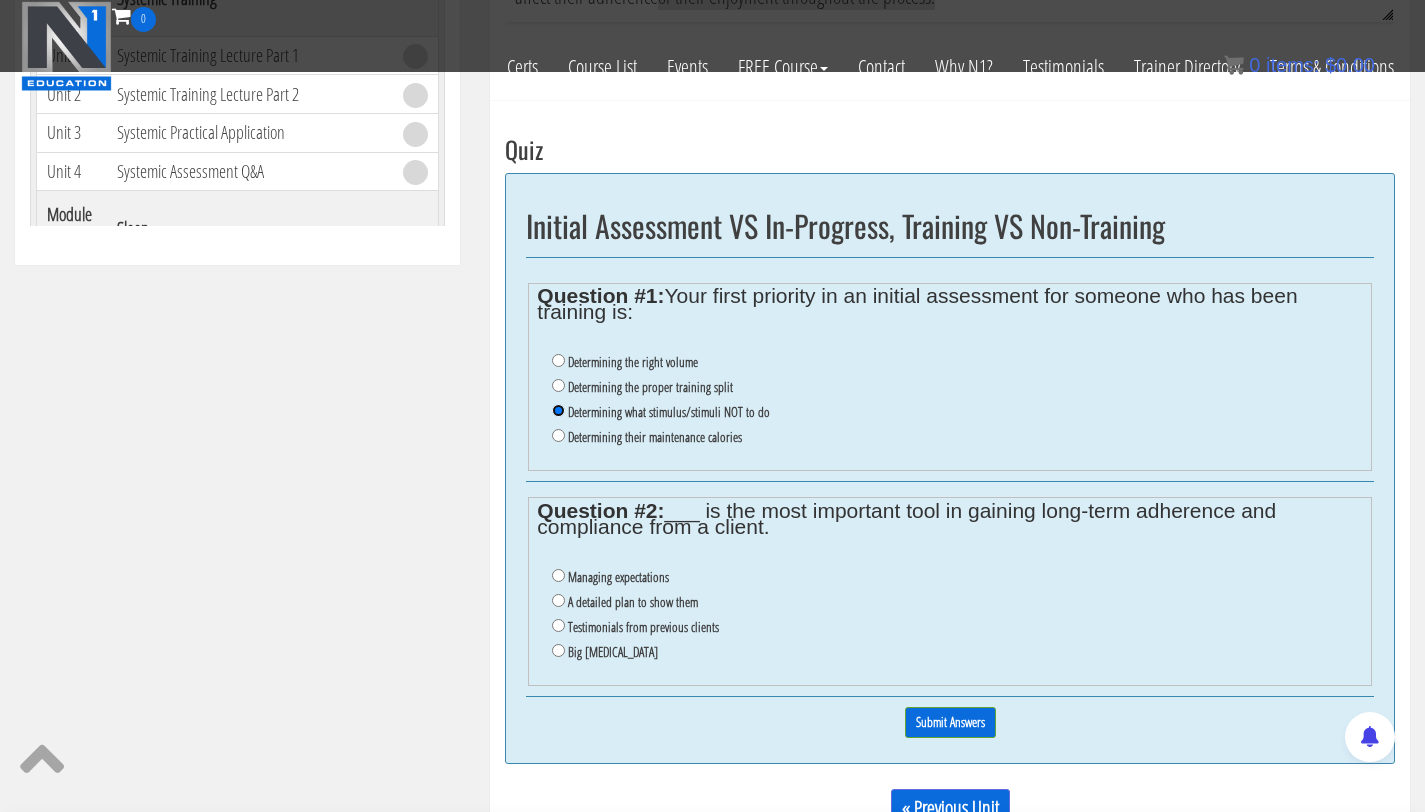 scroll, scrollTop: 1000, scrollLeft: 0, axis: vertical 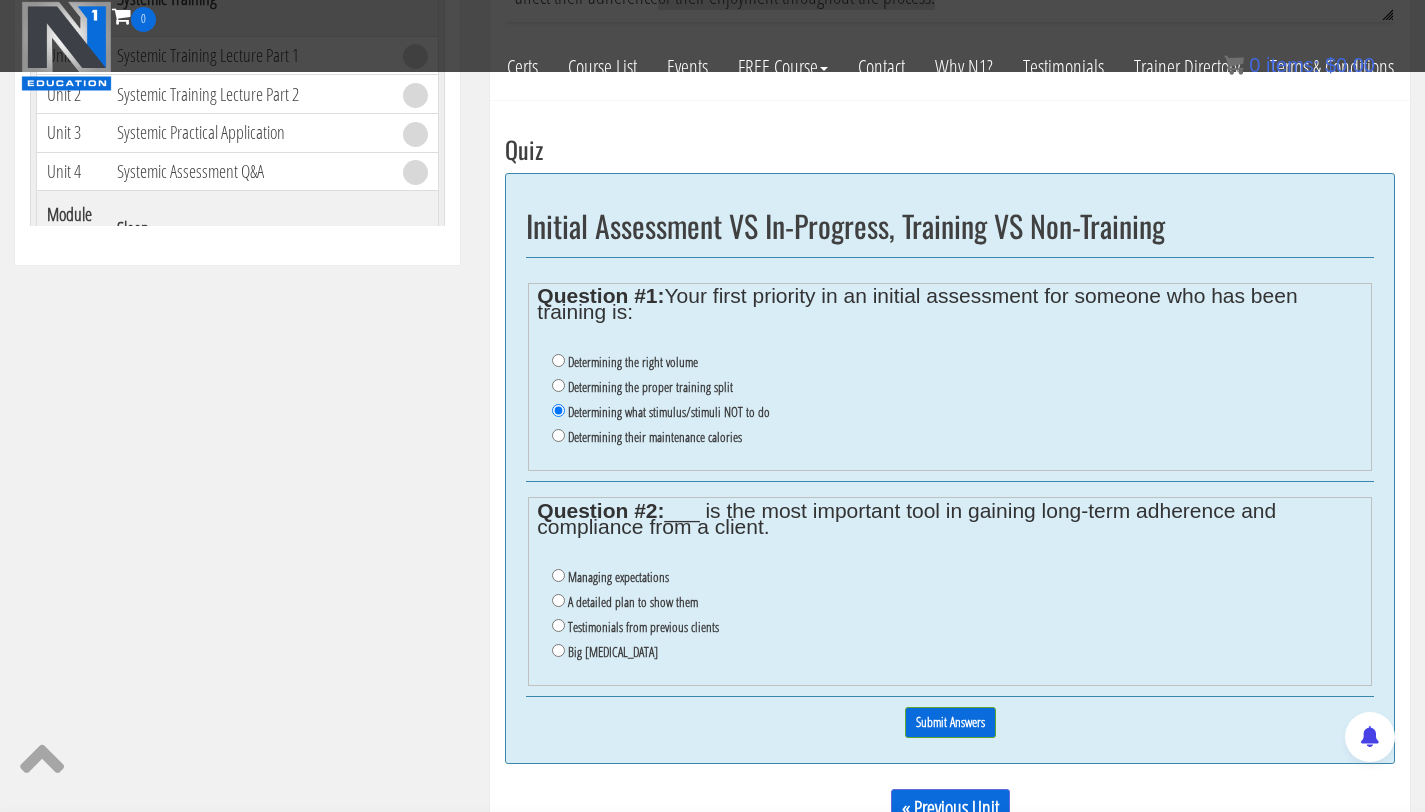 click on "Managing expectations" at bounding box center [618, 577] 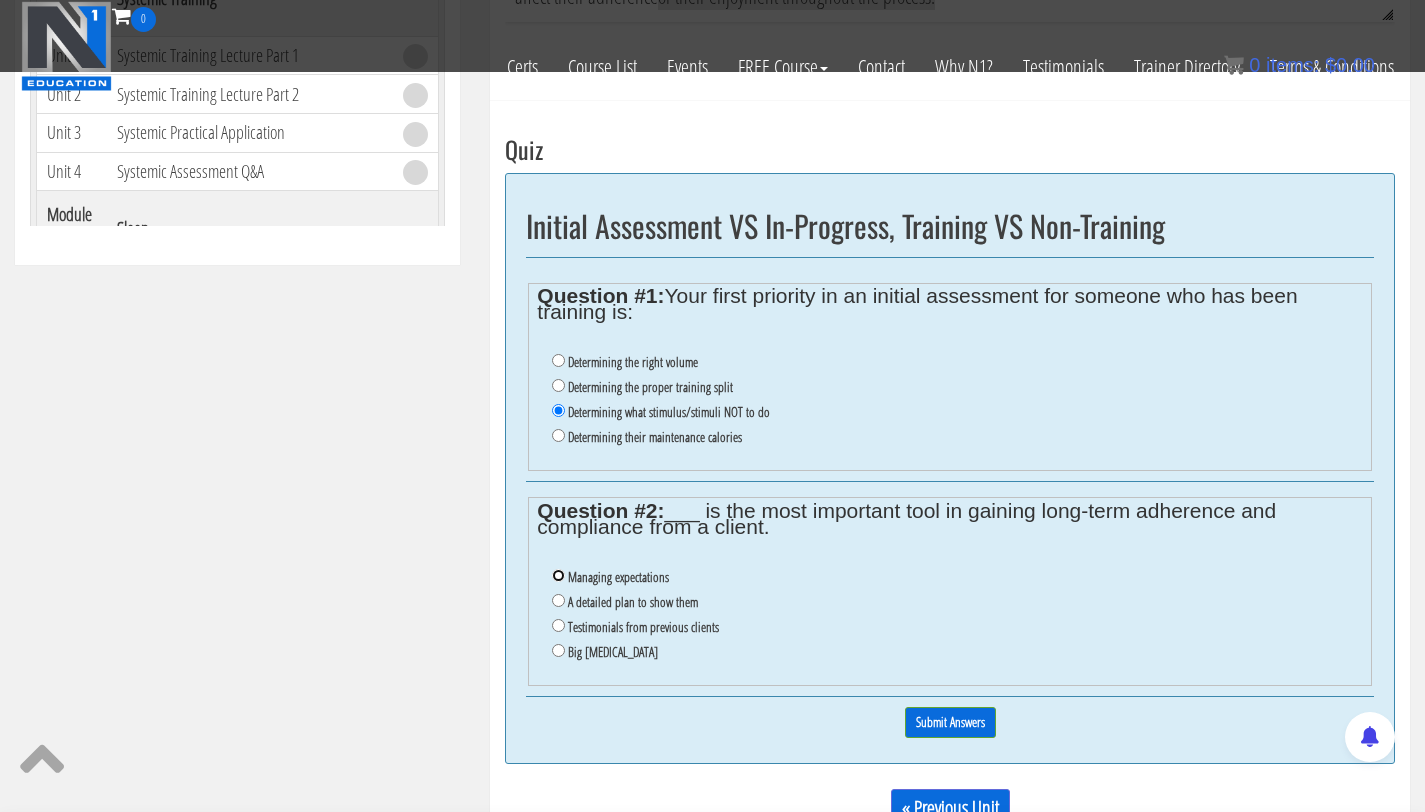 click on "Managing expectations" at bounding box center [558, 575] 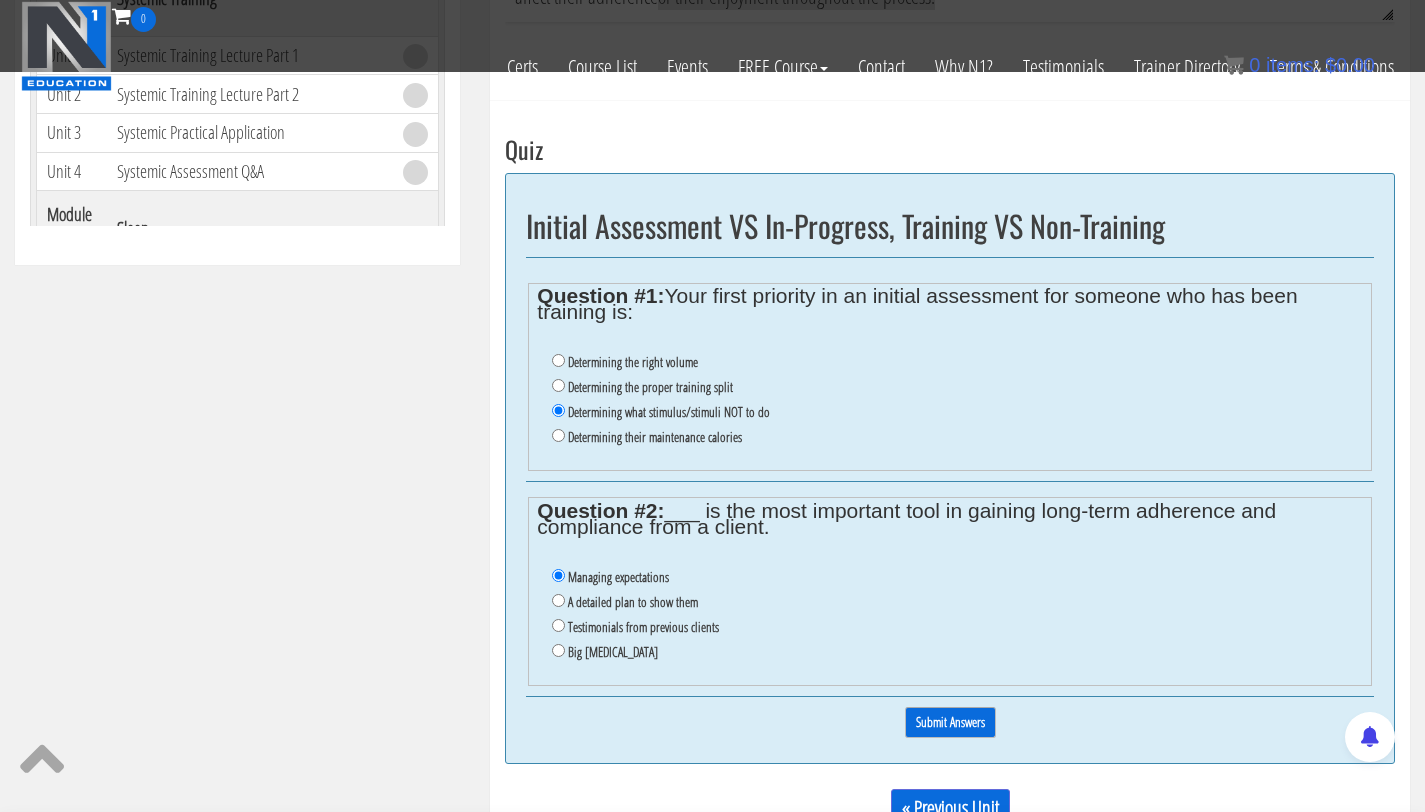 click on "Submit Answers" at bounding box center (950, 722) 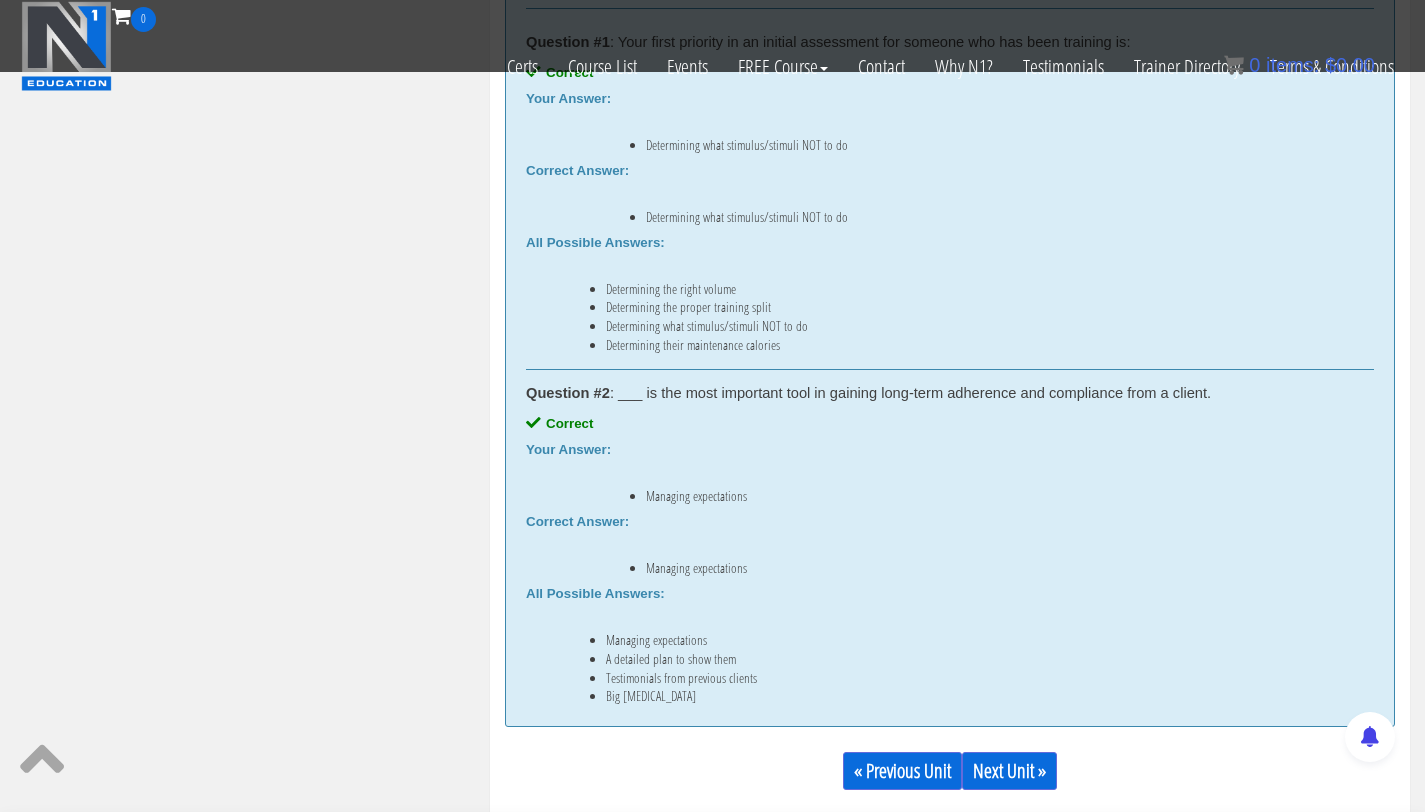scroll, scrollTop: 1485, scrollLeft: 0, axis: vertical 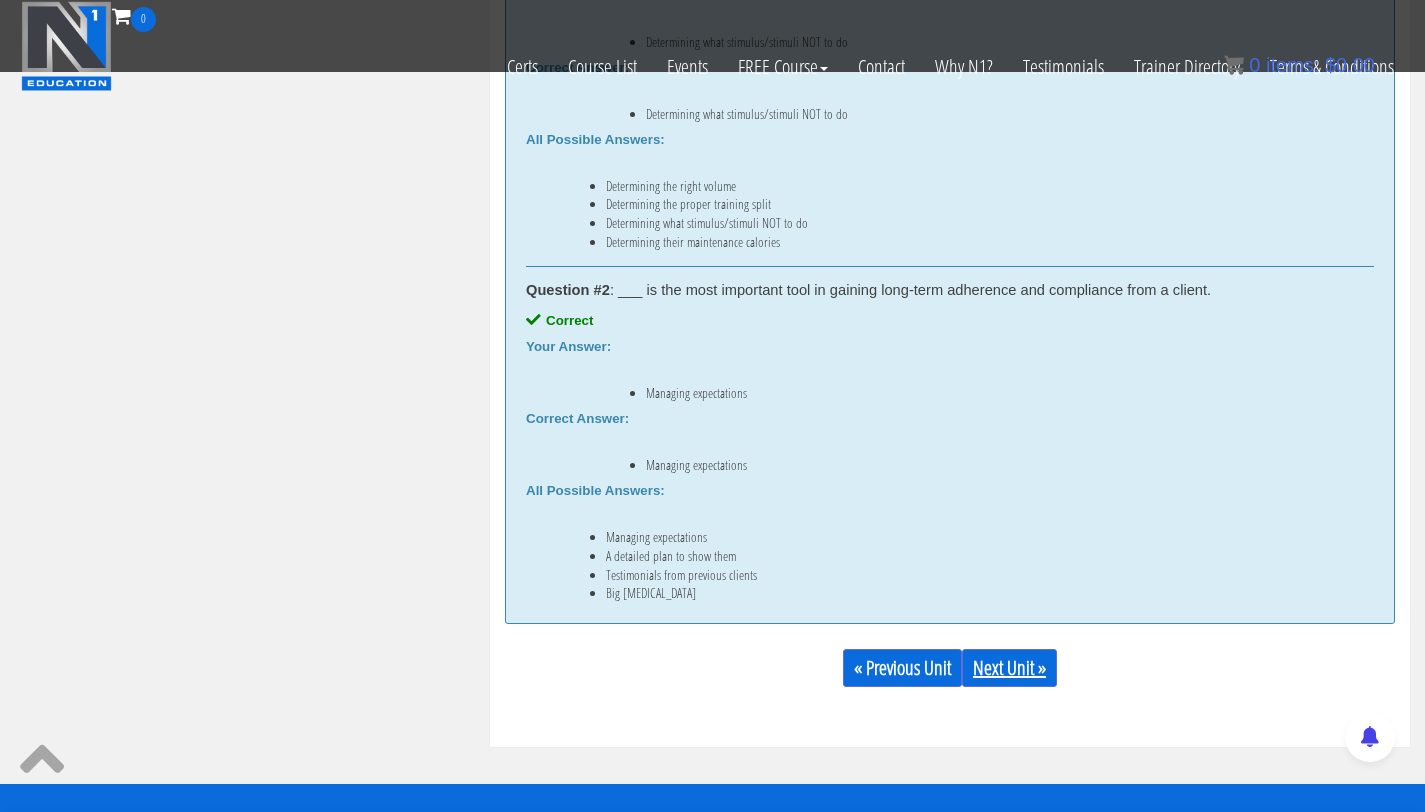 click on "Next Unit »" at bounding box center (1009, 668) 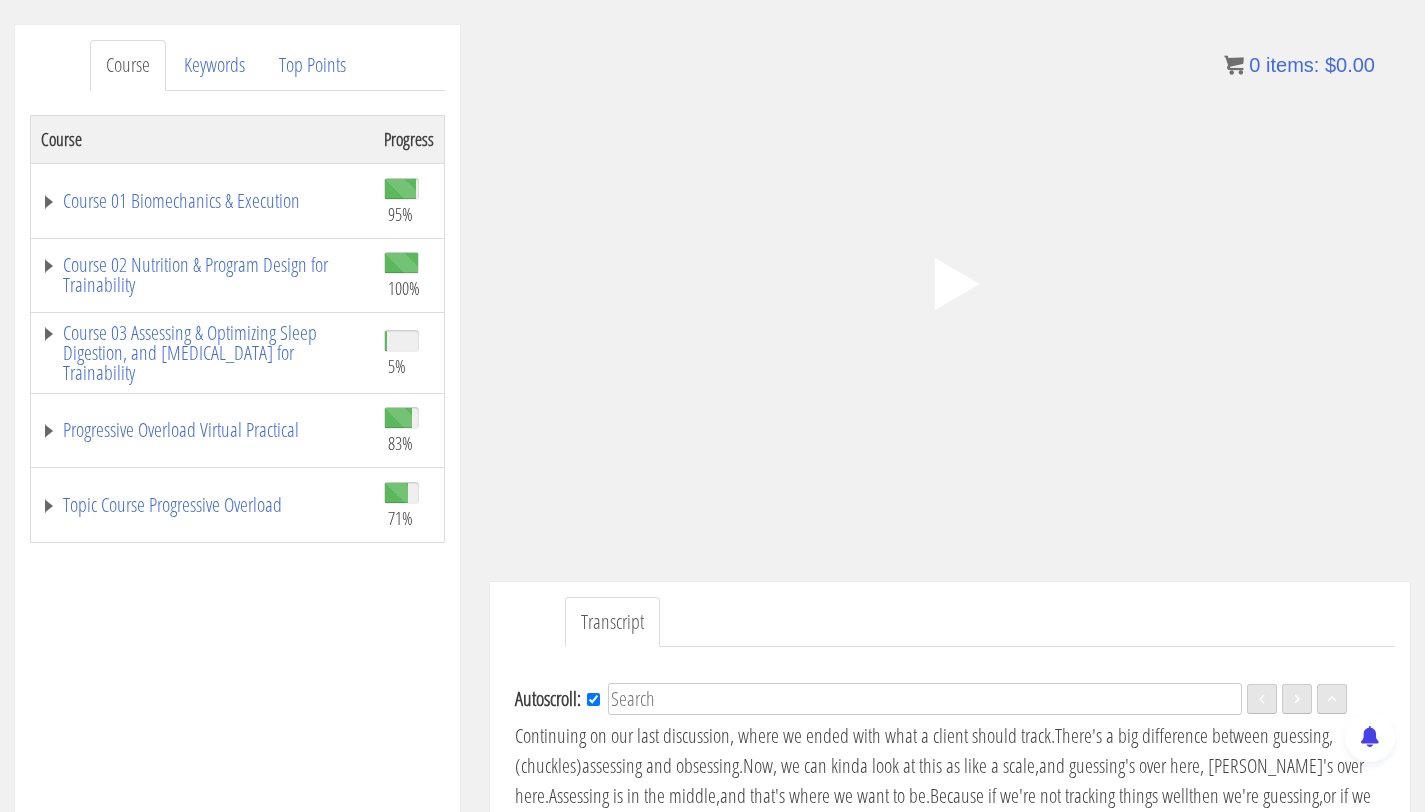 scroll, scrollTop: 261, scrollLeft: 0, axis: vertical 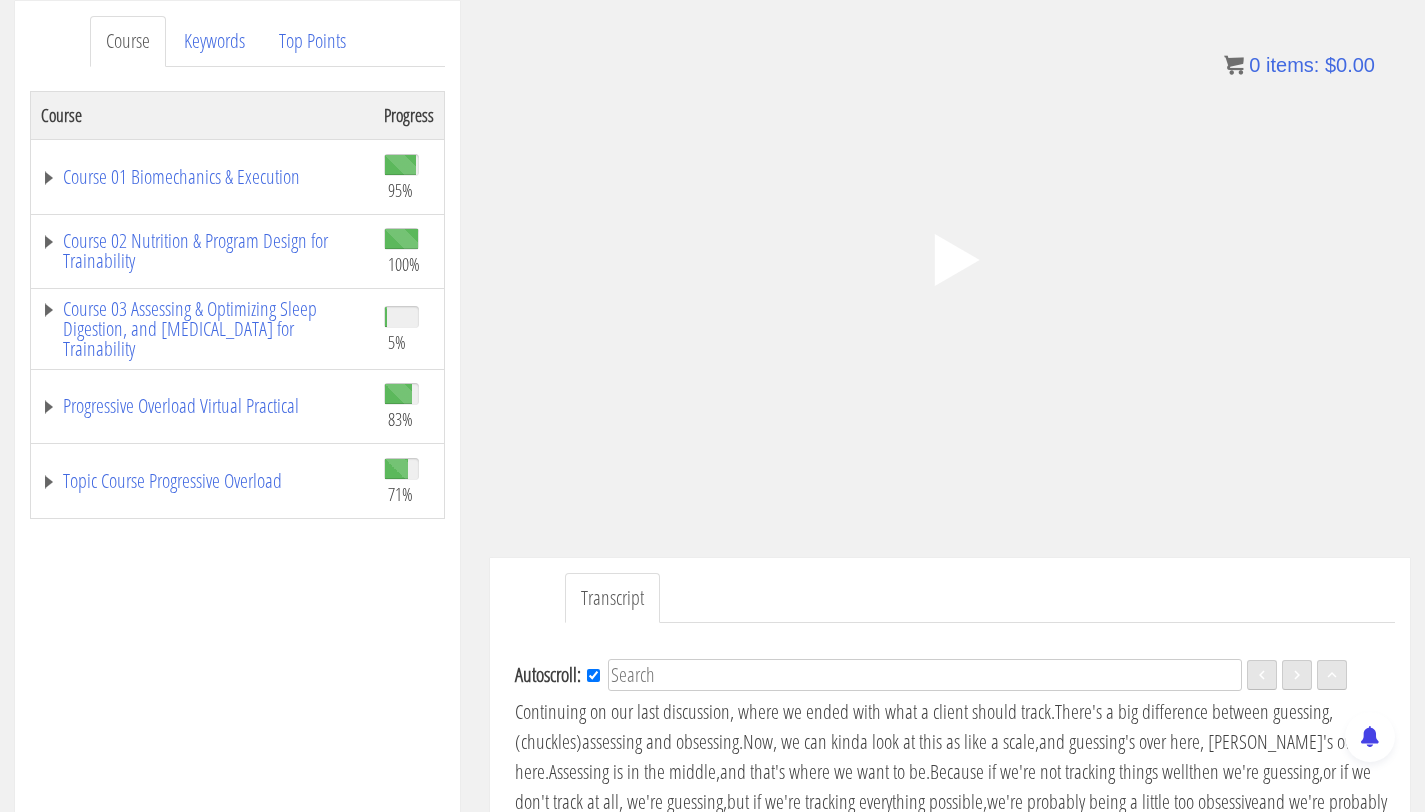 click 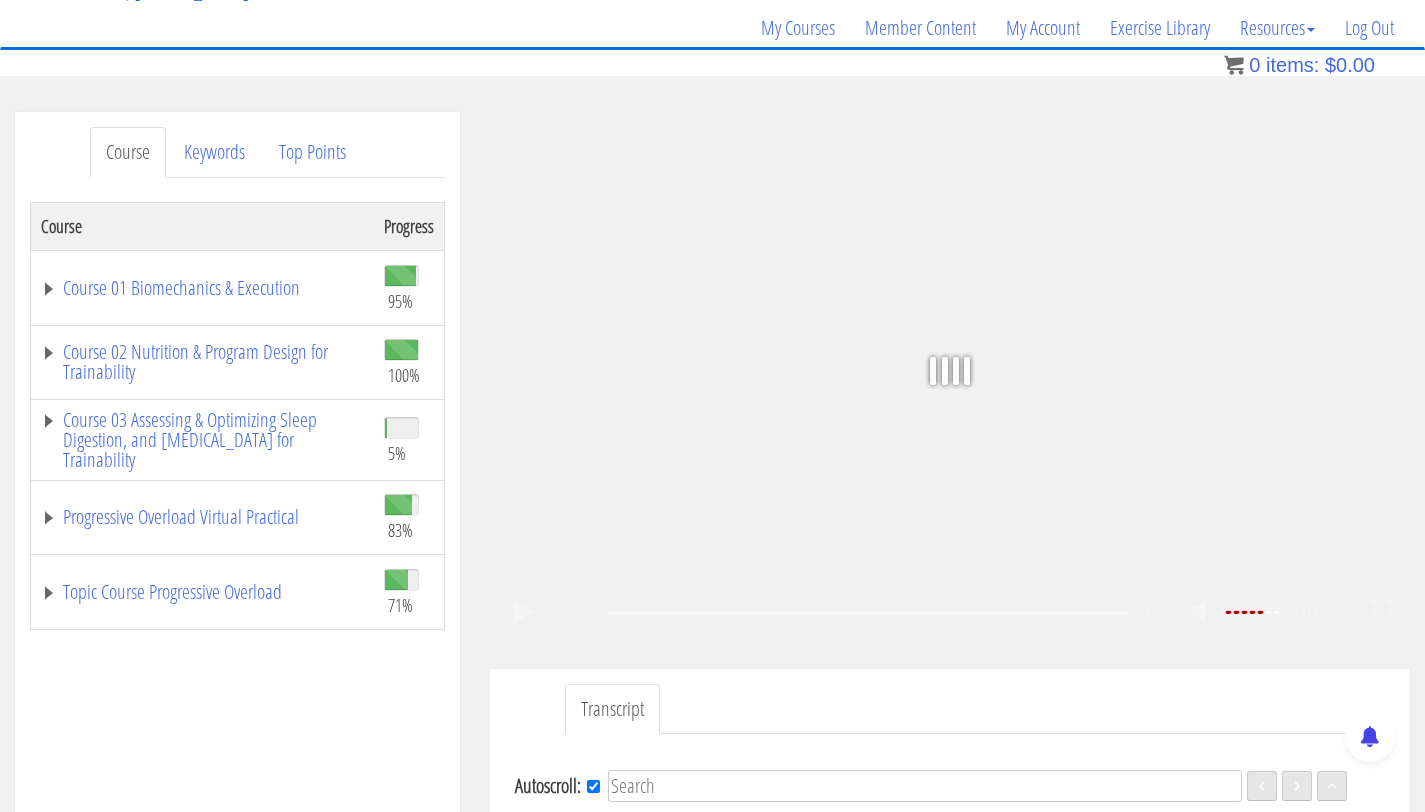 scroll, scrollTop: 86, scrollLeft: 0, axis: vertical 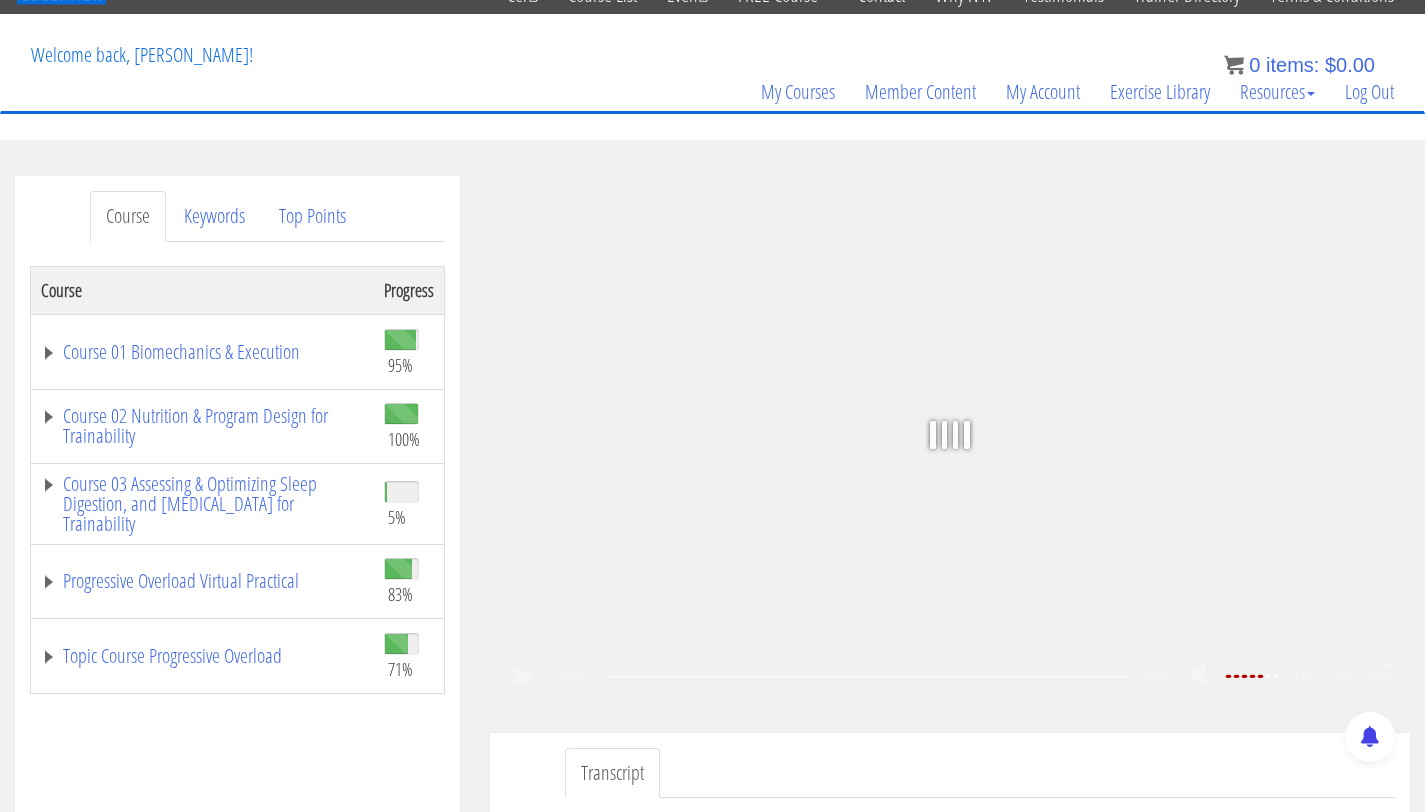 click on "Course 03 Assessing & Optimizing Sleep Digestion, and [MEDICAL_DATA] for Trainability" at bounding box center (203, 504) 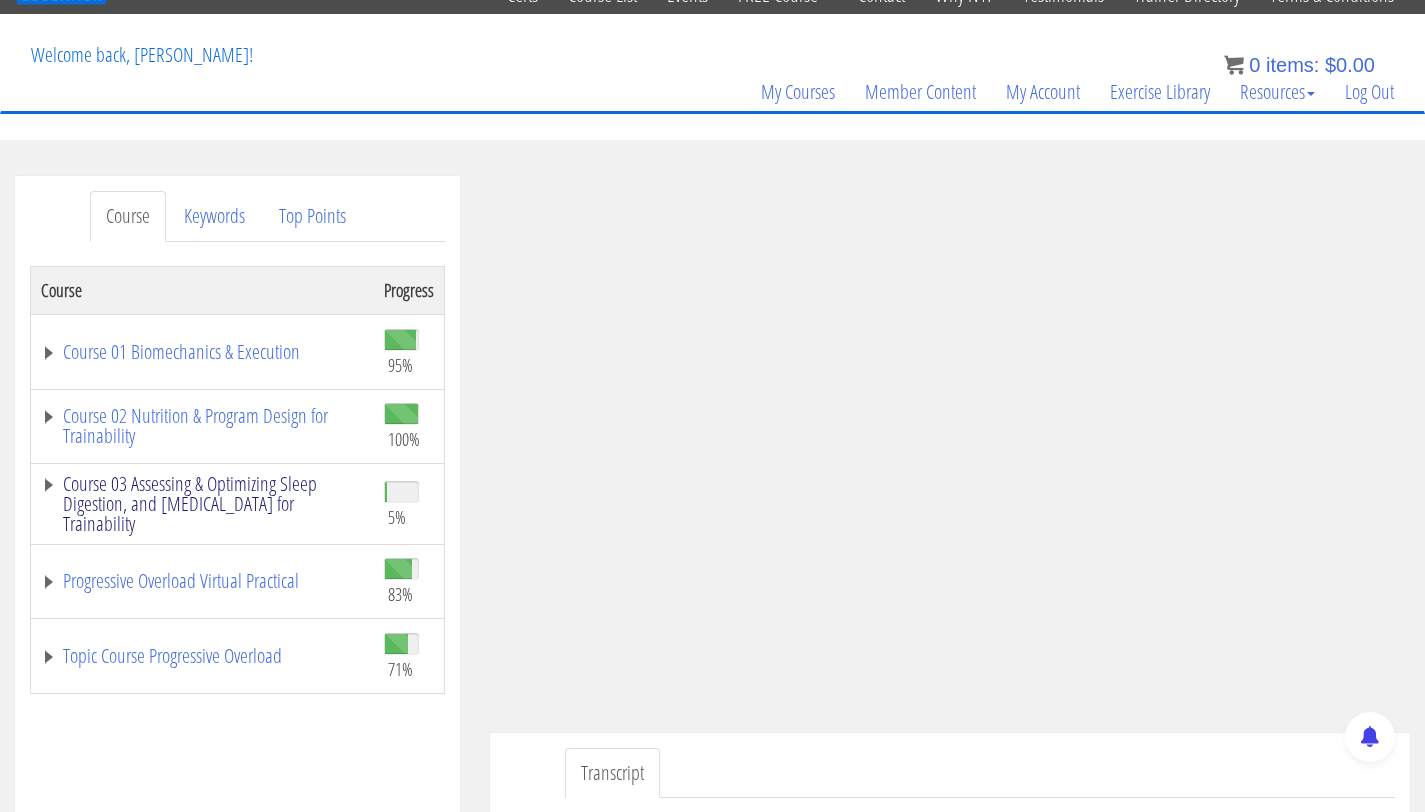 click on "Course 03 Assessing & Optimizing Sleep Digestion, and [MEDICAL_DATA] for Trainability" at bounding box center (202, 504) 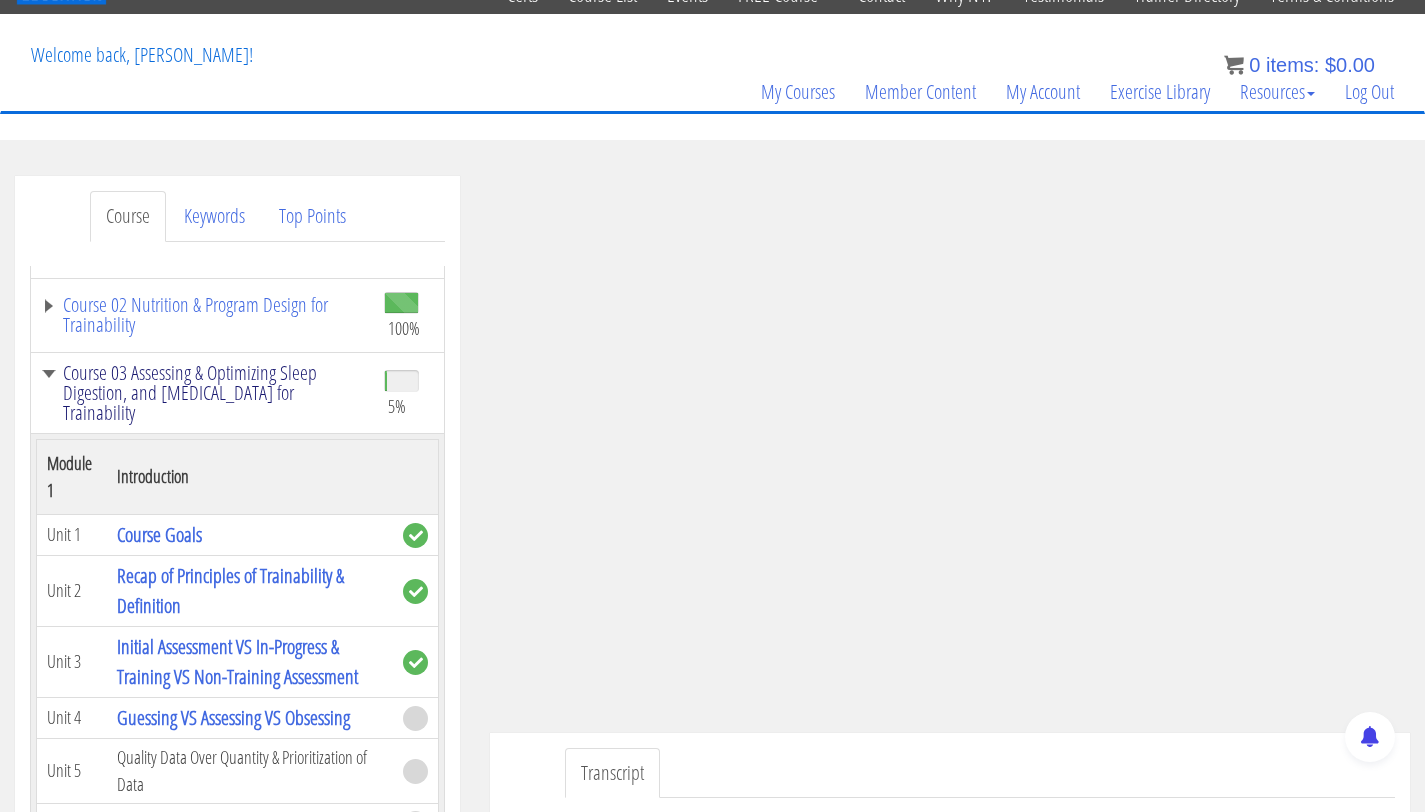 scroll, scrollTop: 191, scrollLeft: 0, axis: vertical 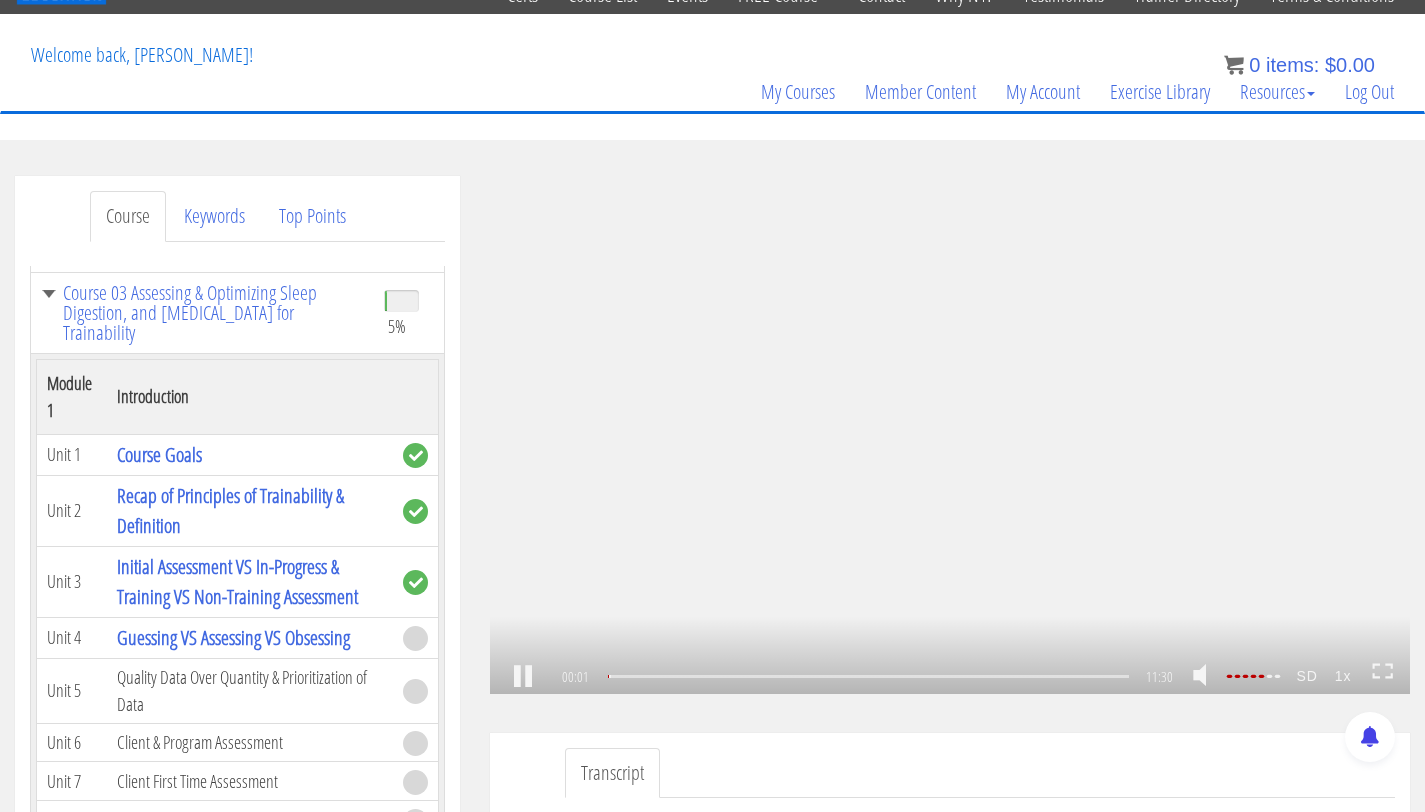 click on ".a{fill:#000;opacity:0.65;}.b{fill:#fff;opacity:1.0;}
.fp-color-play{opacity:0.65;}.controlbutton{fill:#fff;}
.fp-color-play{opacity:0.65;}.controlbutton{fill:#fff;}
.controlbuttonbg{opacity:0.65;}.controlbutton{fill:#fff;}
.fp-color-play{opacity:0.65;}.rect{fill:#fff;}
.fp-color-play{opacity:0.65;}.rect{fill:#fff;}
.fp-color-play{opacity:0.65;}.rect{fill:#fff;}
.fp-color-play{opacity:0.65;}.rect{fill:#fff;}
00:01                                                                        11:30              11:29                                                                                                                                                                                 CC SD" at bounding box center [950, 435] 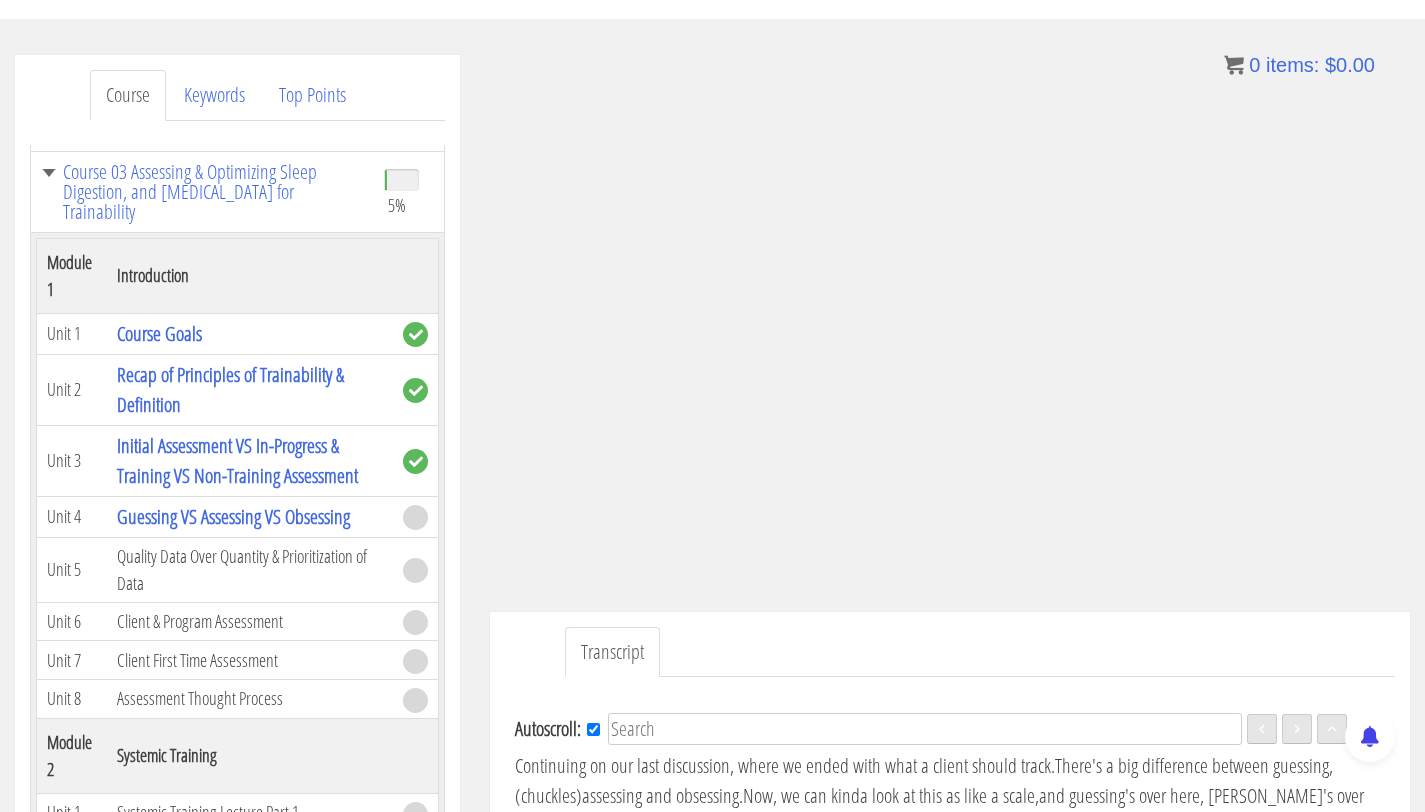 scroll, scrollTop: 215, scrollLeft: 0, axis: vertical 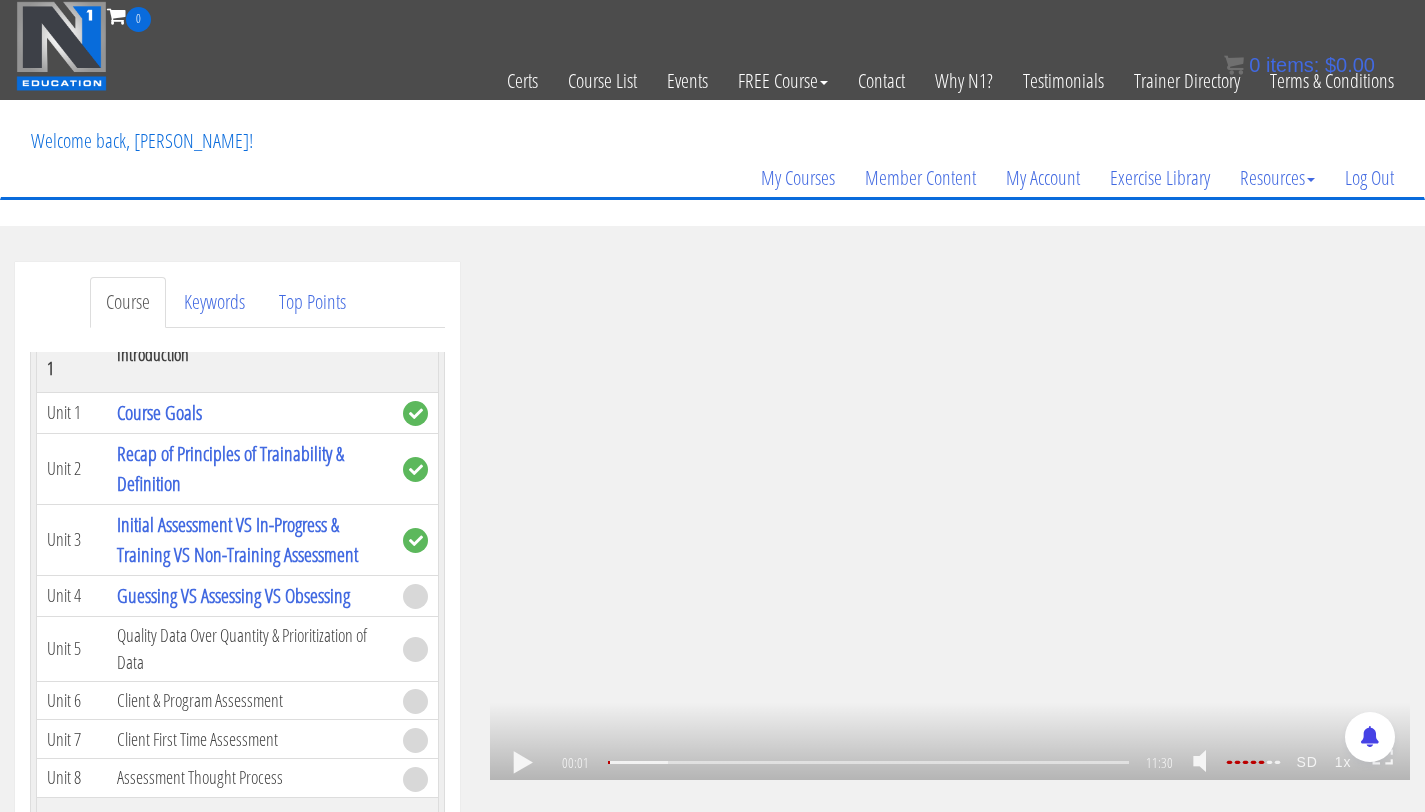 click on ".a{fill:#000;opacity:0.65;}.b{fill:#fff;opacity:1.0;}
.fp-color-play{opacity:0.65;}.controlbutton{fill:#fff;}
.fp-color-play{opacity:0.65;}.controlbutton{fill:#fff;}
.controlbuttonbg{opacity:0.65;}.controlbutton{fill:#fff;}
.fp-color-play{opacity:0.65;}.rect{fill:#fff;}
.fp-color-play{opacity:0.65;}.rect{fill:#fff;}
.fp-color-play{opacity:0.65;}.rect{fill:#fff;}
.fp-color-play{opacity:0.65;}.rect{fill:#fff;}
00:01                                                                        11:30              11:29                                                                                                                                                                                 CC SD" at bounding box center [950, 521] 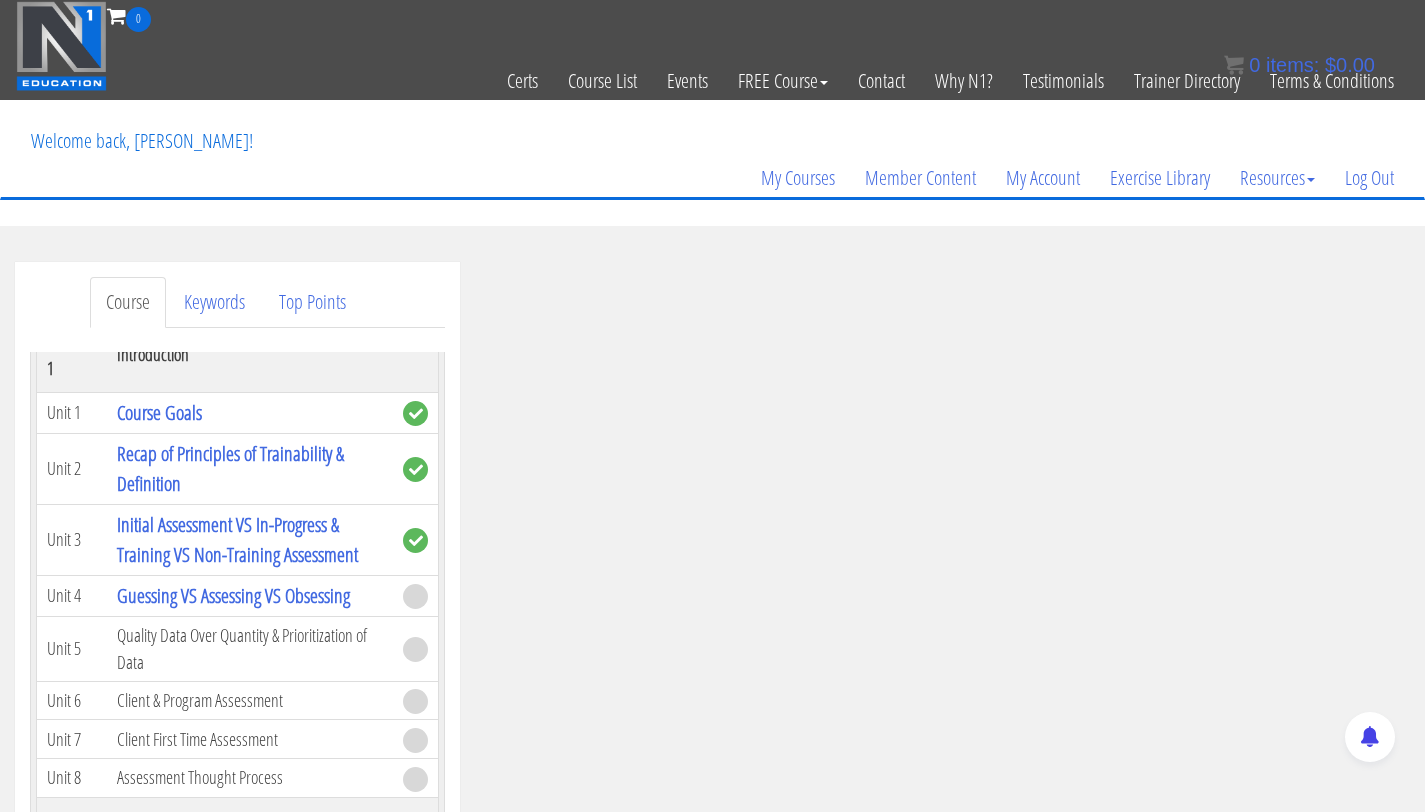 scroll, scrollTop: 118, scrollLeft: 0, axis: vertical 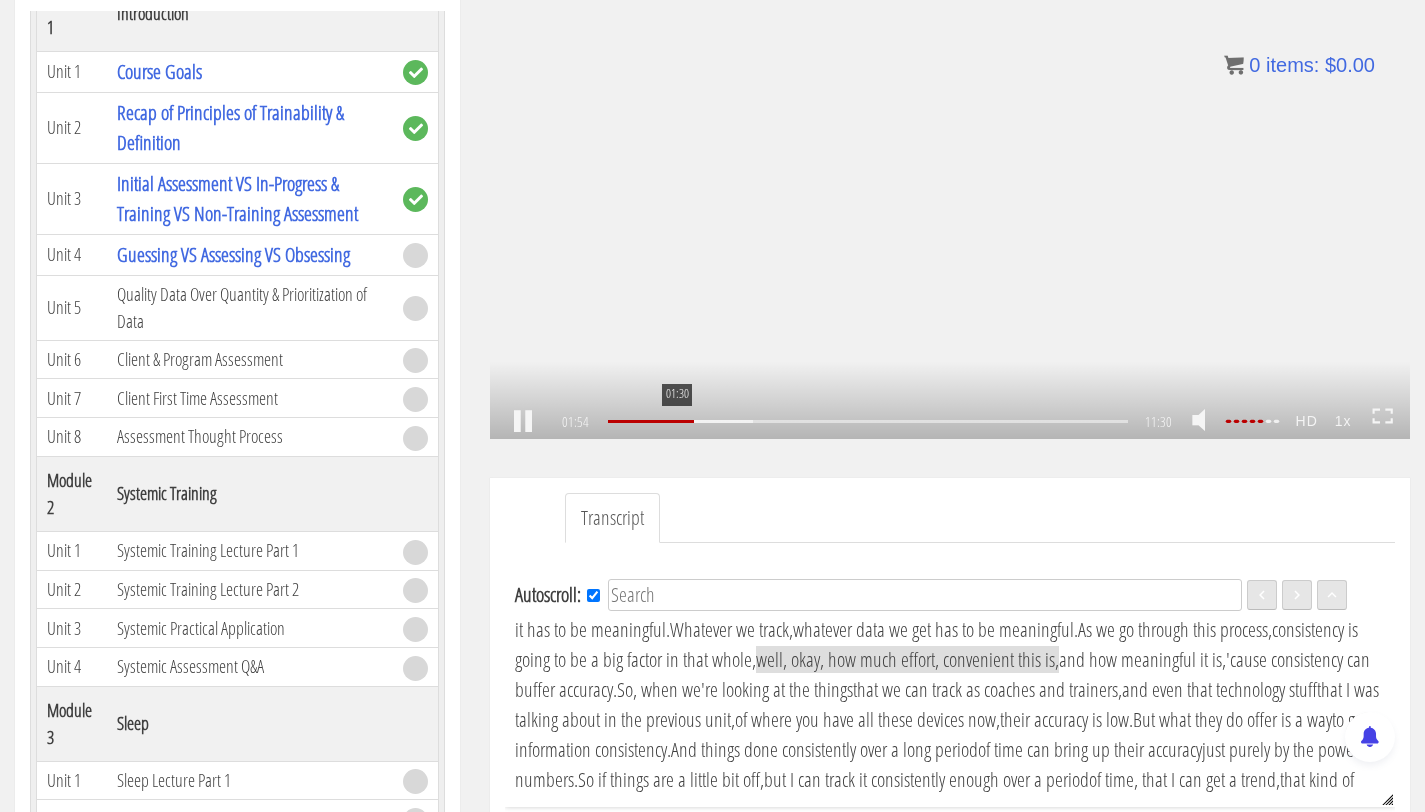 click on "01:30" at bounding box center (868, 421) 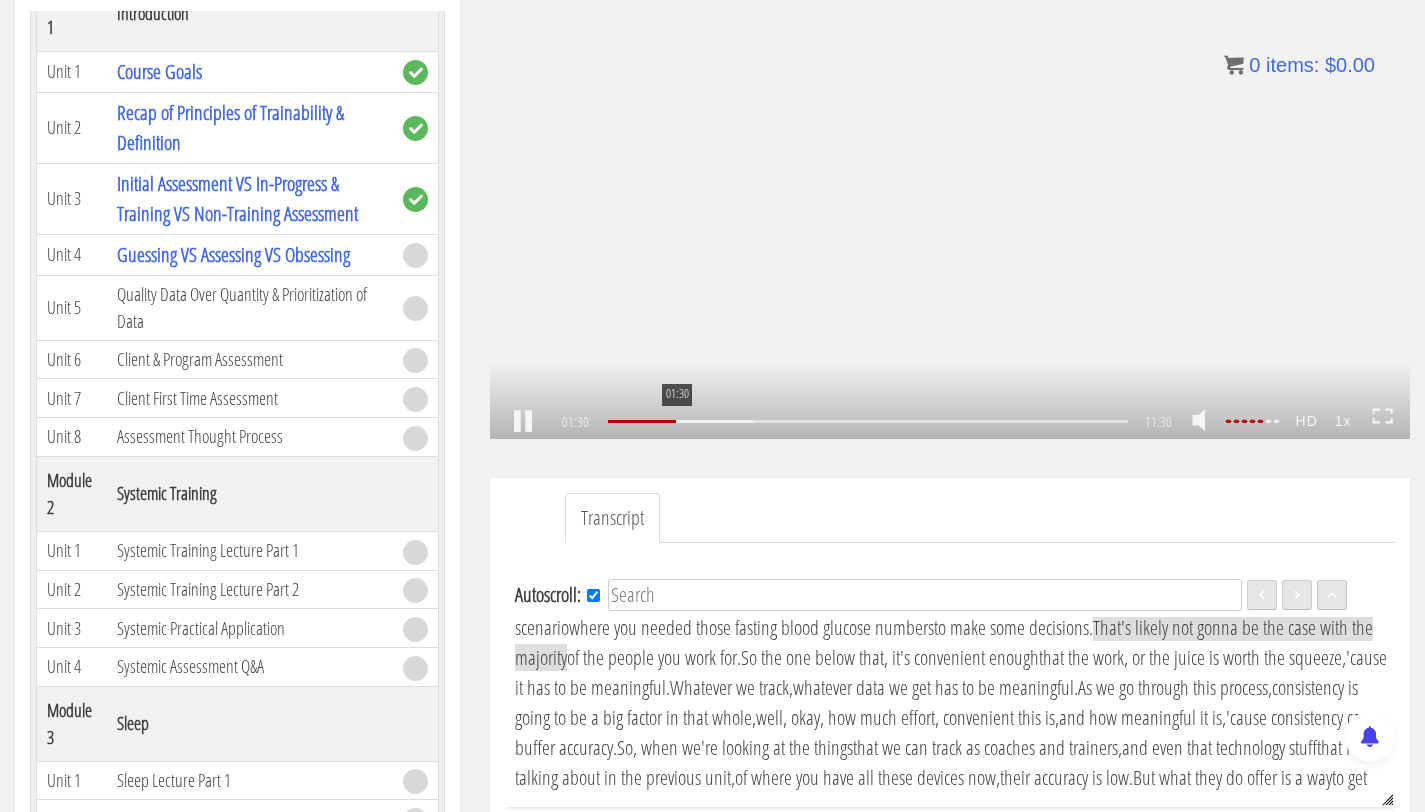 scroll, scrollTop: 240, scrollLeft: 0, axis: vertical 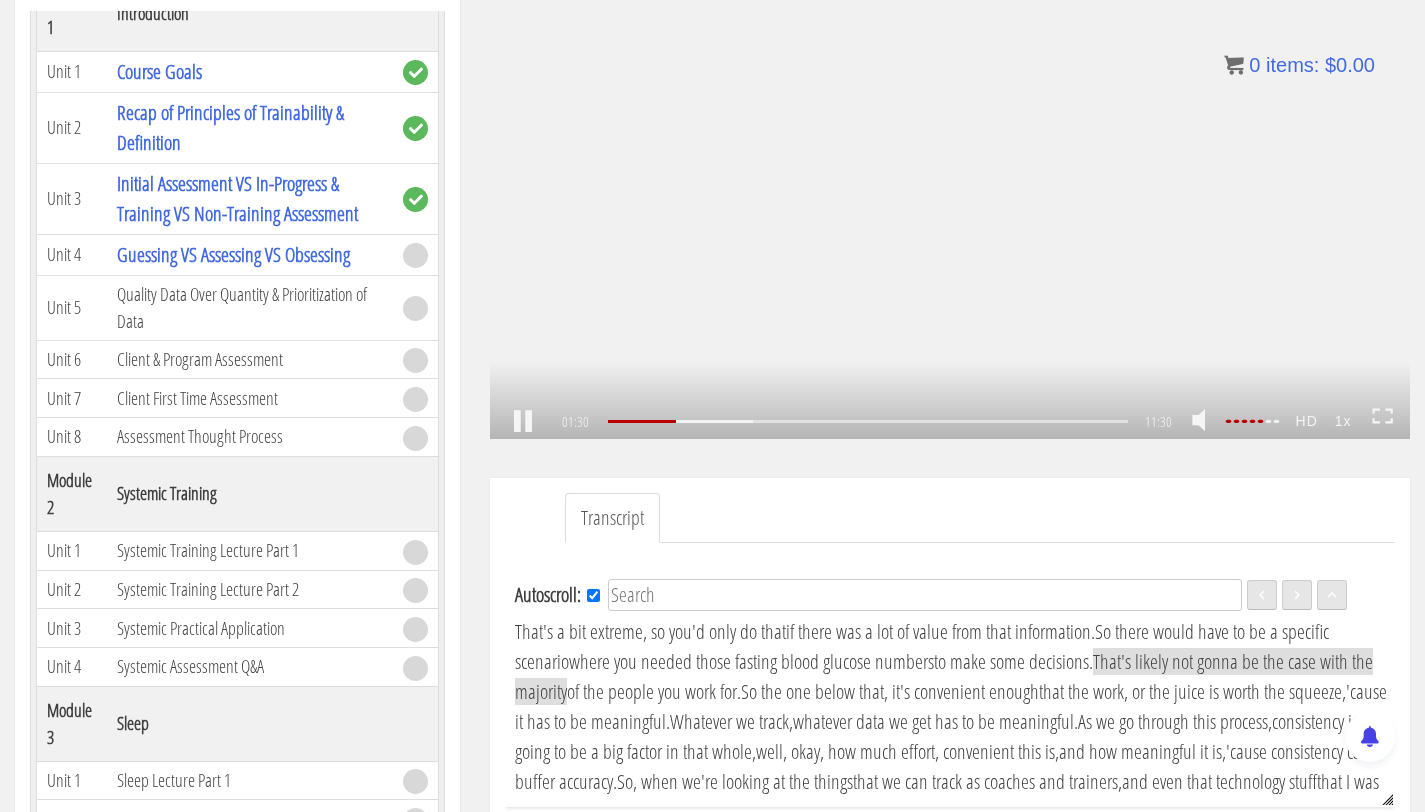 click on ".a{fill:#000;opacity:0.65;}.b{fill:#fff;opacity:1.0;}
.fp-color-play{opacity:0.65;}.controlbutton{fill:#fff;}
.fp-color-play{opacity:0.65;}.controlbutton{fill:#fff;}
.controlbuttonbg{opacity:0.65;}.controlbutton{fill:#fff;}
.fp-color-play{opacity:0.65;}.rect{fill:#fff;}
.fp-color-play{opacity:0.65;}.rect{fill:#fff;}
.fp-color-play{opacity:0.65;}.rect{fill:#fff;}
.fp-color-play{opacity:0.65;}.rect{fill:#fff;}
01:30                              01:55                                           11:30              10:00" at bounding box center [950, 180] 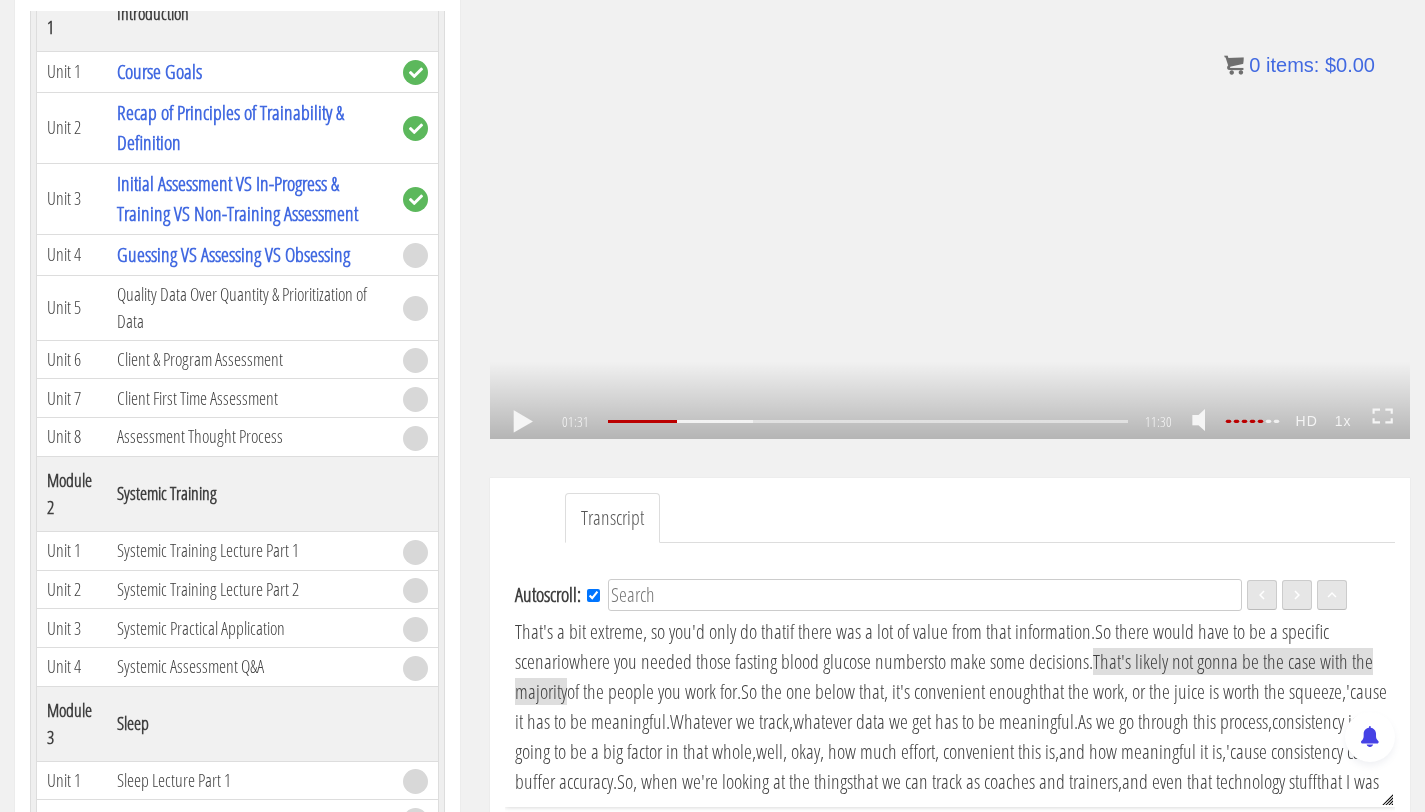 click on ".a{fill:#000;opacity:0.65;}.b{fill:#fff;opacity:1.0;}
.fp-color-play{opacity:0.65;}.controlbutton{fill:#fff;}
.fp-color-play{opacity:0.65;}.controlbutton{fill:#fff;}
.controlbuttonbg{opacity:0.65;}.controlbutton{fill:#fff;}
.fp-color-play{opacity:0.65;}.rect{fill:#fff;}
.fp-color-play{opacity:0.65;}.rect{fill:#fff;}
.fp-color-play{opacity:0.65;}.rect{fill:#fff;}
.fp-color-play{opacity:0.65;}.rect{fill:#fff;}
01:31                              02:08                                           11:30              10:00" at bounding box center (950, 180) 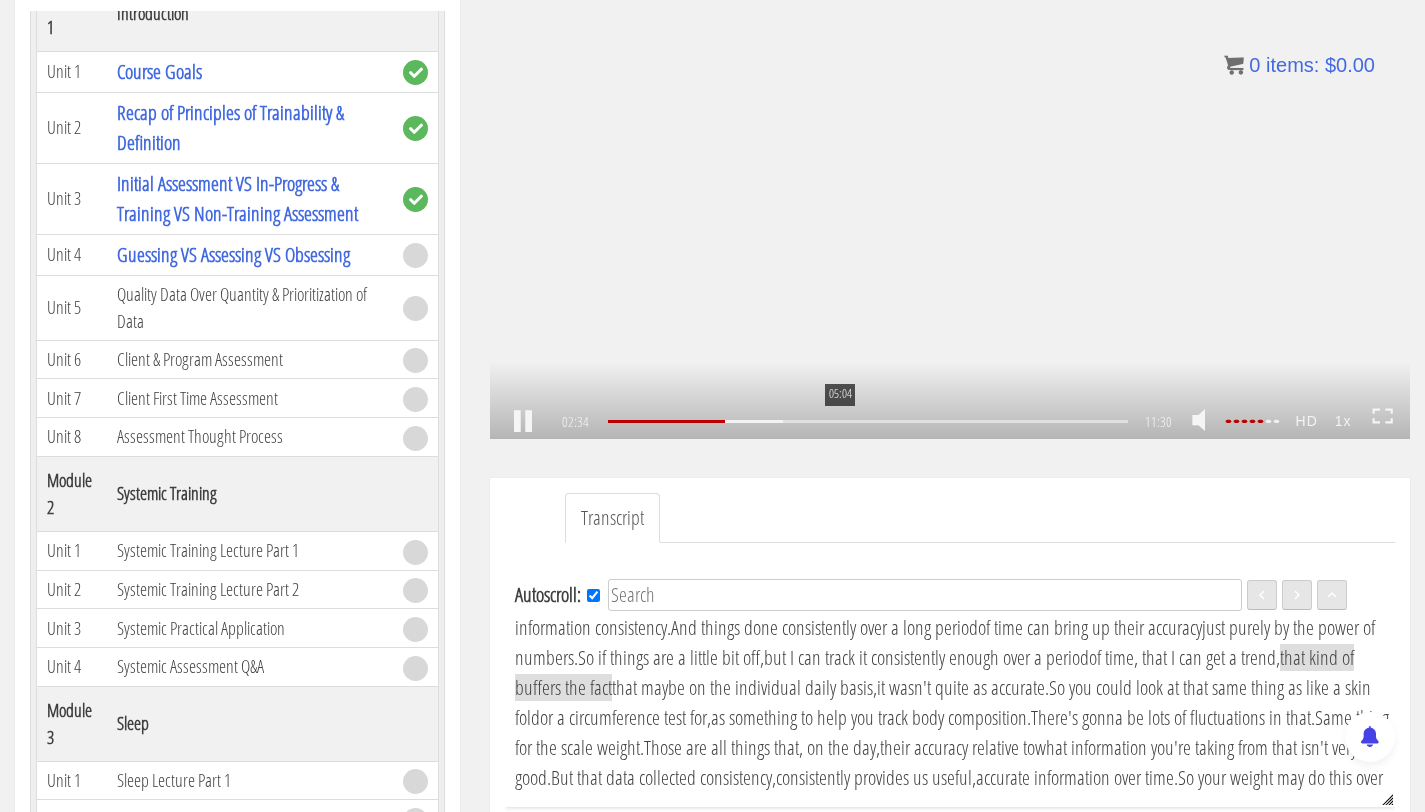 scroll, scrollTop: 484, scrollLeft: 0, axis: vertical 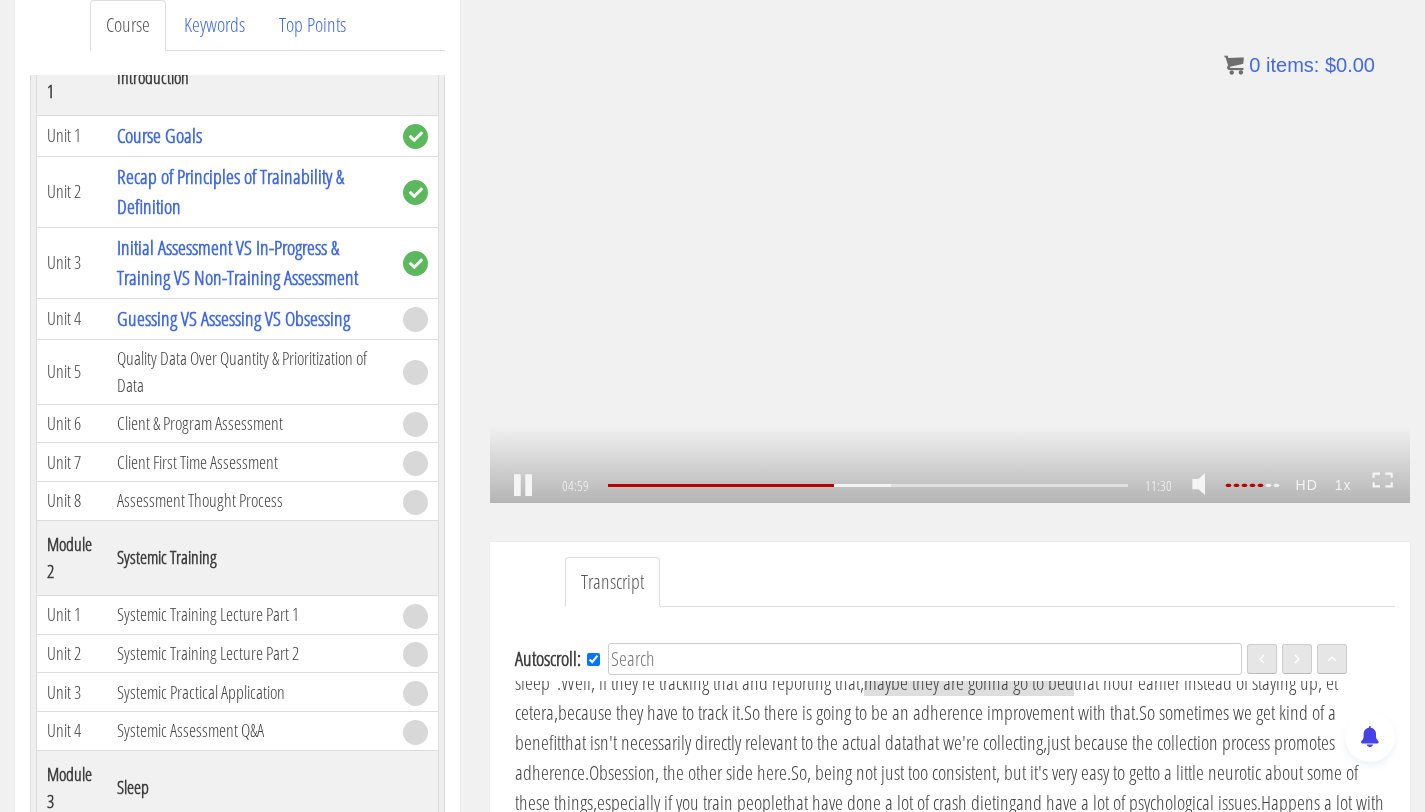 click on ".a{fill:#000;opacity:0.65;}.b{fill:#fff;opacity:1.0;}
.fp-color-play{opacity:0.65;}.controlbutton{fill:#fff;}
.fp-color-play{opacity:0.65;}.controlbutton{fill:#fff;}
.controlbuttonbg{opacity:0.65;}.controlbutton{fill:#fff;}
.fp-color-play{opacity:0.65;}.rect{fill:#fff;}
.fp-color-play{opacity:0.65;}.rect{fill:#fff;}
.fp-color-play{opacity:0.65;}.rect{fill:#fff;}
.fp-color-play{opacity:0.65;}.rect{fill:#fff;}
04:59                              05:16                                           11:30              06:31" at bounding box center (950, 244) 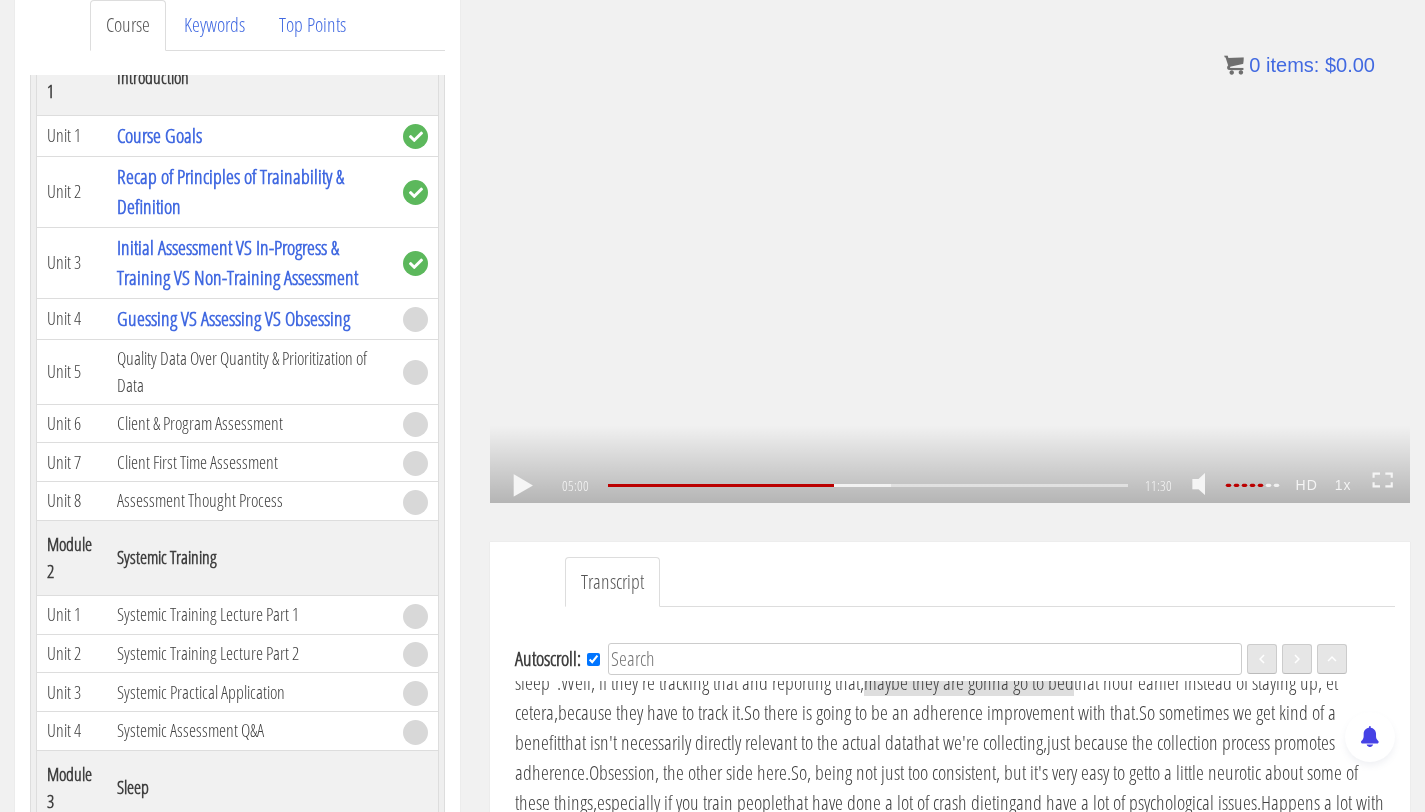 click on ".a{fill:#000;opacity:0.65;}.b{fill:#fff;opacity:1.0;}
.fp-color-play{opacity:0.65;}.controlbutton{fill:#fff;}
.fp-color-play{opacity:0.65;}.controlbutton{fill:#fff;}
.controlbuttonbg{opacity:0.65;}.controlbutton{fill:#fff;}
.fp-color-play{opacity:0.65;}.rect{fill:#fff;}
.fp-color-play{opacity:0.65;}.rect{fill:#fff;}
.fp-color-play{opacity:0.65;}.rect{fill:#fff;}
.fp-color-play{opacity:0.65;}.rect{fill:#fff;}
05:00                              05:16                                           11:30              06:30" at bounding box center (950, 244) 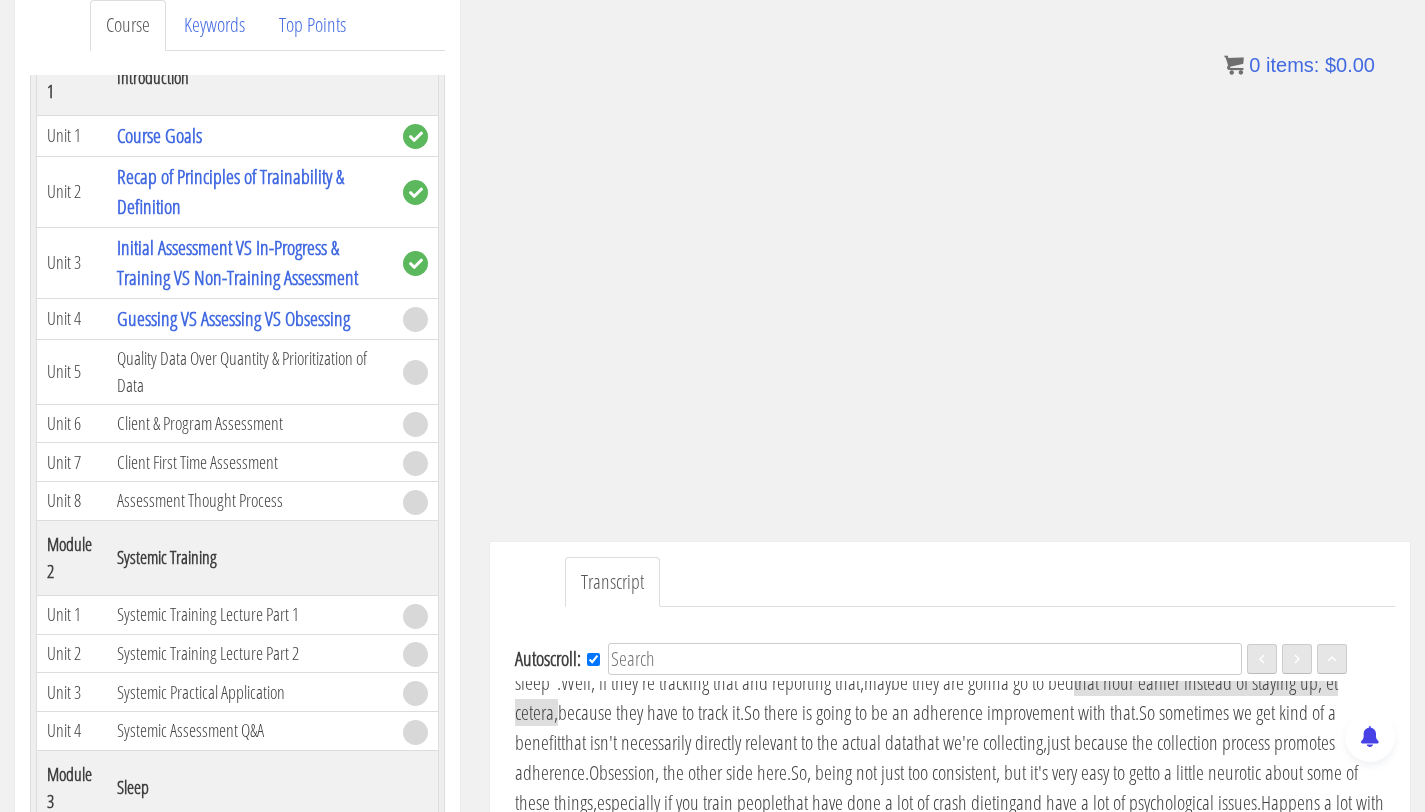 click on ".a{fill:#000;opacity:0.65;}.b{fill:#fff;opacity:1.0;}
.fp-color-play{opacity:0.65;}.controlbutton{fill:#fff;}
.fp-color-play{opacity:0.65;}.controlbutton{fill:#fff;}
.controlbuttonbg{opacity:0.65;}.controlbutton{fill:#fff;}
.fp-color-play{opacity:0.65;}.rect{fill:#fff;}
.fp-color-play{opacity:0.65;}.rect{fill:#fff;}
.fp-color-play{opacity:0.65;}.rect{fill:#fff;}
.fp-color-play{opacity:0.65;}.rect{fill:#fff;}
05:02                              05:16                                           11:30              06:28" at bounding box center (950, 244) 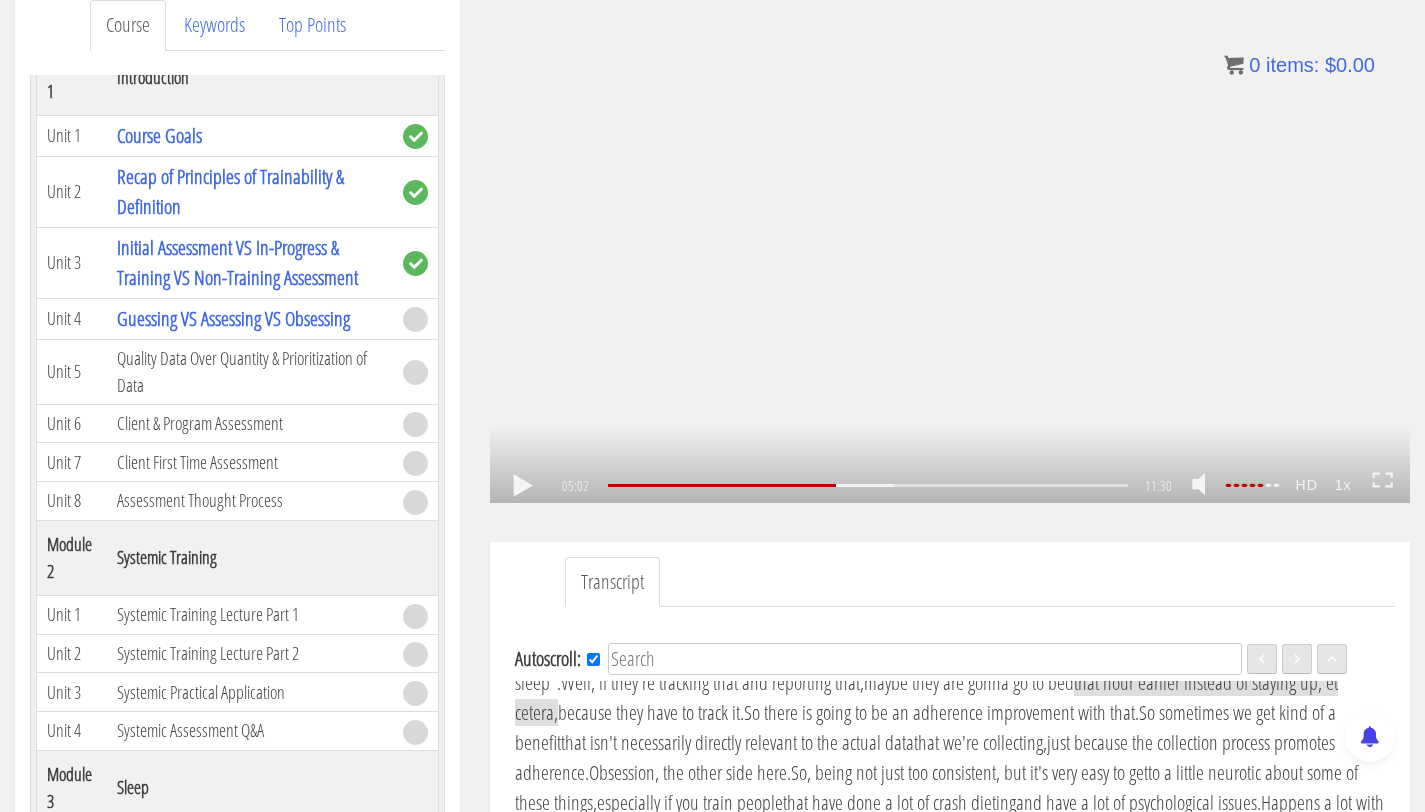 click on ".a{fill:#000;opacity:0.65;}.b{fill:#fff;opacity:1.0;}
.fp-color-play{opacity:0.65;}.controlbutton{fill:#fff;}
.fp-color-play{opacity:0.65;}.controlbutton{fill:#fff;}
.controlbuttonbg{opacity:0.65;}.controlbutton{fill:#fff;}
.fp-color-play{opacity:0.65;}.rect{fill:#fff;}
.fp-color-play{opacity:0.65;}.rect{fill:#fff;}
.fp-color-play{opacity:0.65;}.rect{fill:#fff;}
.fp-color-play{opacity:0.65;}.rect{fill:#fff;}
05:02                              05:16                                           11:30              06:28" at bounding box center (950, 244) 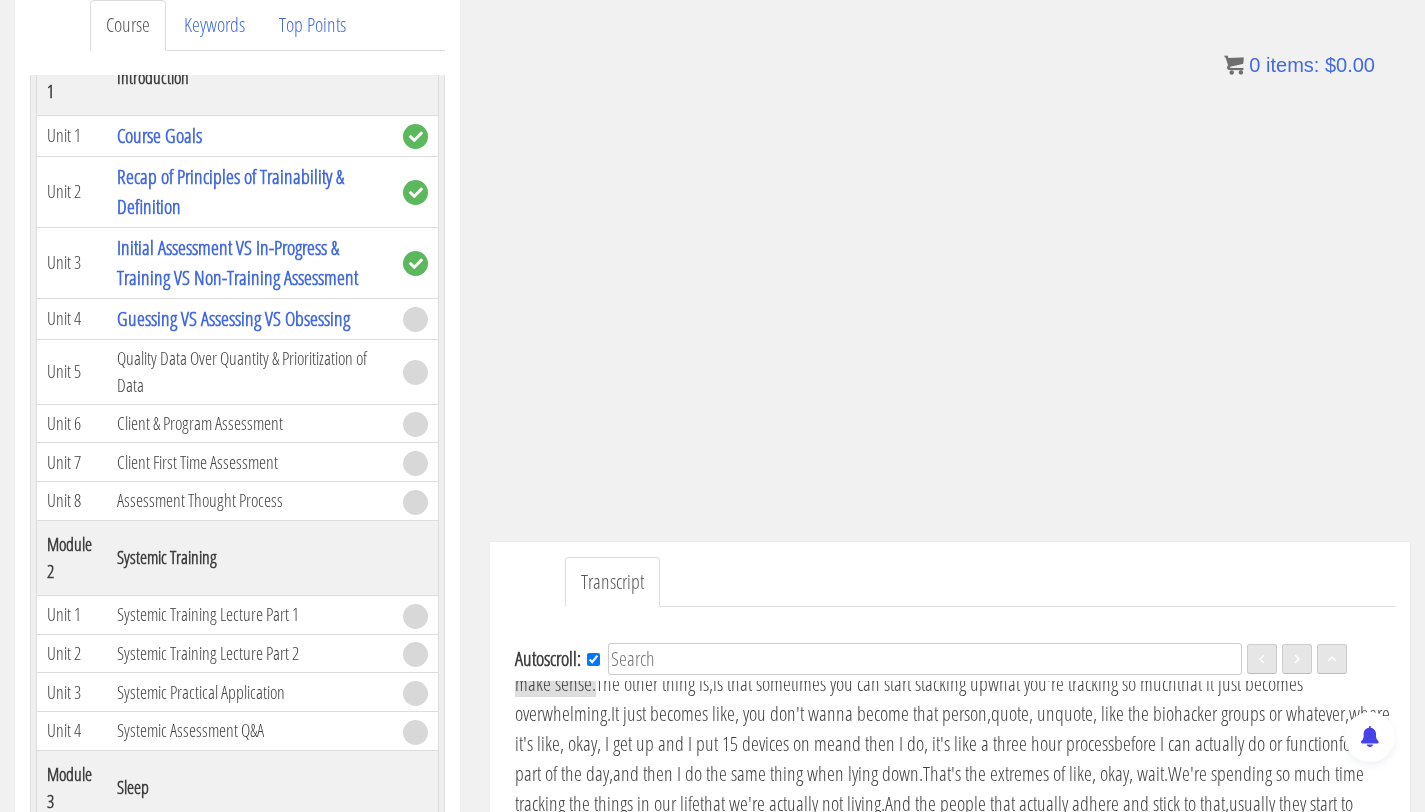 scroll, scrollTop: 1765, scrollLeft: 0, axis: vertical 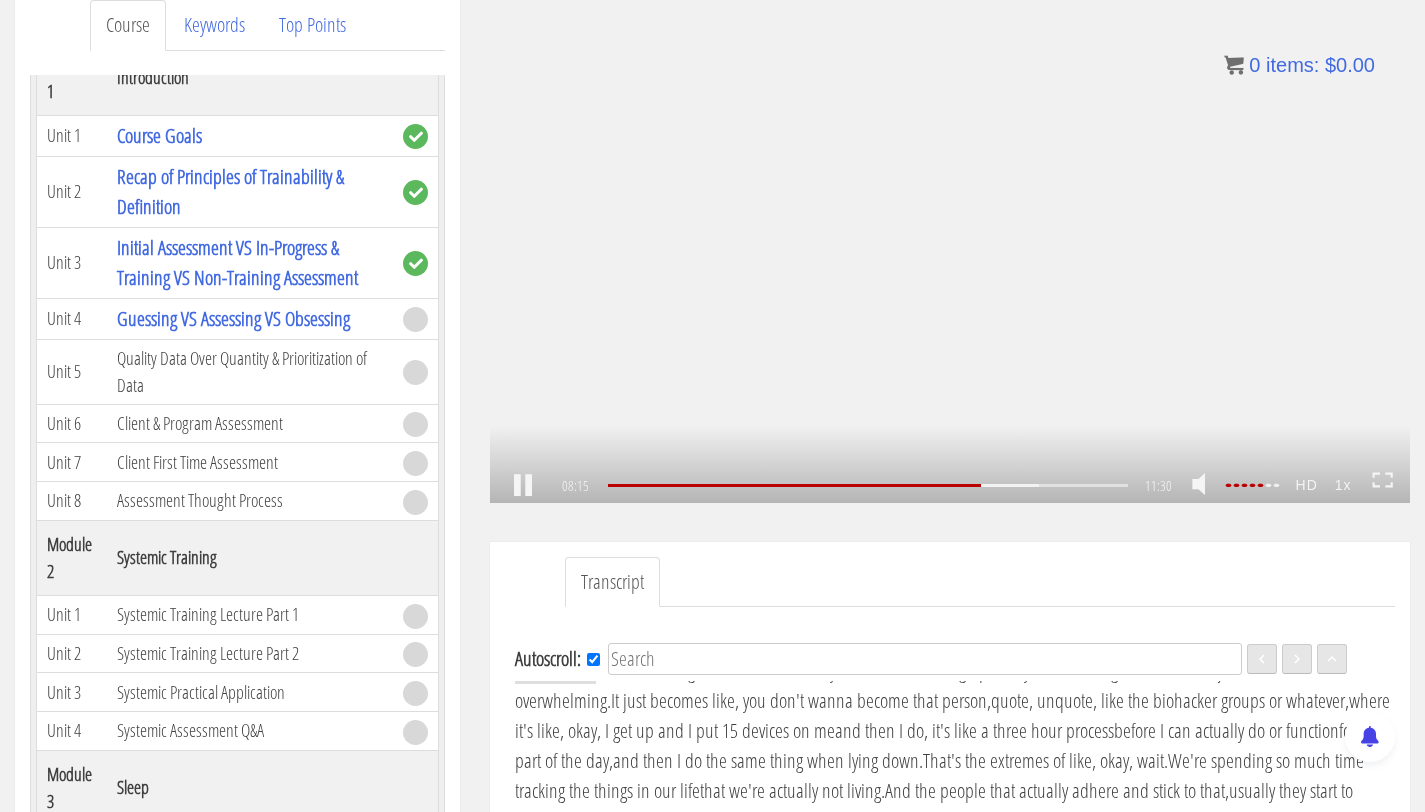 click on ".a{fill:#000;opacity:0.65;}.b{fill:#fff;opacity:1.0;}
.fp-color-play{opacity:0.65;}.controlbutton{fill:#fff;}
.fp-color-play{opacity:0.65;}.controlbutton{fill:#fff;}
.controlbuttonbg{opacity:0.65;}.controlbutton{fill:#fff;}
.fp-color-play{opacity:0.65;}.rect{fill:#fff;}
.fp-color-play{opacity:0.65;}.rect{fill:#fff;}
.fp-color-play{opacity:0.65;}.rect{fill:#fff;}
.fp-color-play{opacity:0.65;}.rect{fill:#fff;}
08:15                              05:16                                           11:30              03:16" at bounding box center [950, 244] 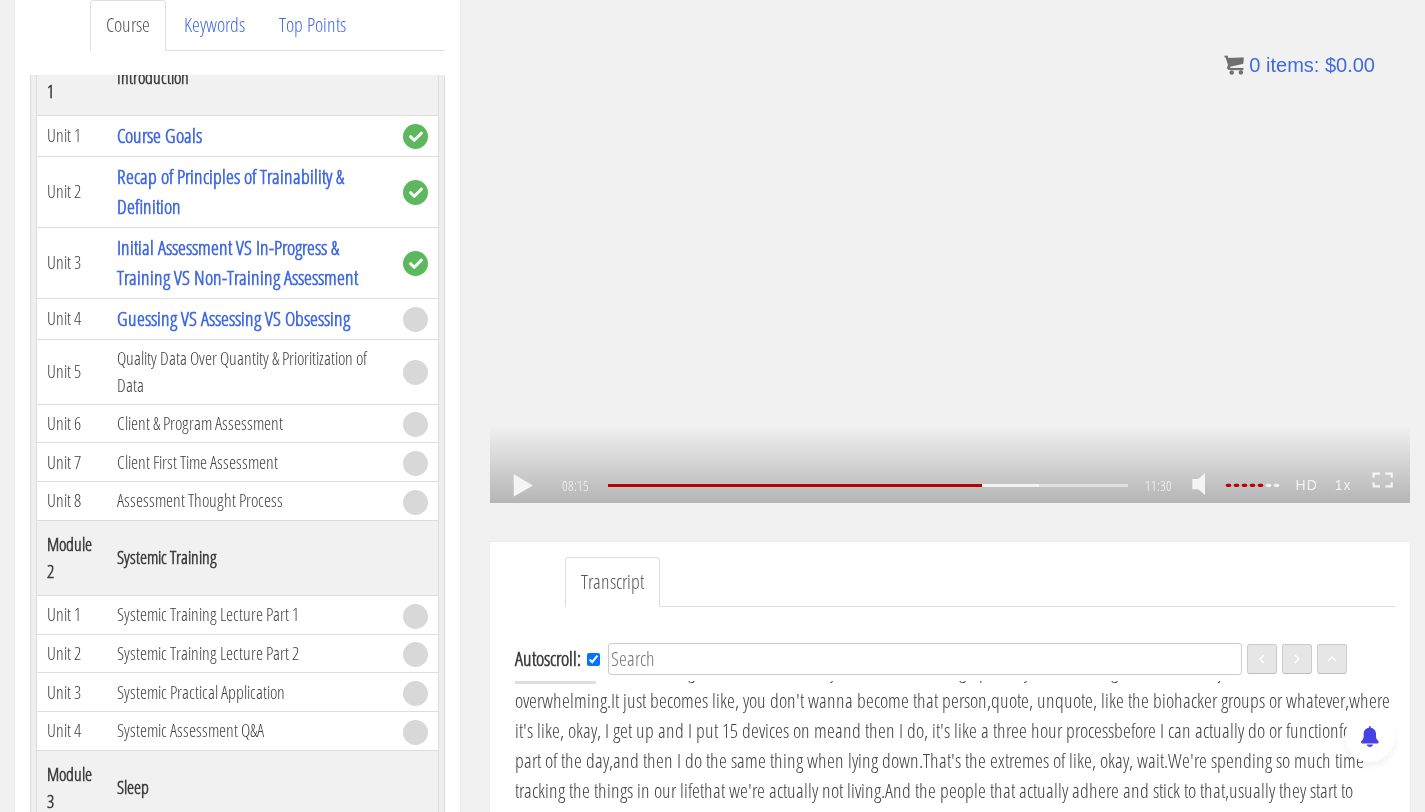 click on ".fp-color-play{opacity:0.65;}.rect{fill:#fff;}" 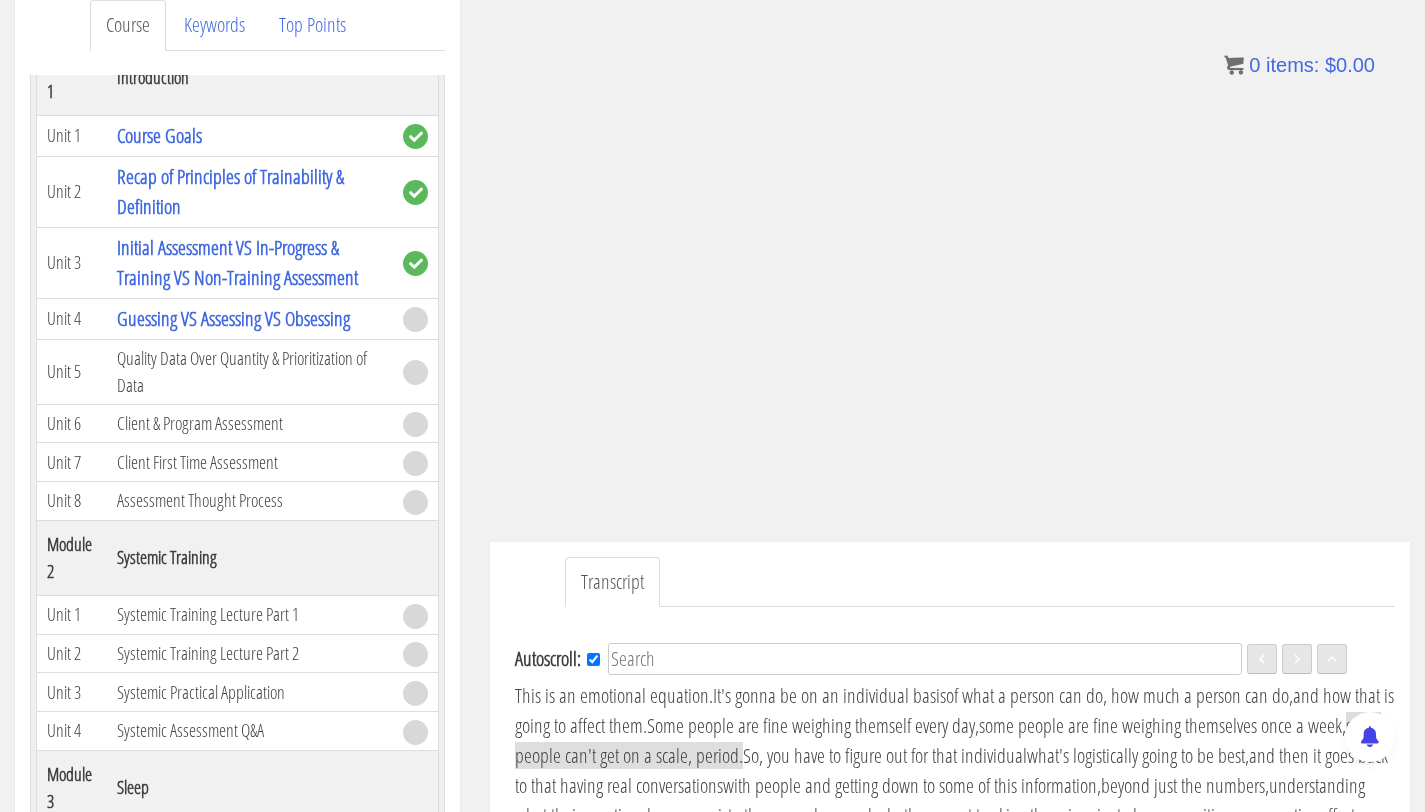 scroll, scrollTop: 2382, scrollLeft: 0, axis: vertical 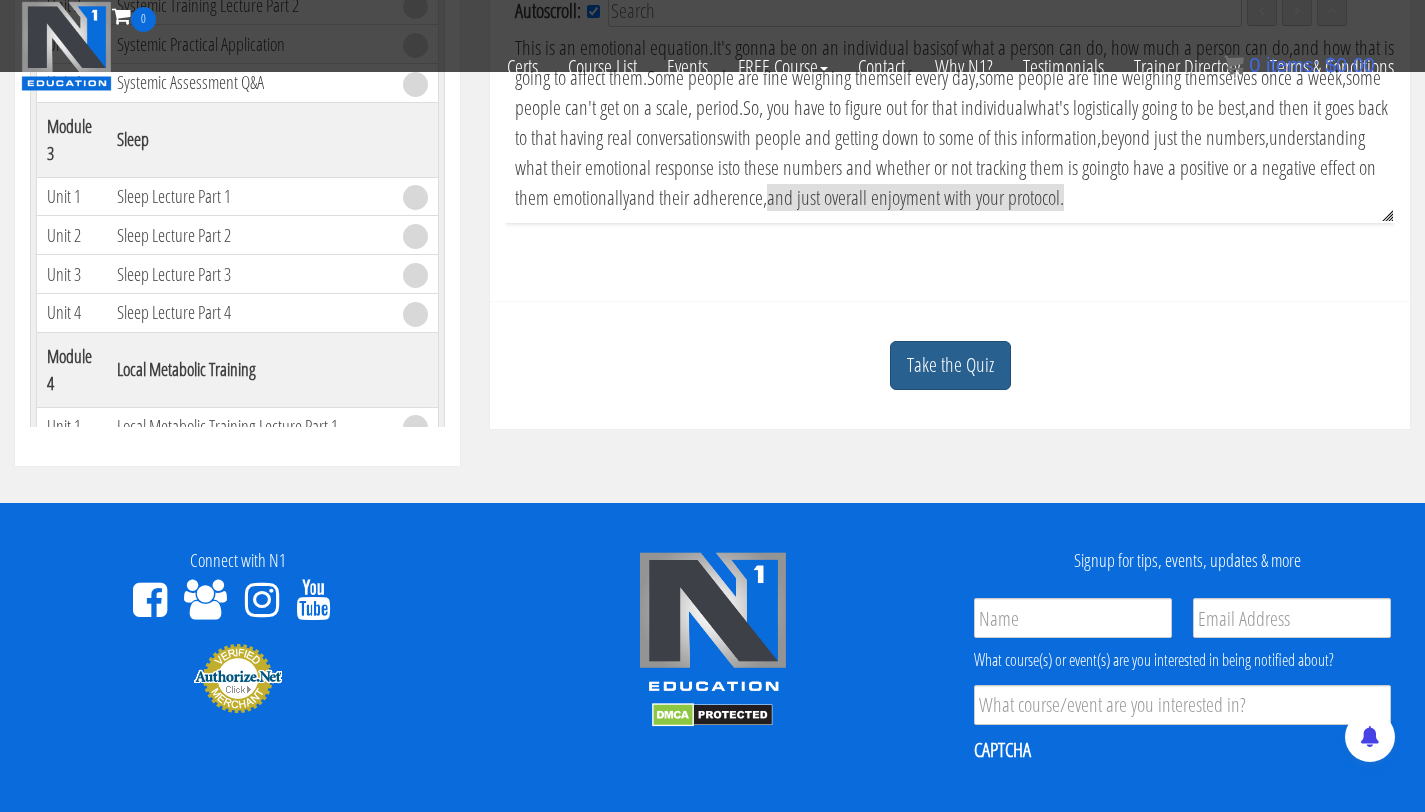 click on "Take the Quiz" at bounding box center [950, 365] 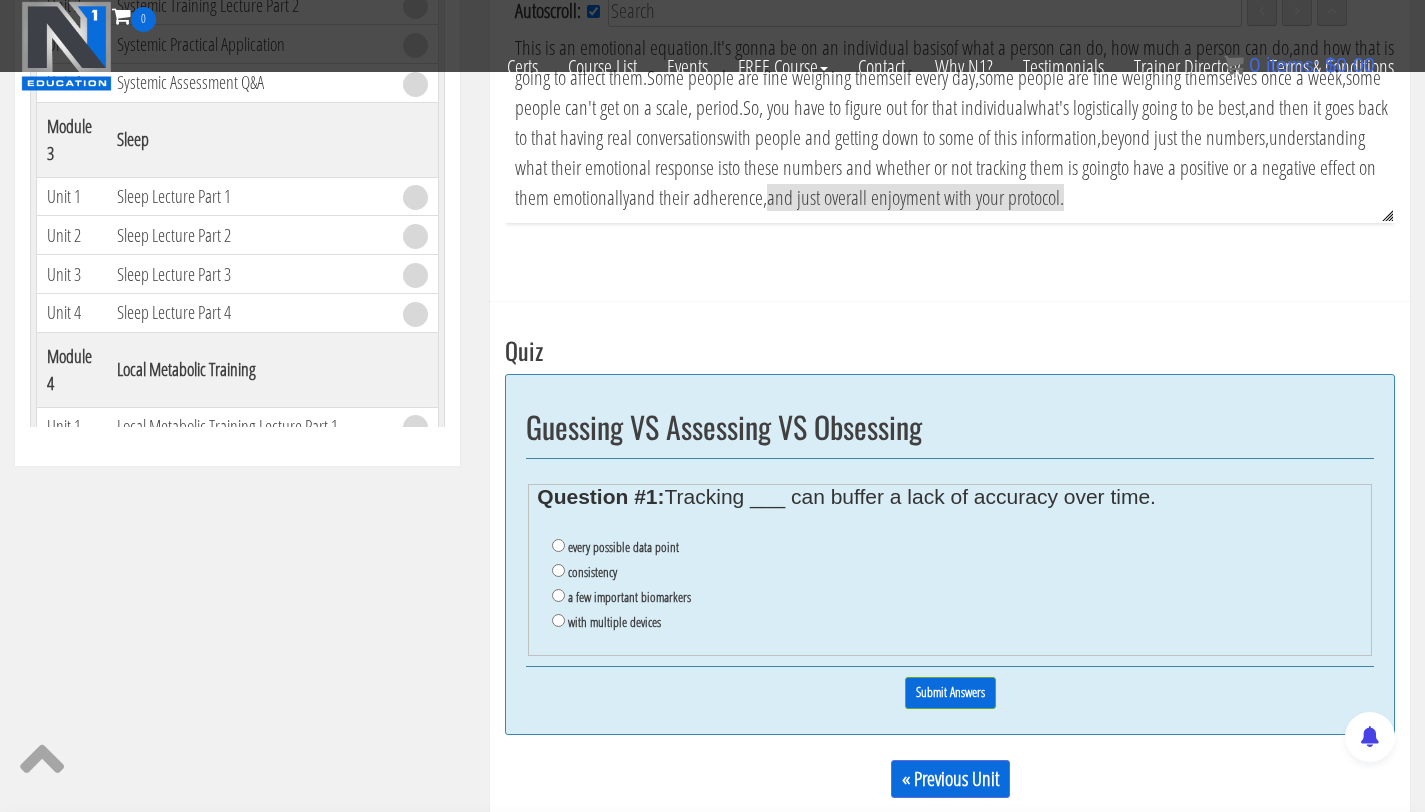 click on "with multiple devices" at bounding box center (614, 622) 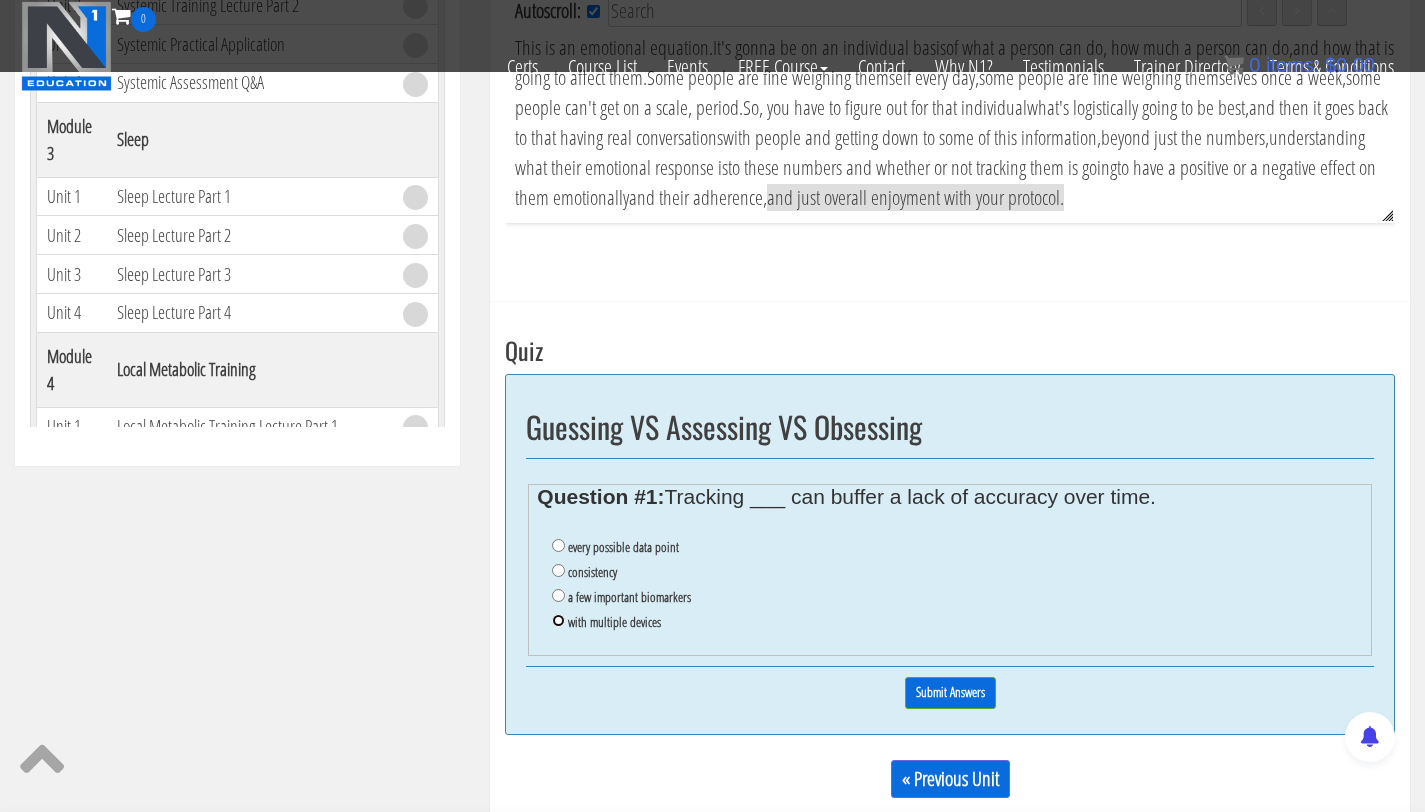 click on "with multiple devices" at bounding box center [558, 620] 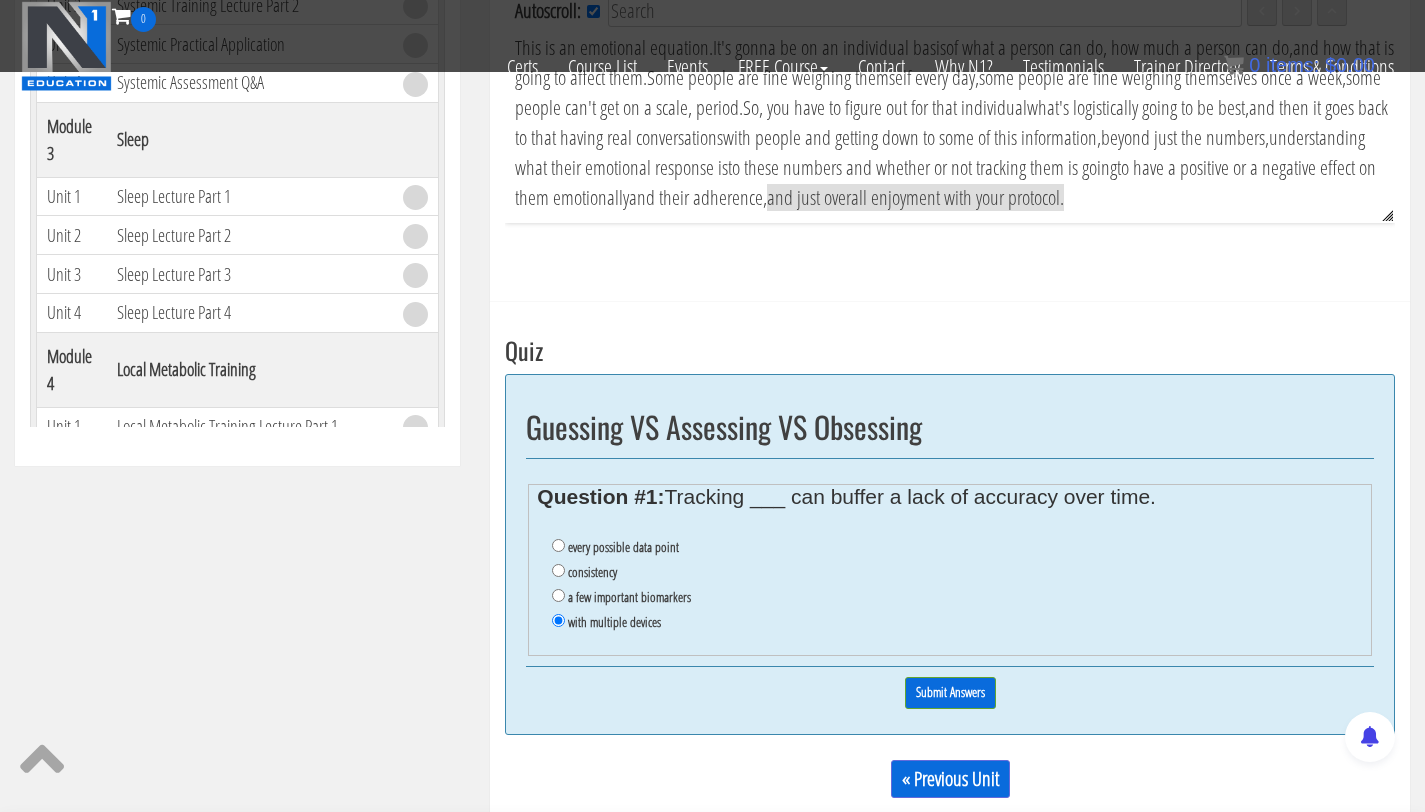 click on "consistency" at bounding box center [592, 572] 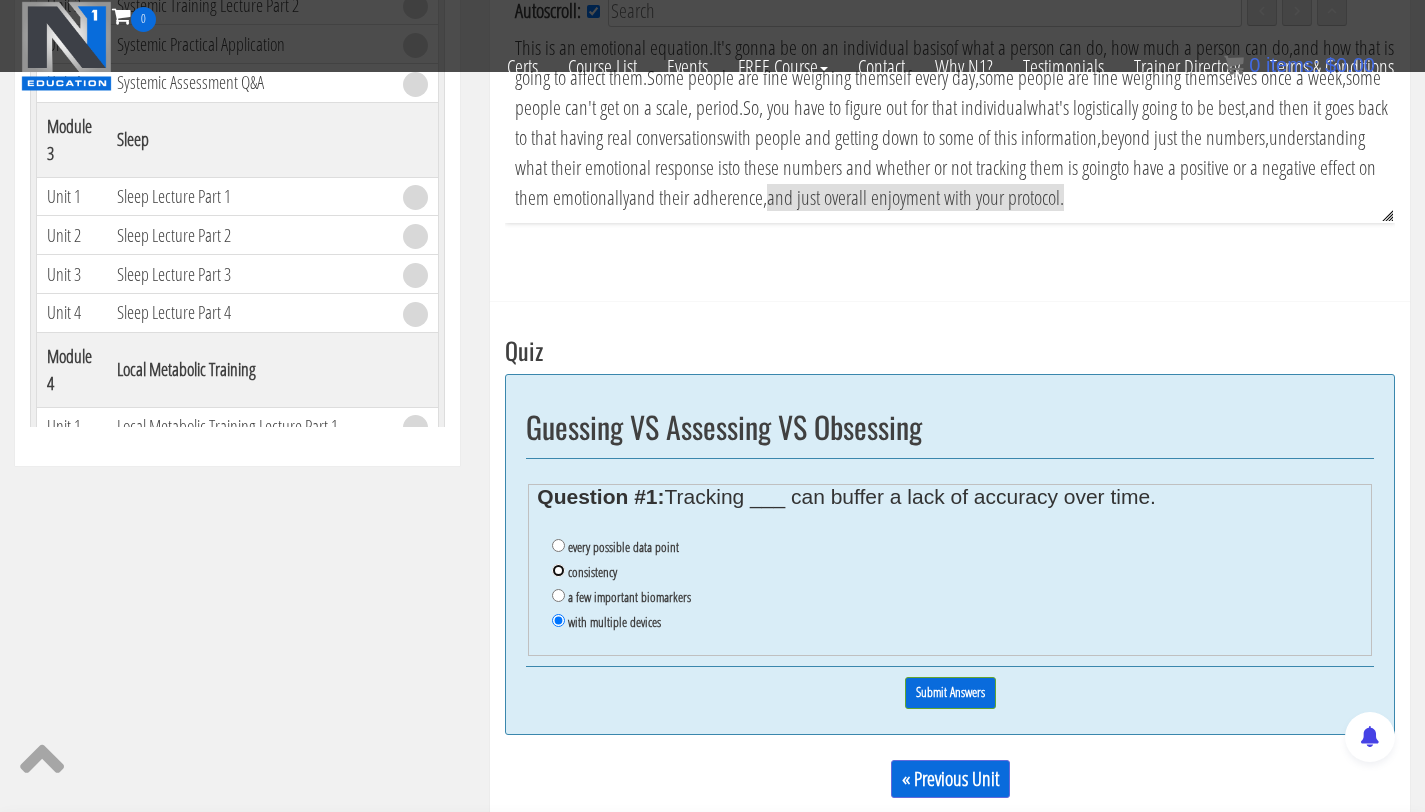 click on "consistency" at bounding box center [558, 570] 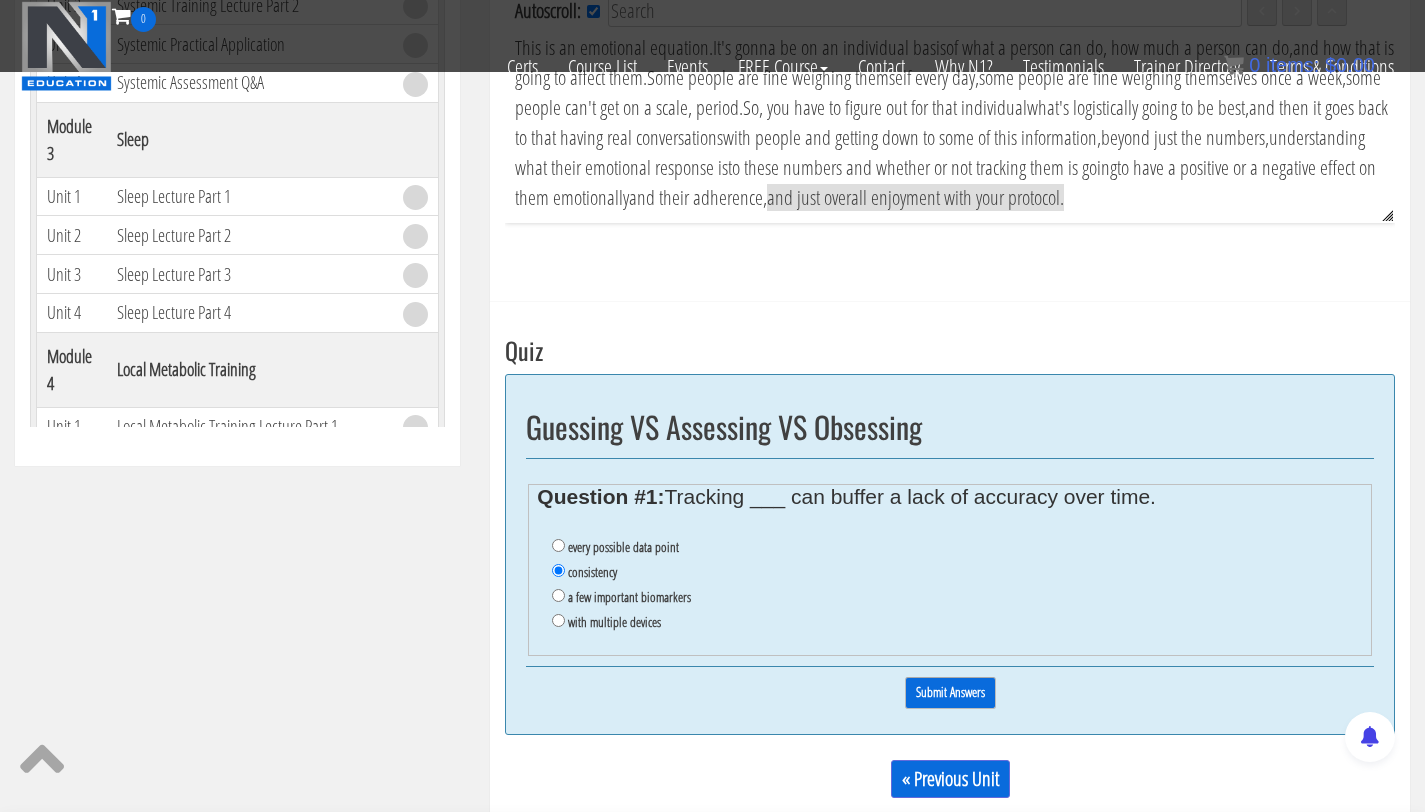 click on "Submit Answers" at bounding box center [950, 692] 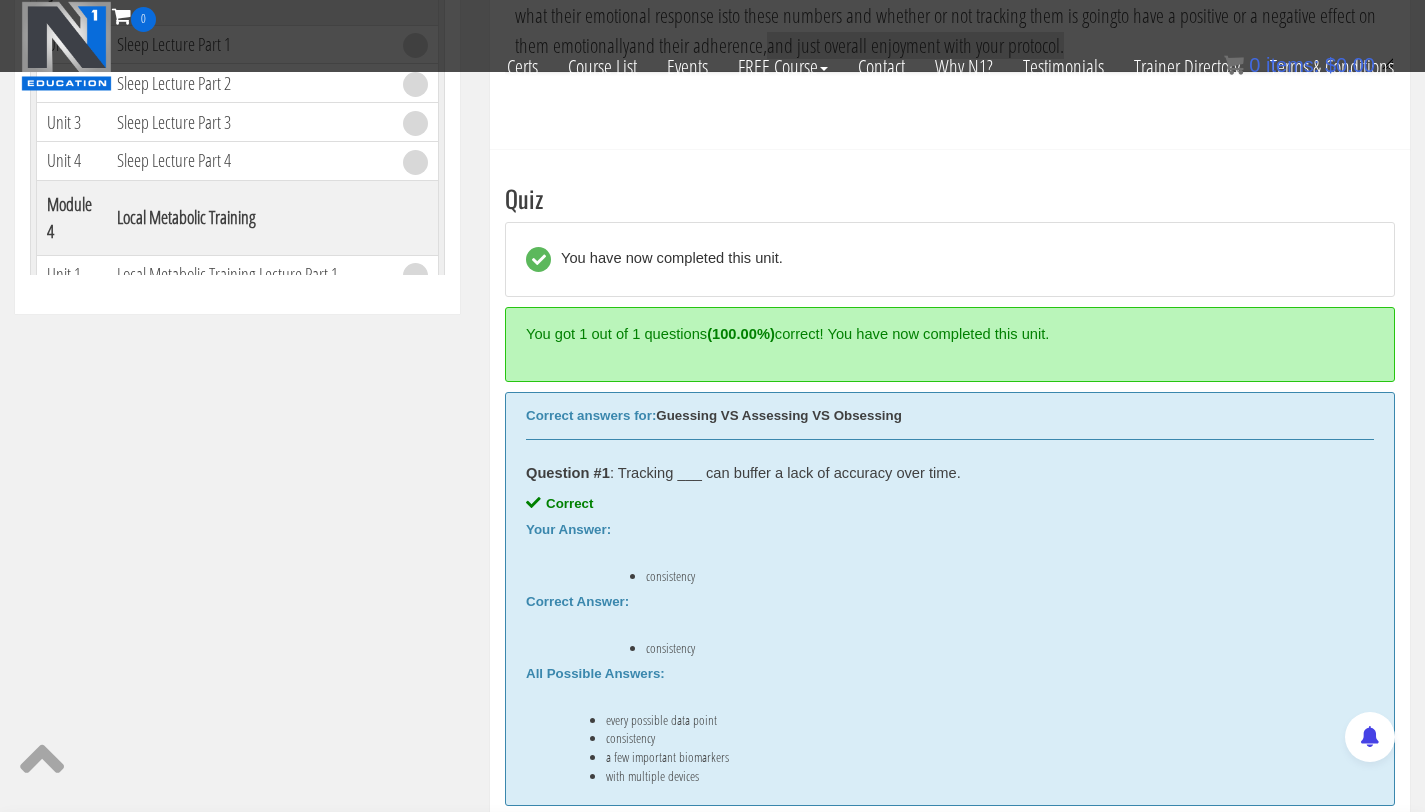 scroll, scrollTop: 1072, scrollLeft: 0, axis: vertical 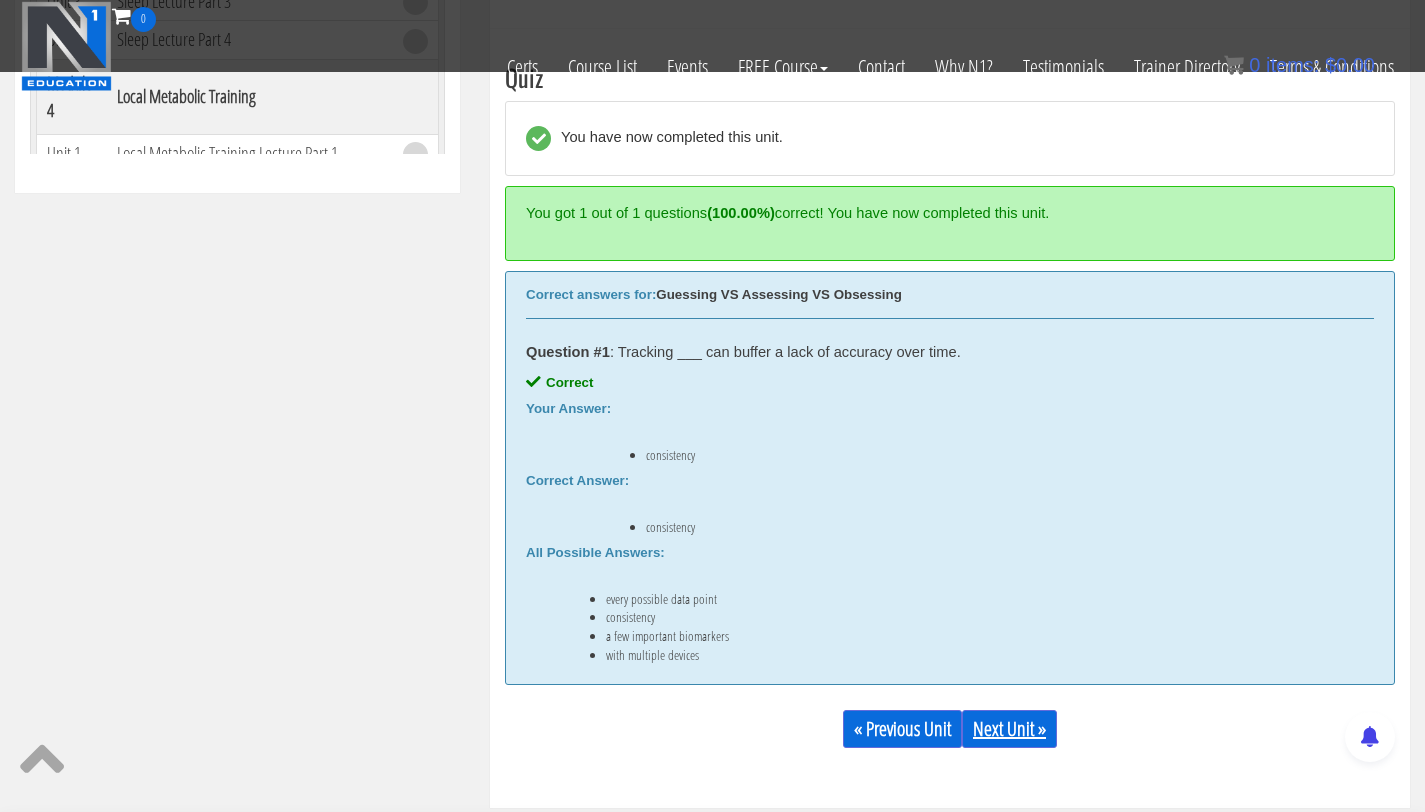 click on "Next Unit »" at bounding box center (1009, 729) 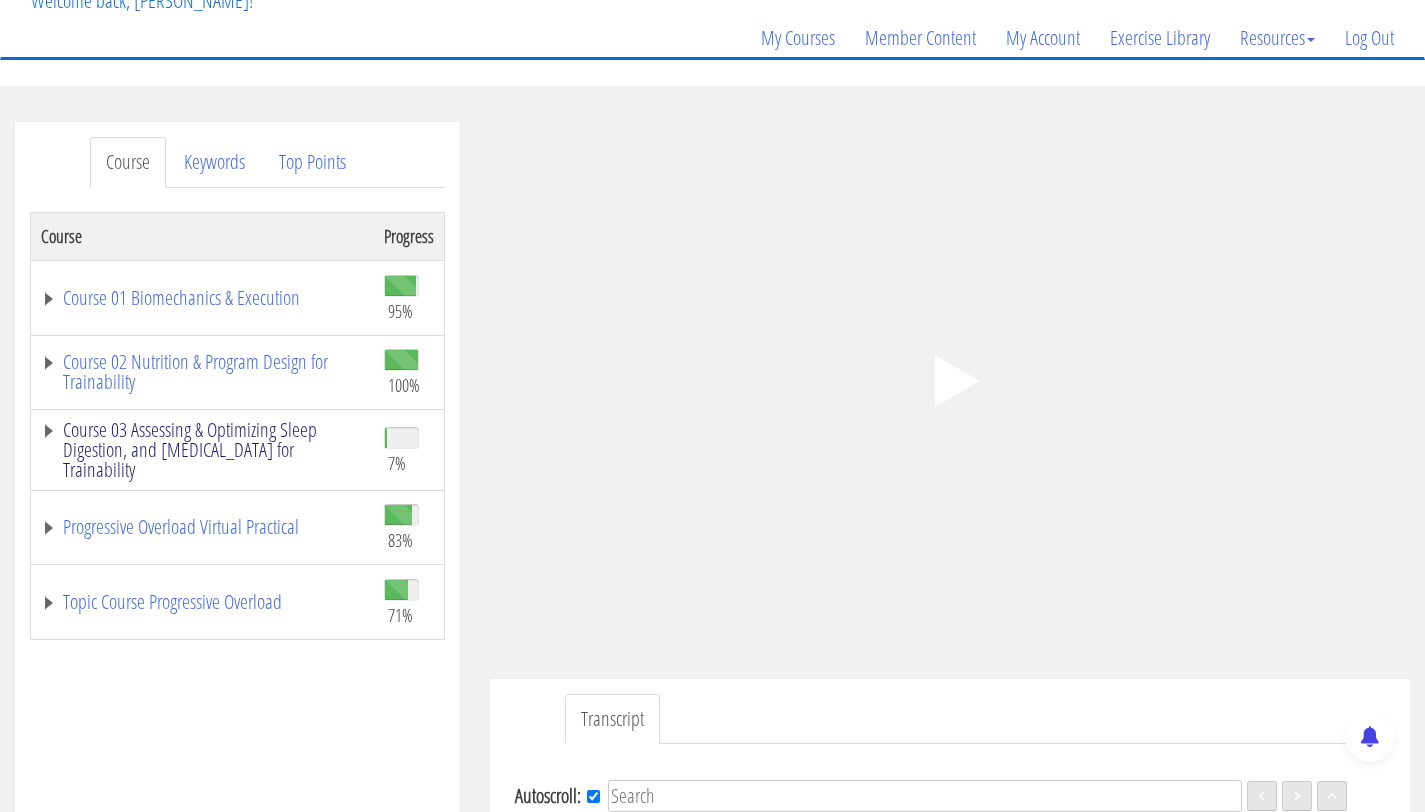 scroll, scrollTop: 146, scrollLeft: 0, axis: vertical 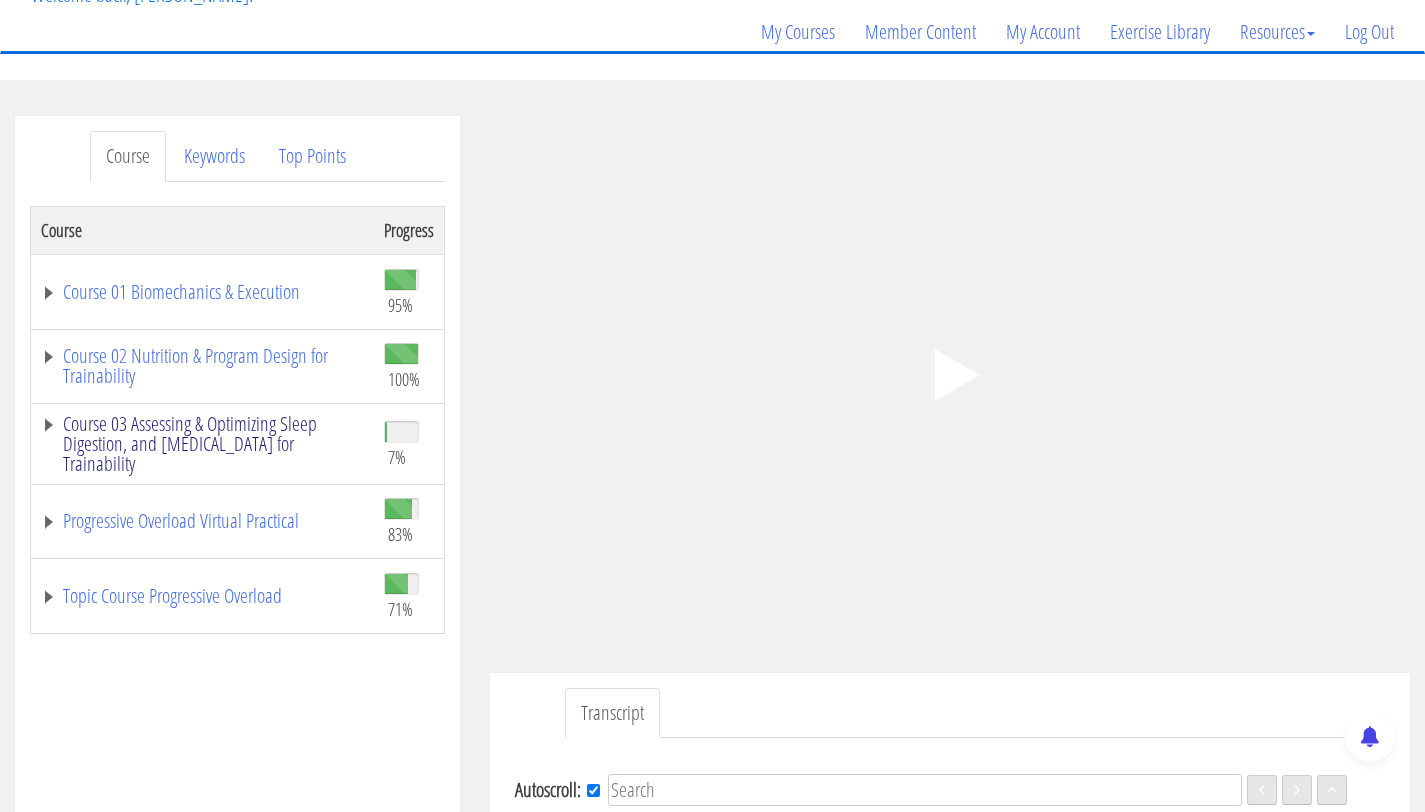 click on "Course 03 Assessing & Optimizing Sleep Digestion, and [MEDICAL_DATA] for Trainability" at bounding box center [202, 444] 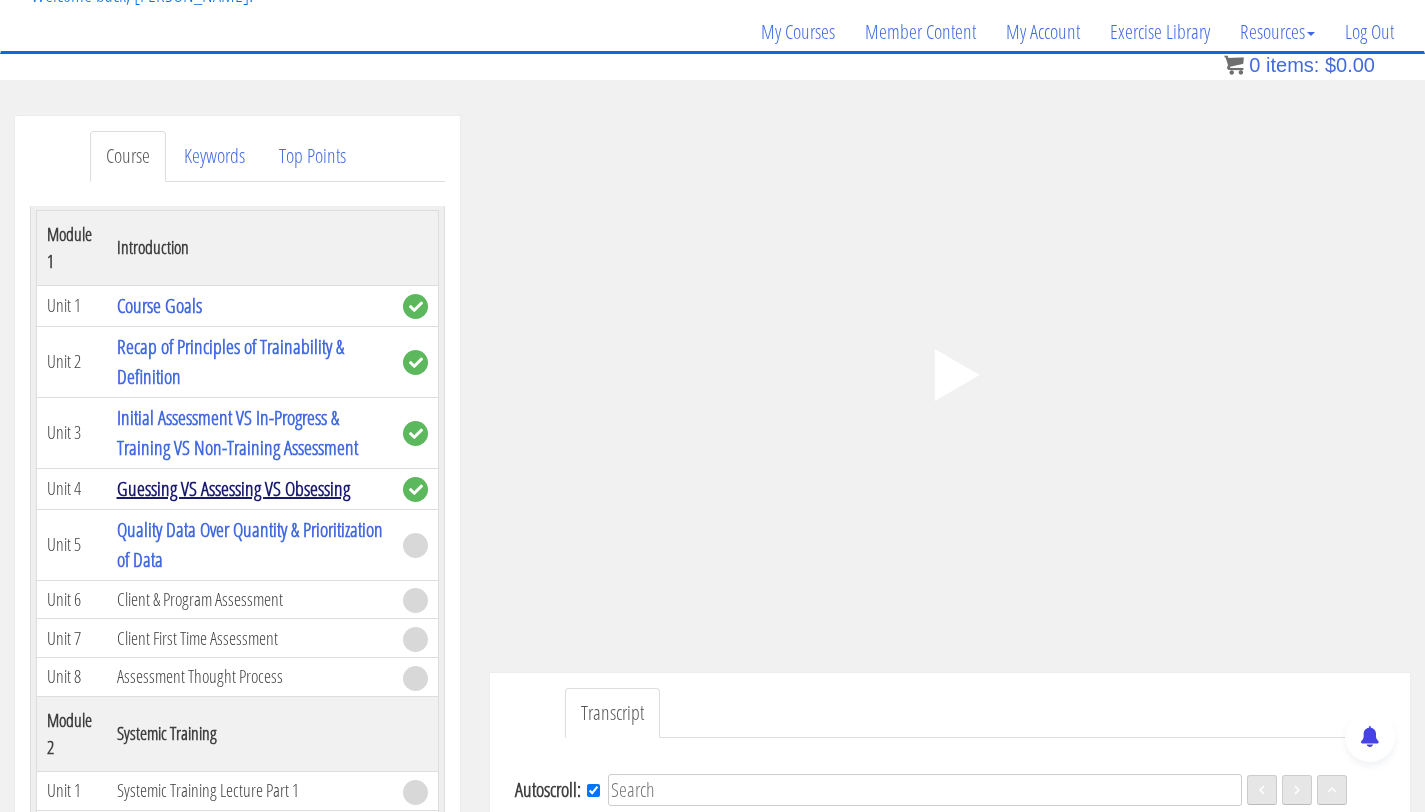 scroll, scrollTop: 313, scrollLeft: 0, axis: vertical 